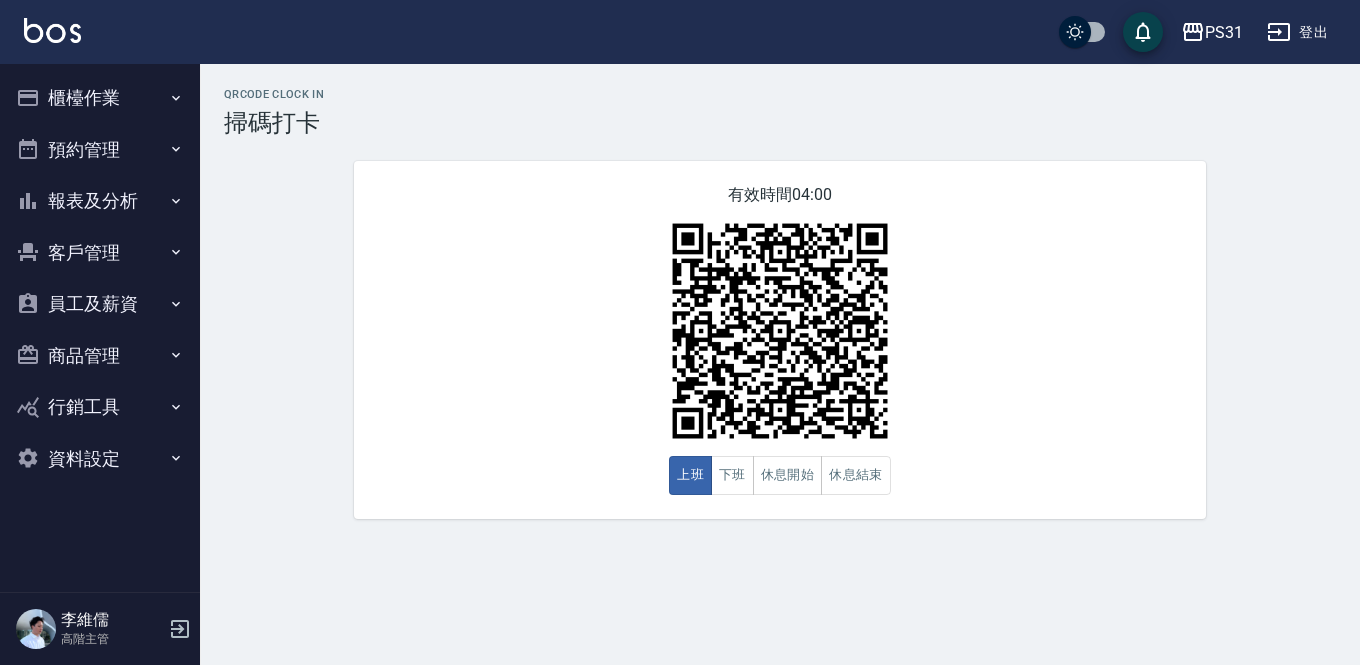 scroll, scrollTop: 0, scrollLeft: 0, axis: both 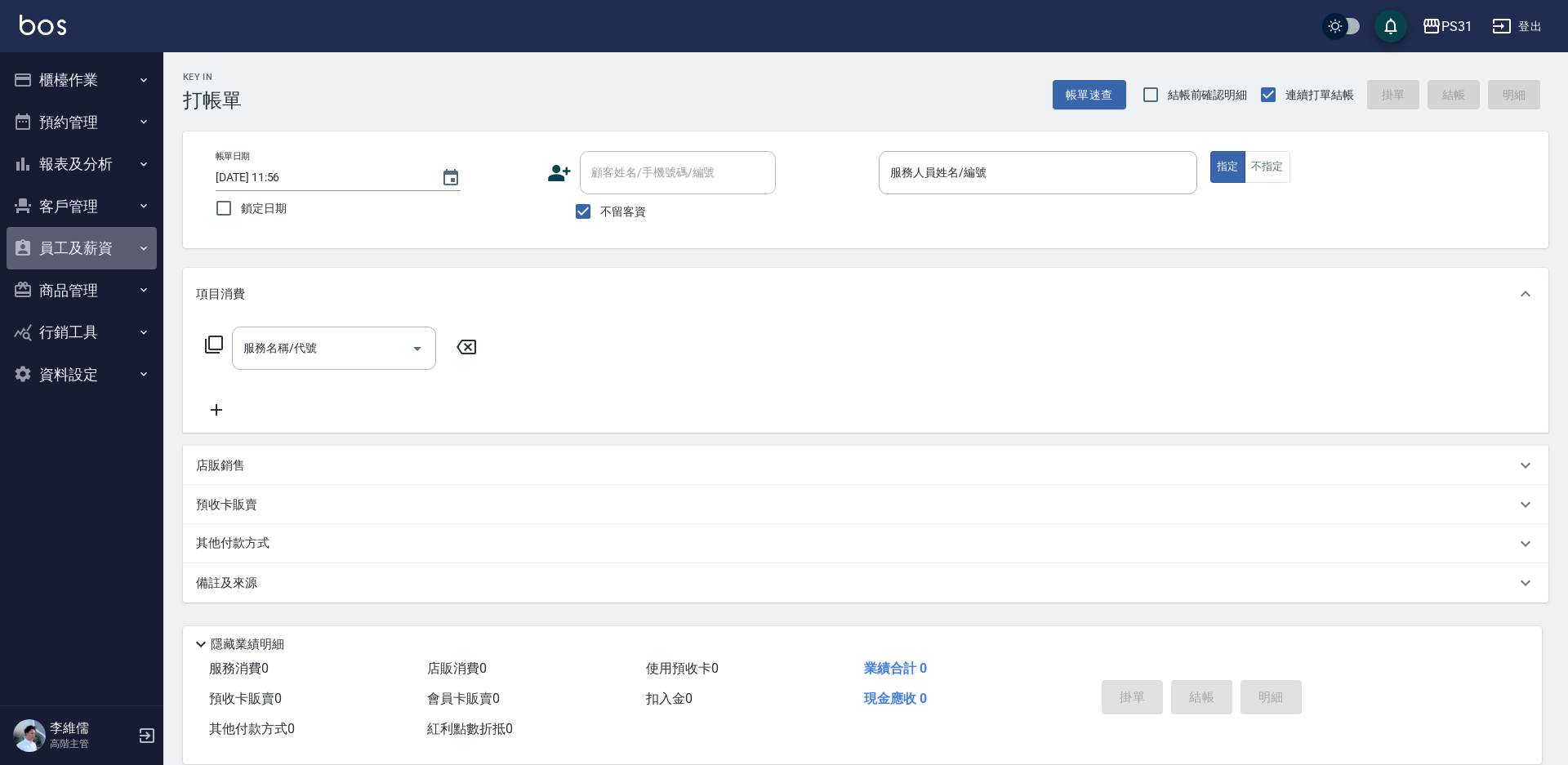 click on "員工及薪資" at bounding box center [82, 248] 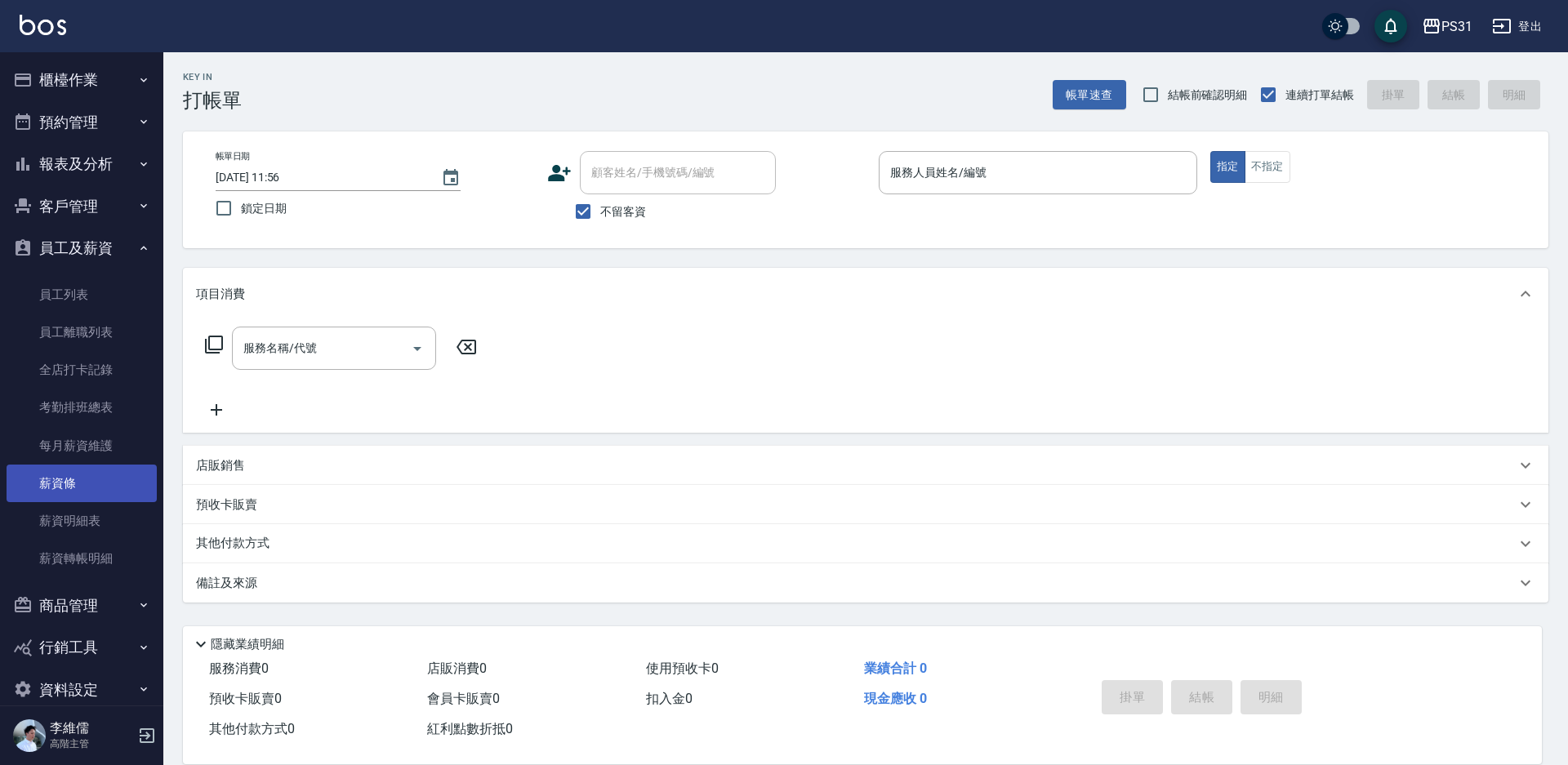 click on "薪資條" at bounding box center [82, 483] 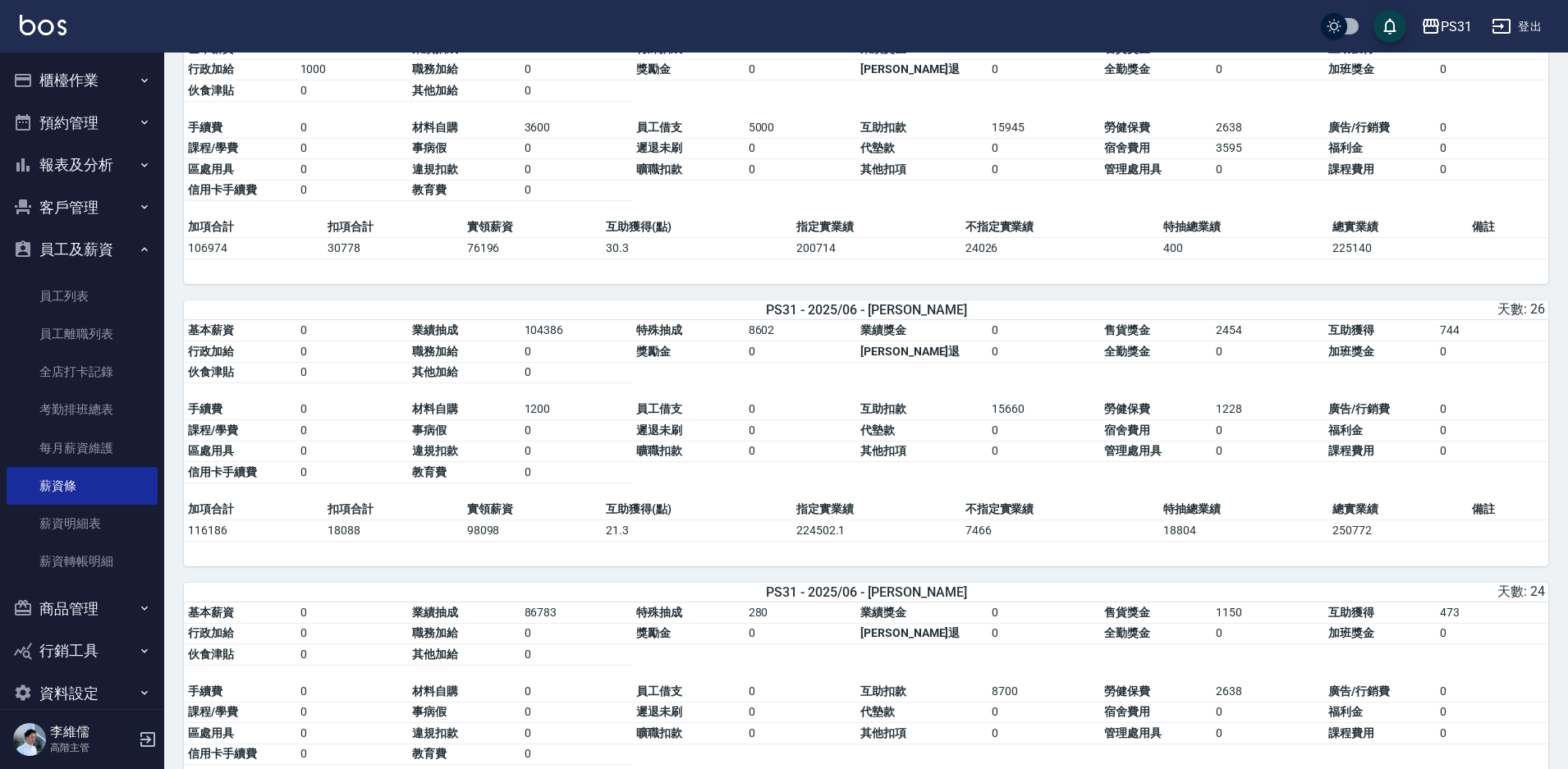 scroll, scrollTop: 164, scrollLeft: 0, axis: vertical 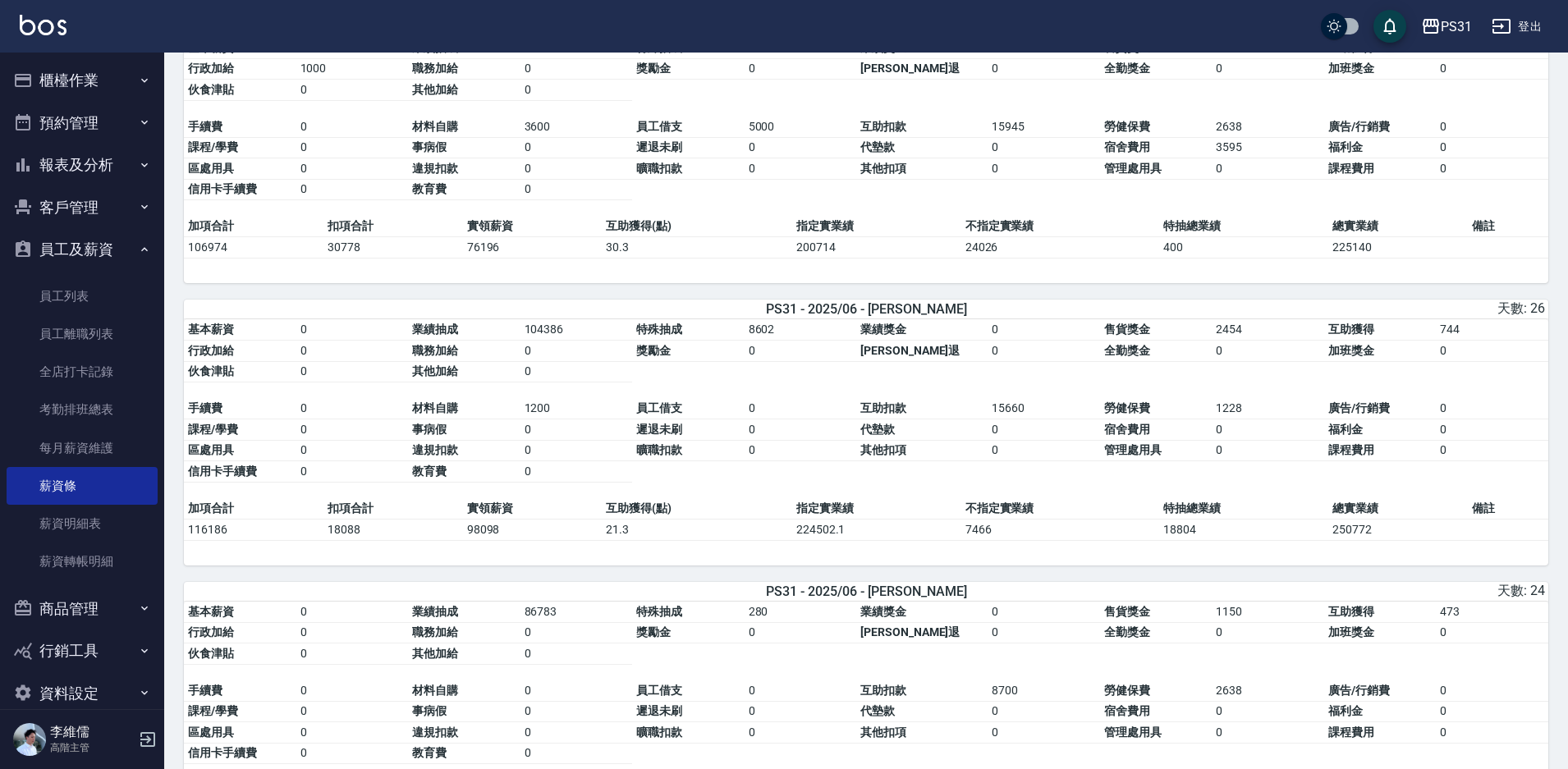 click on "報表及分析" at bounding box center (82, 165) 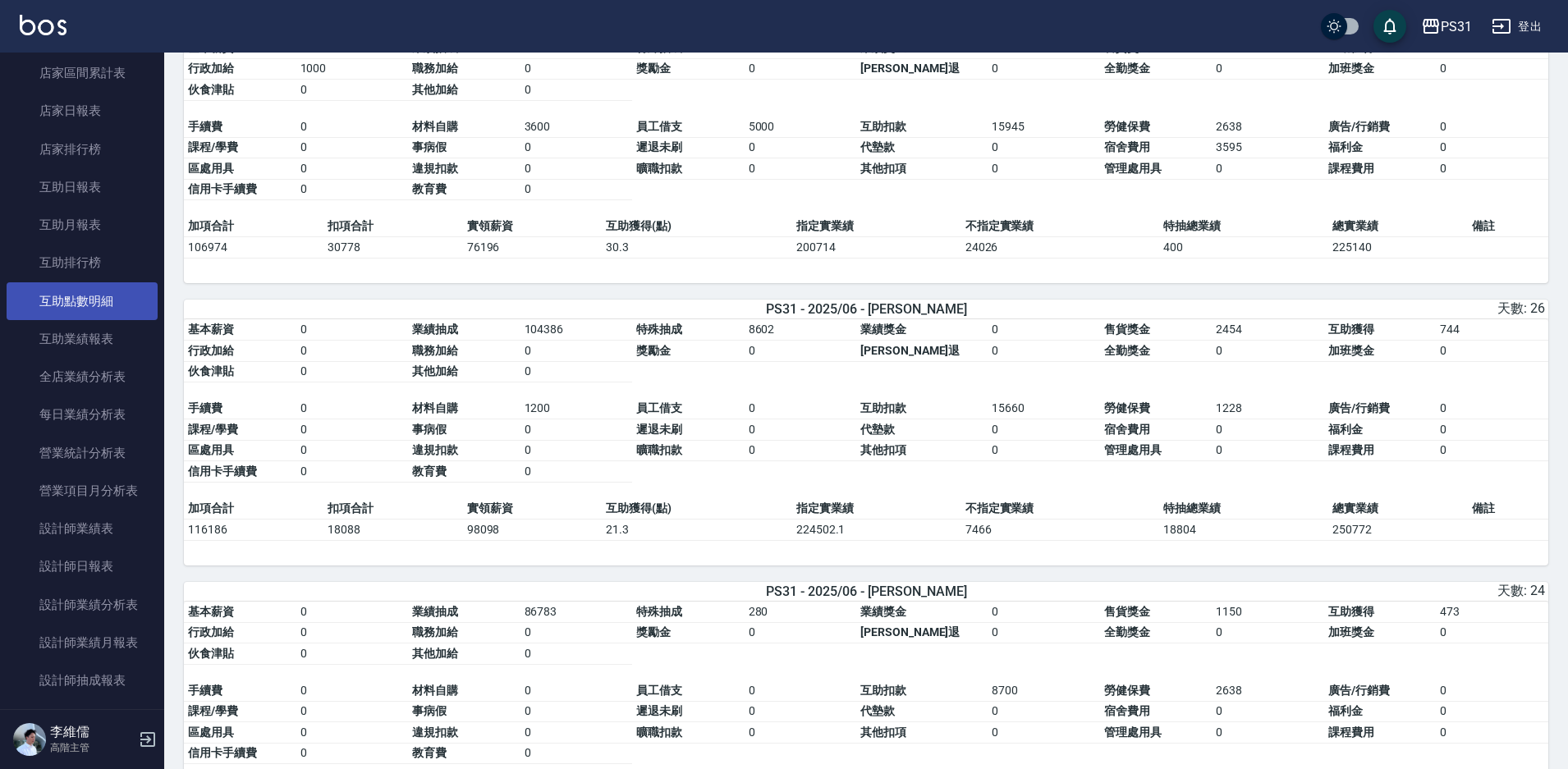 scroll, scrollTop: 246, scrollLeft: 0, axis: vertical 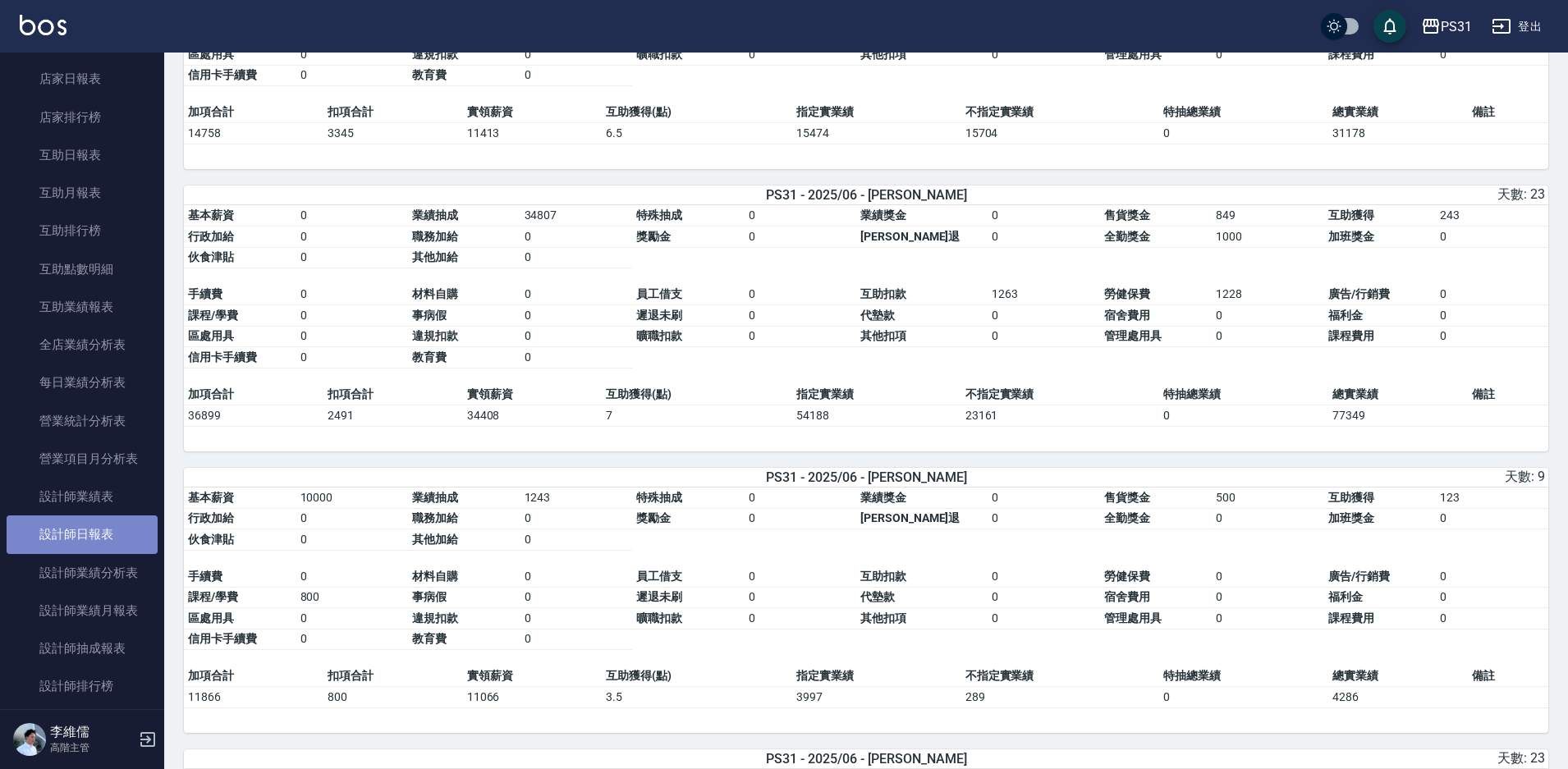 click on "設計師日報表" at bounding box center [82, 534] 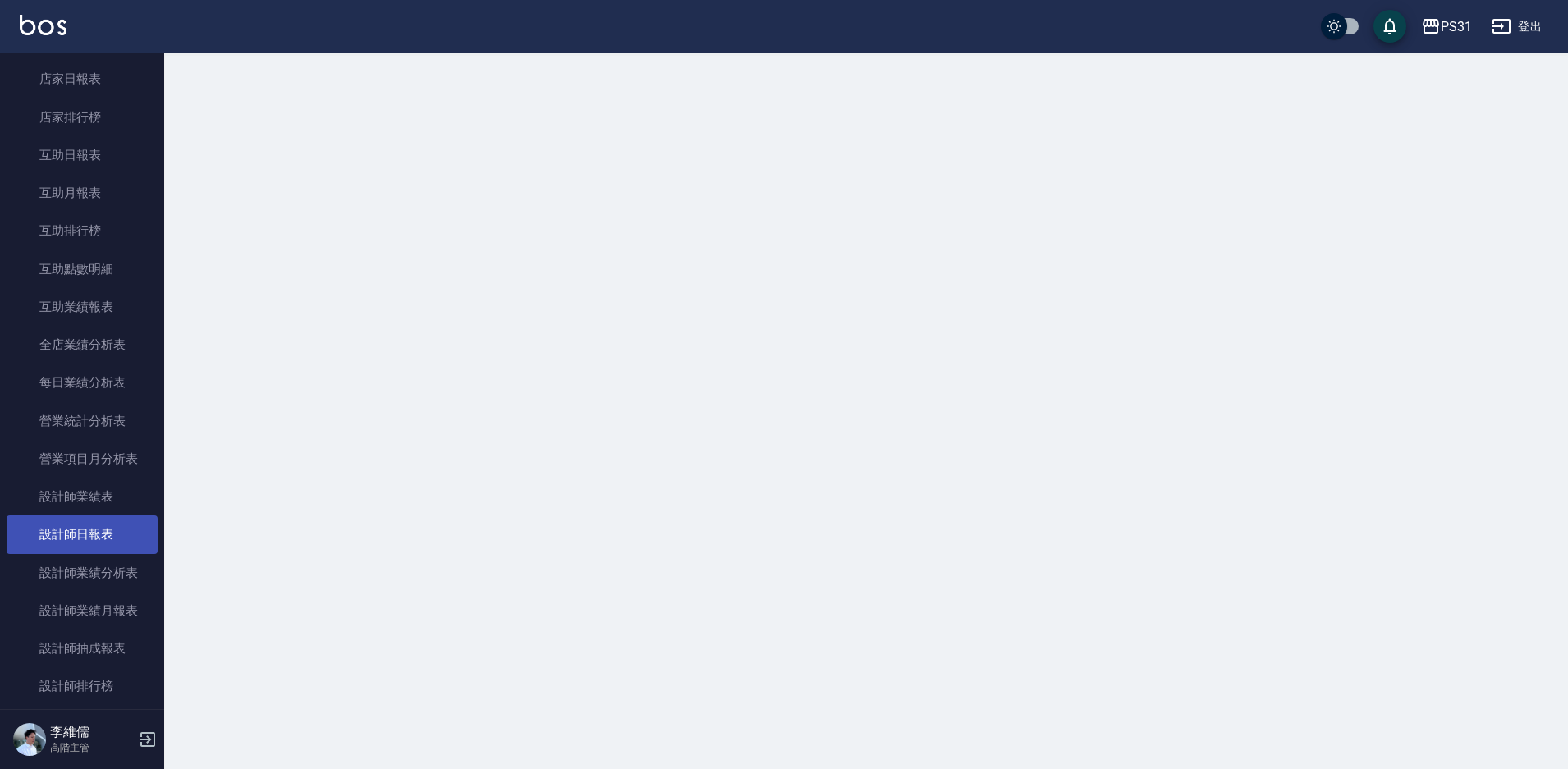 scroll, scrollTop: 0, scrollLeft: 0, axis: both 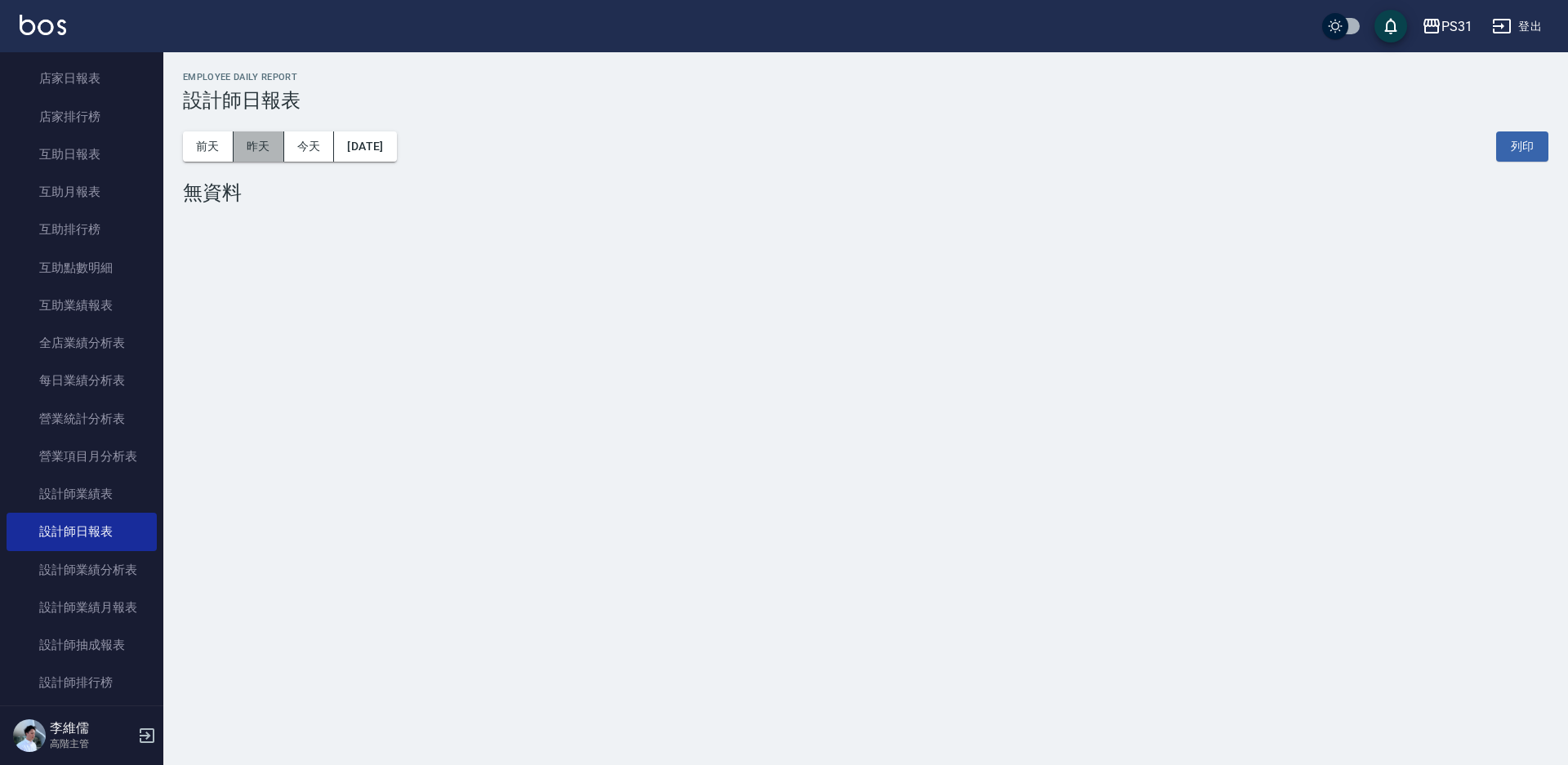 click on "昨天" at bounding box center [259, 146] 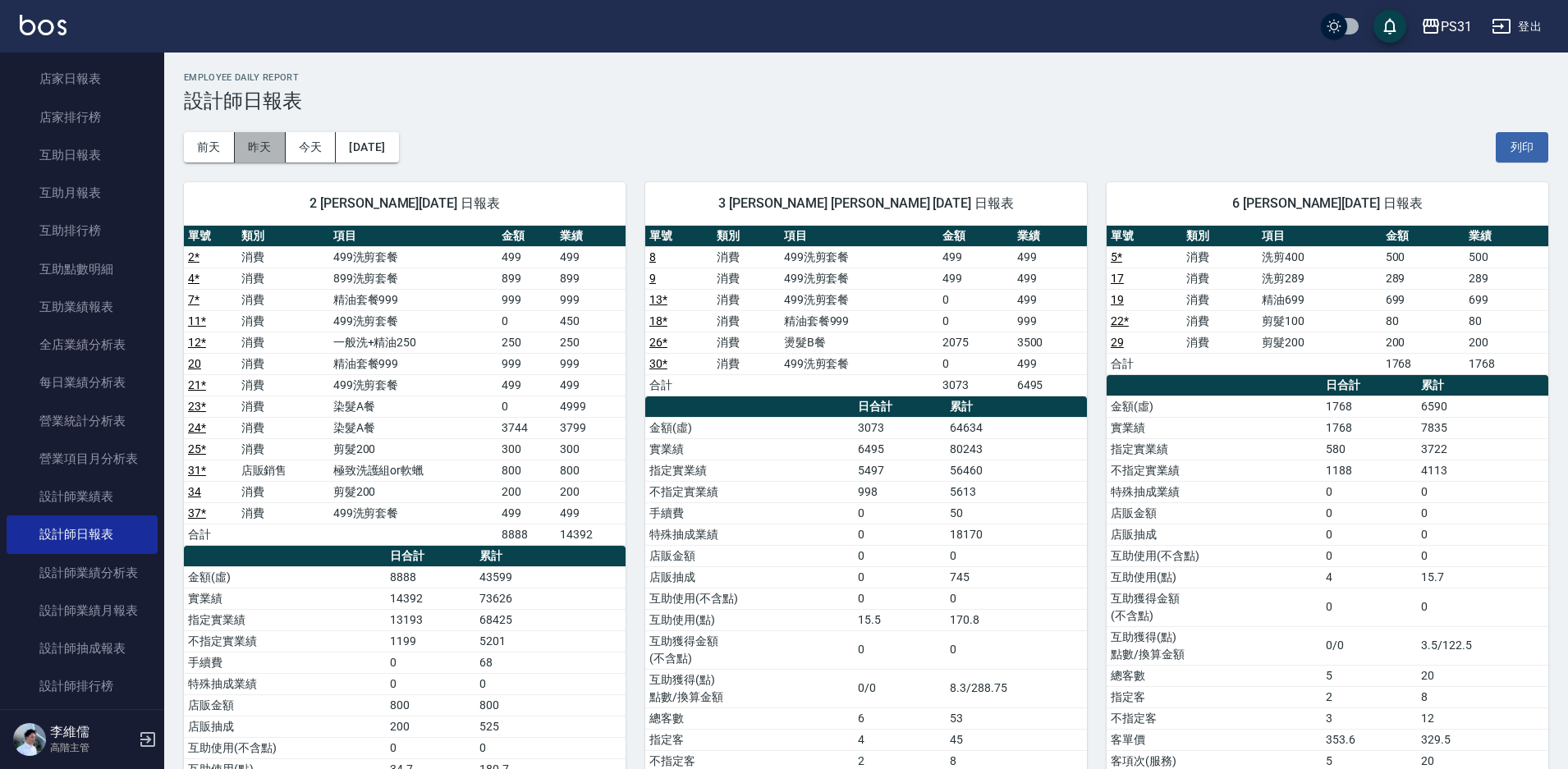click on "昨天" at bounding box center [260, 147] 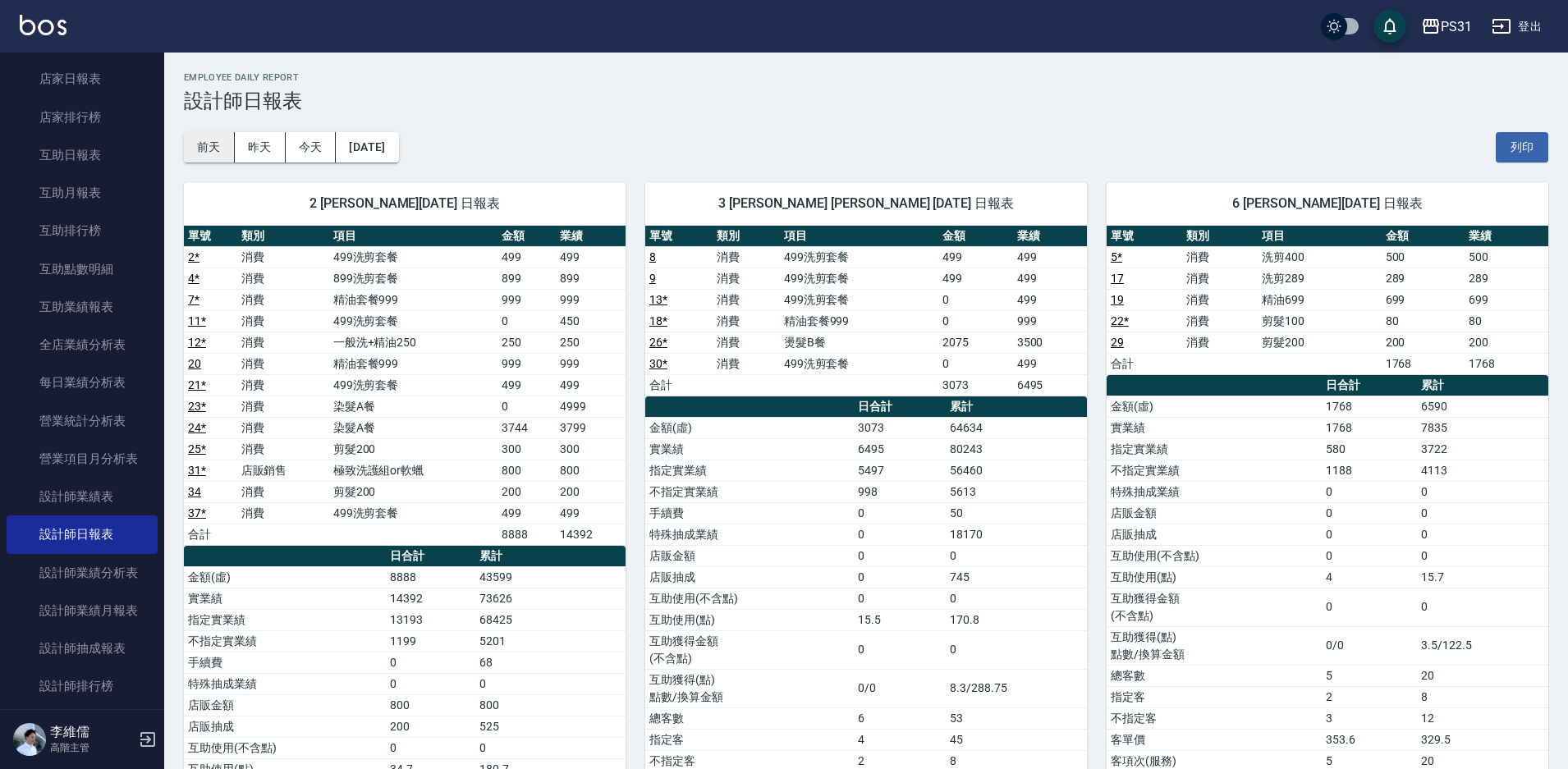 click on "前天" at bounding box center (209, 147) 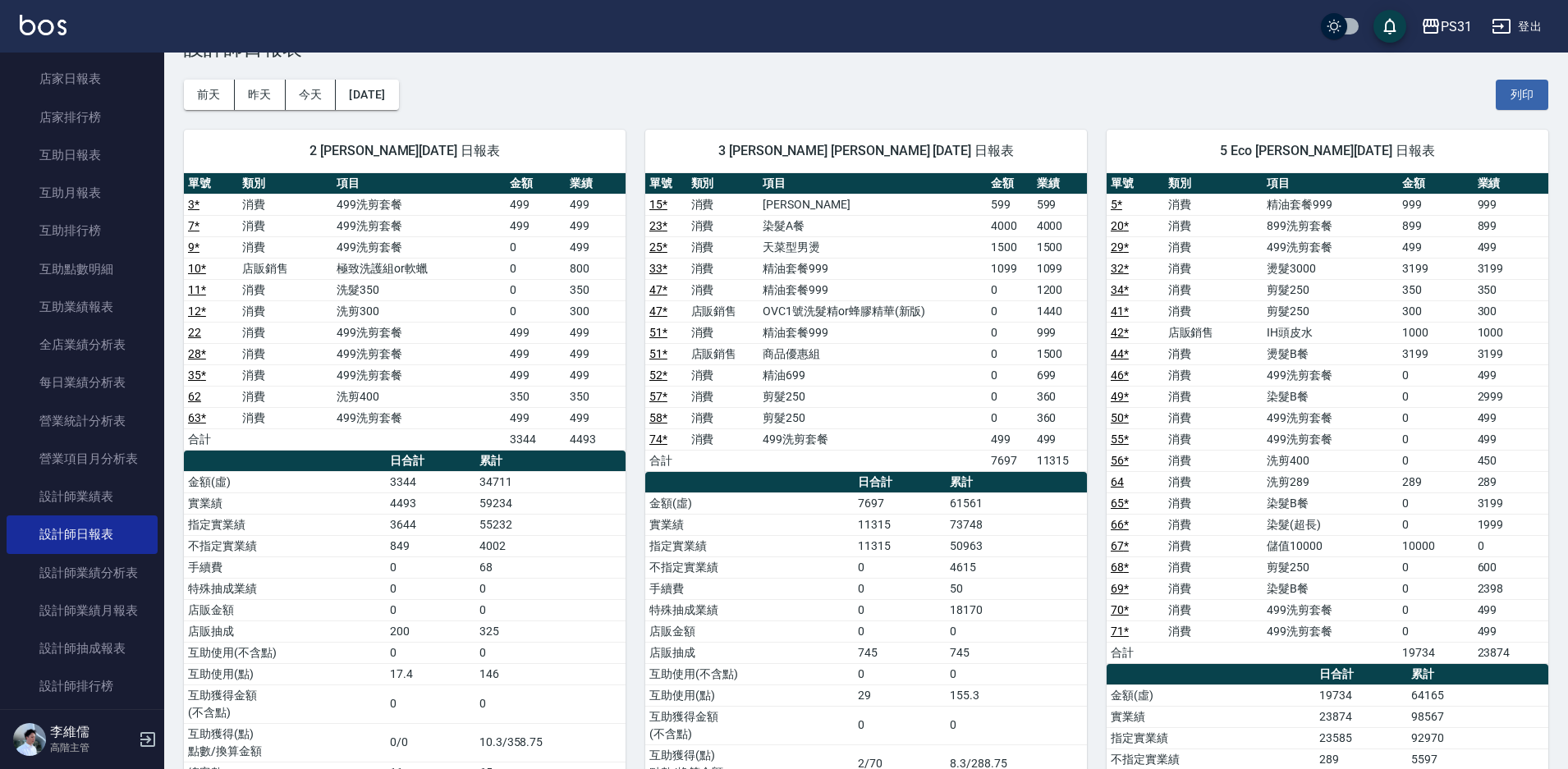 scroll, scrollTop: 82, scrollLeft: 0, axis: vertical 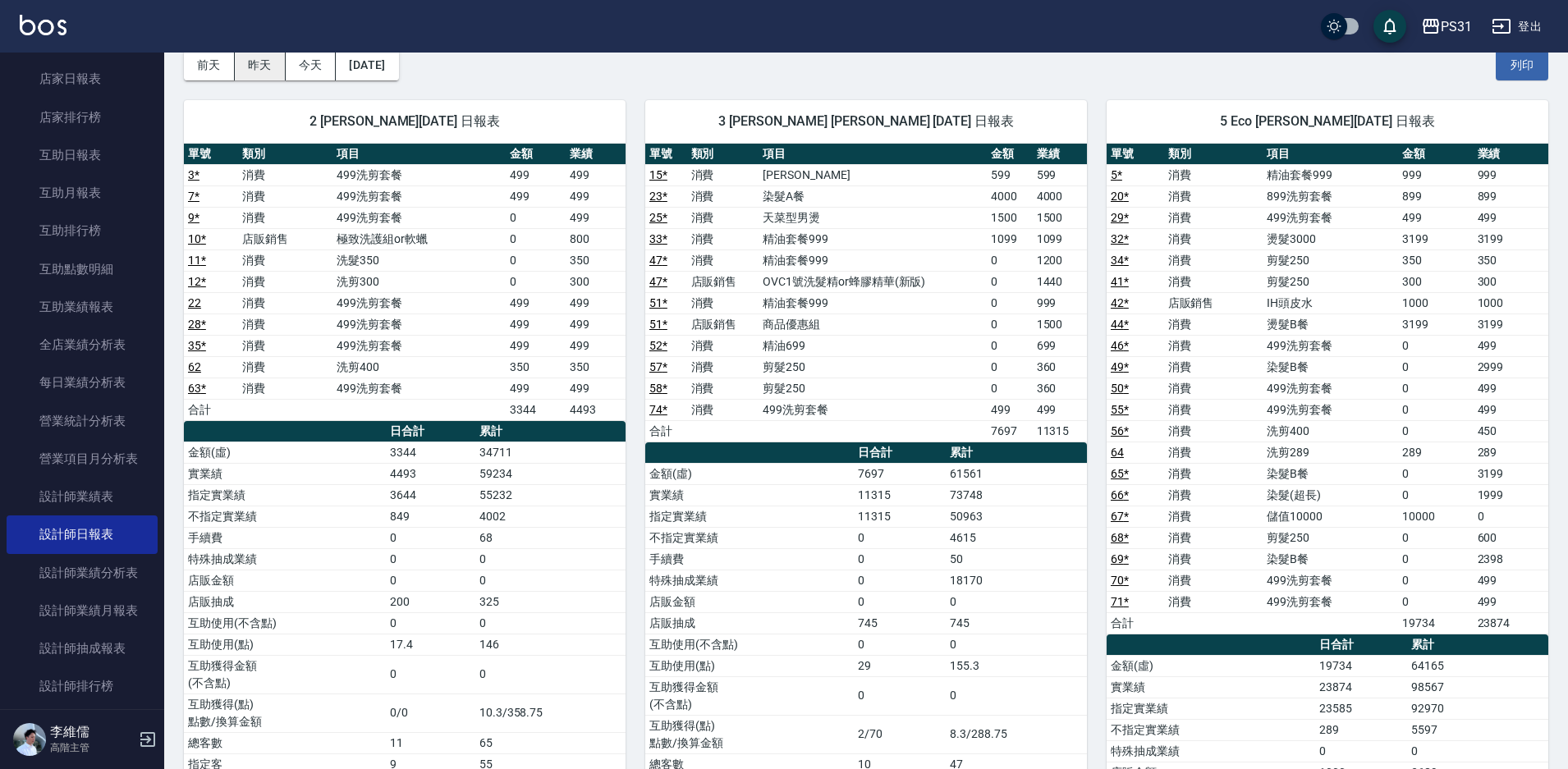 click on "昨天" at bounding box center (260, 65) 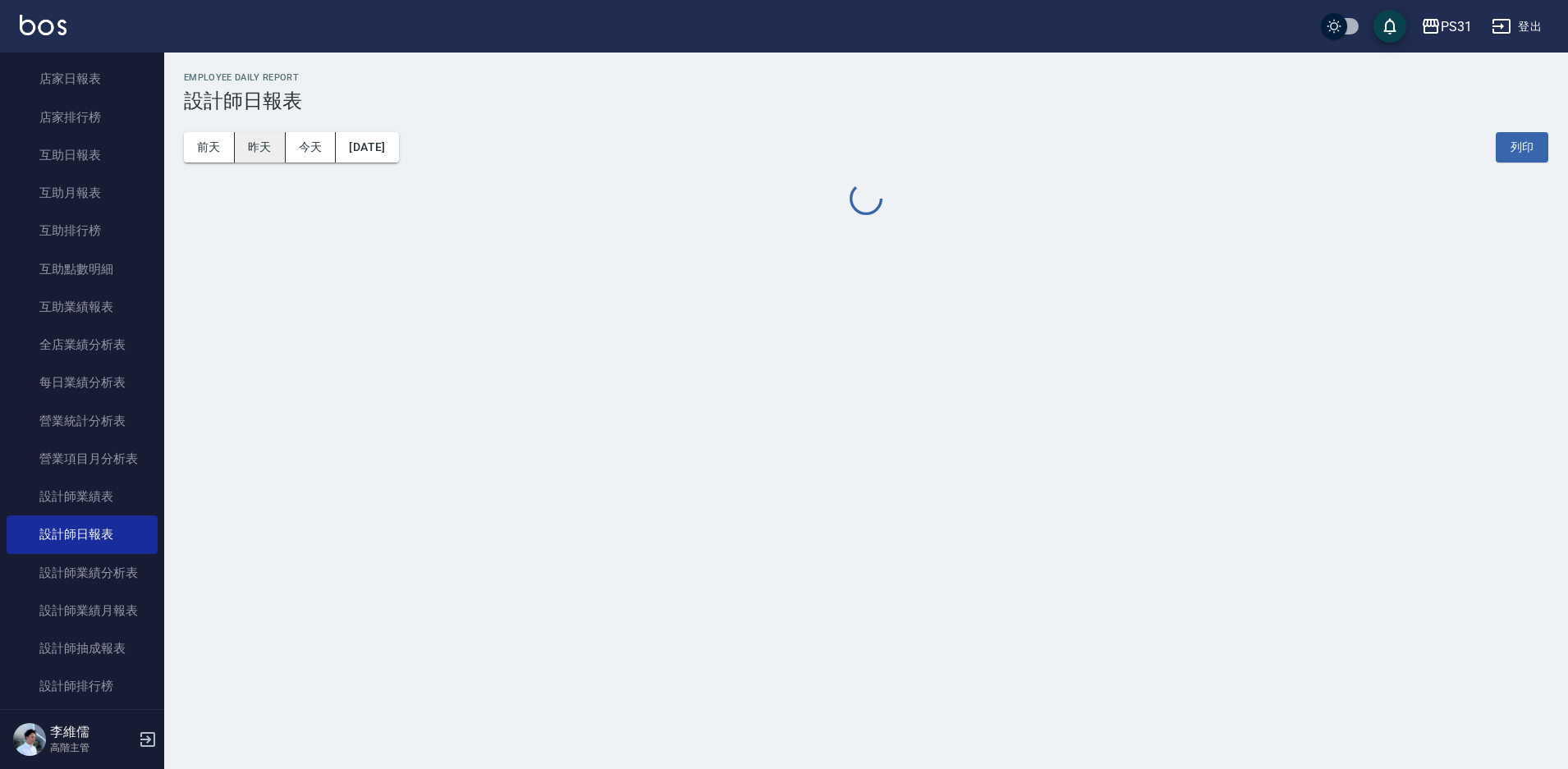 scroll, scrollTop: 0, scrollLeft: 0, axis: both 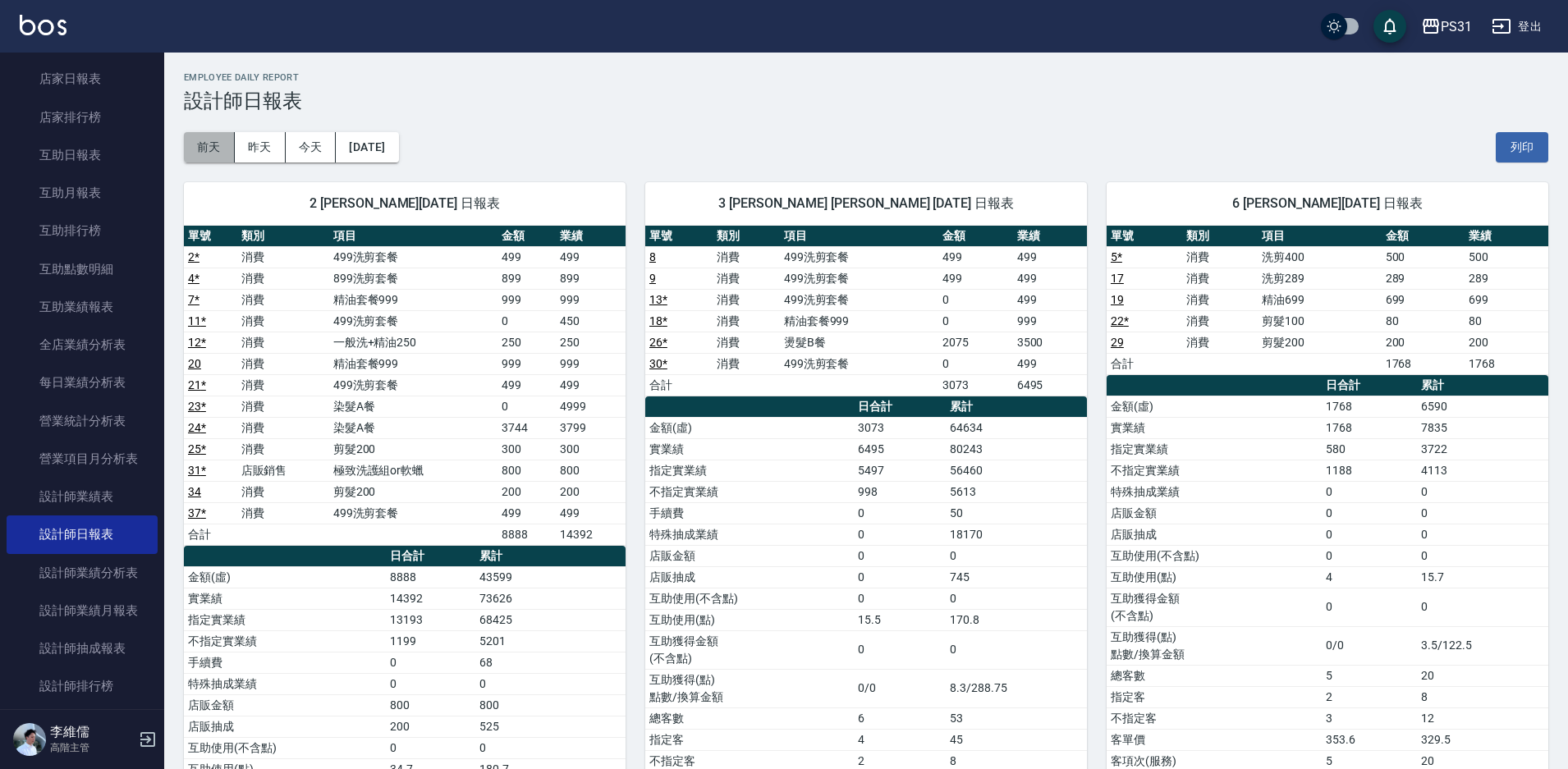 click on "前天" at bounding box center [209, 147] 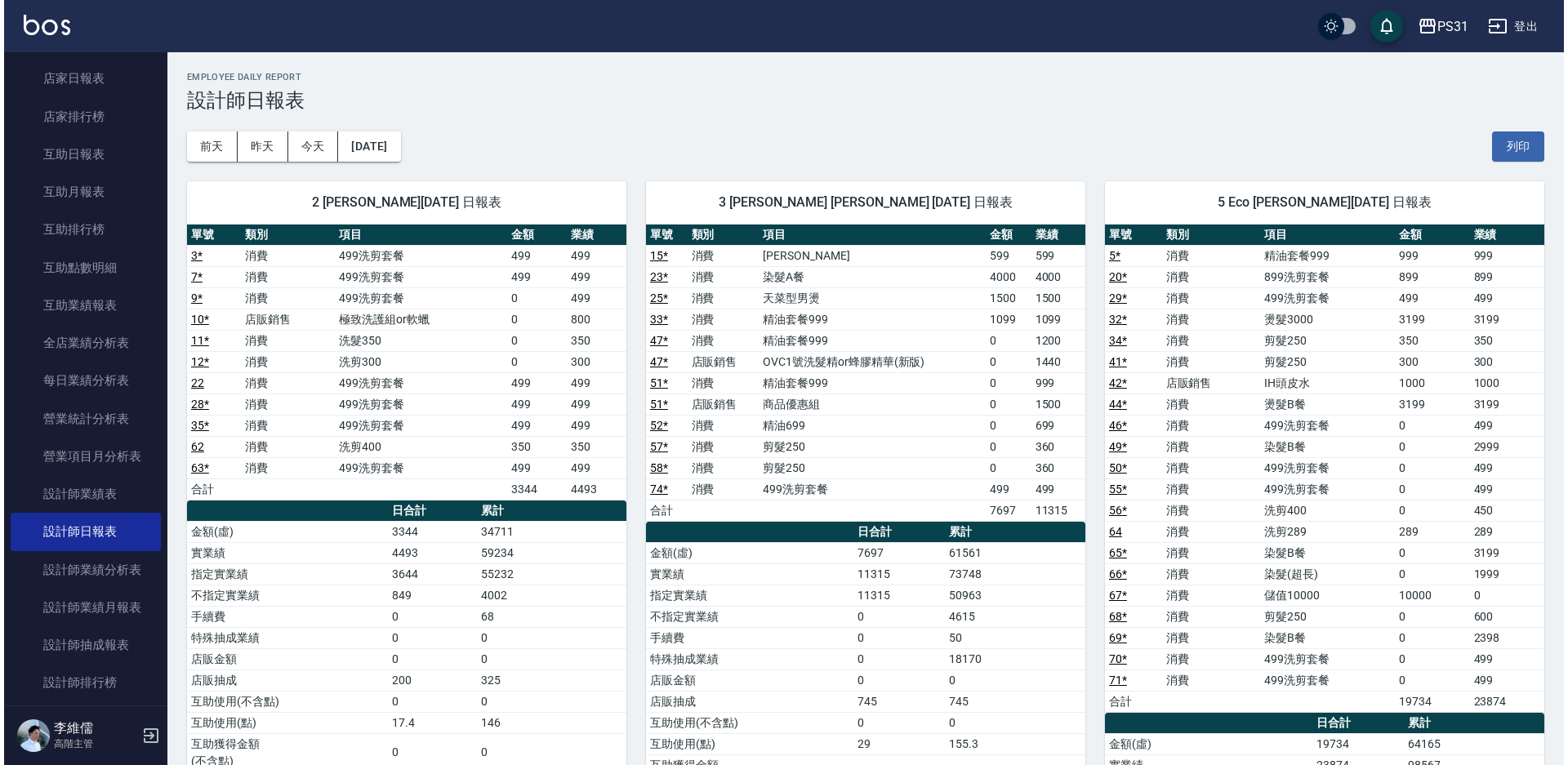 scroll, scrollTop: 82, scrollLeft: 0, axis: vertical 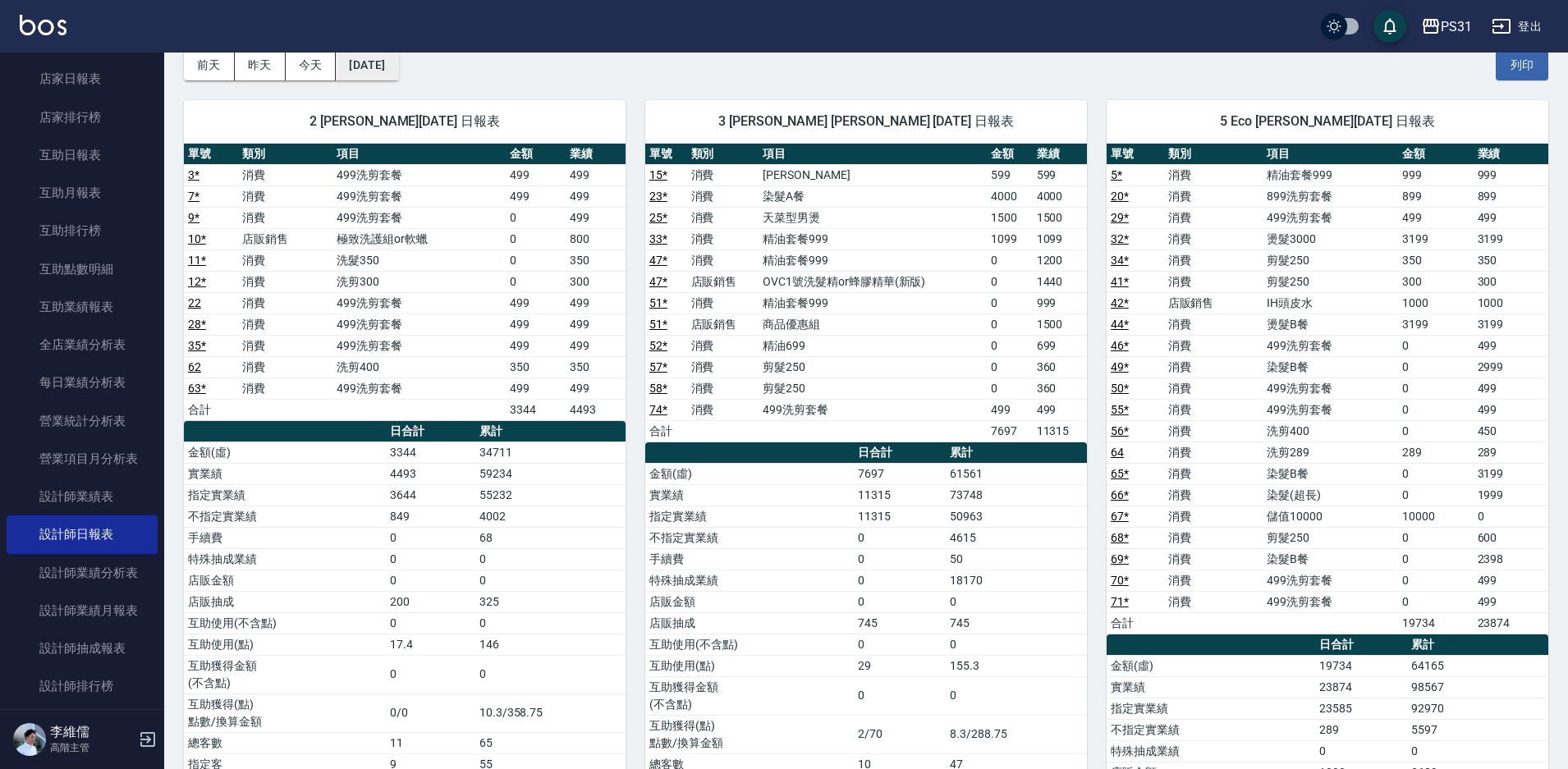 click on "2025/07/13" at bounding box center [367, 65] 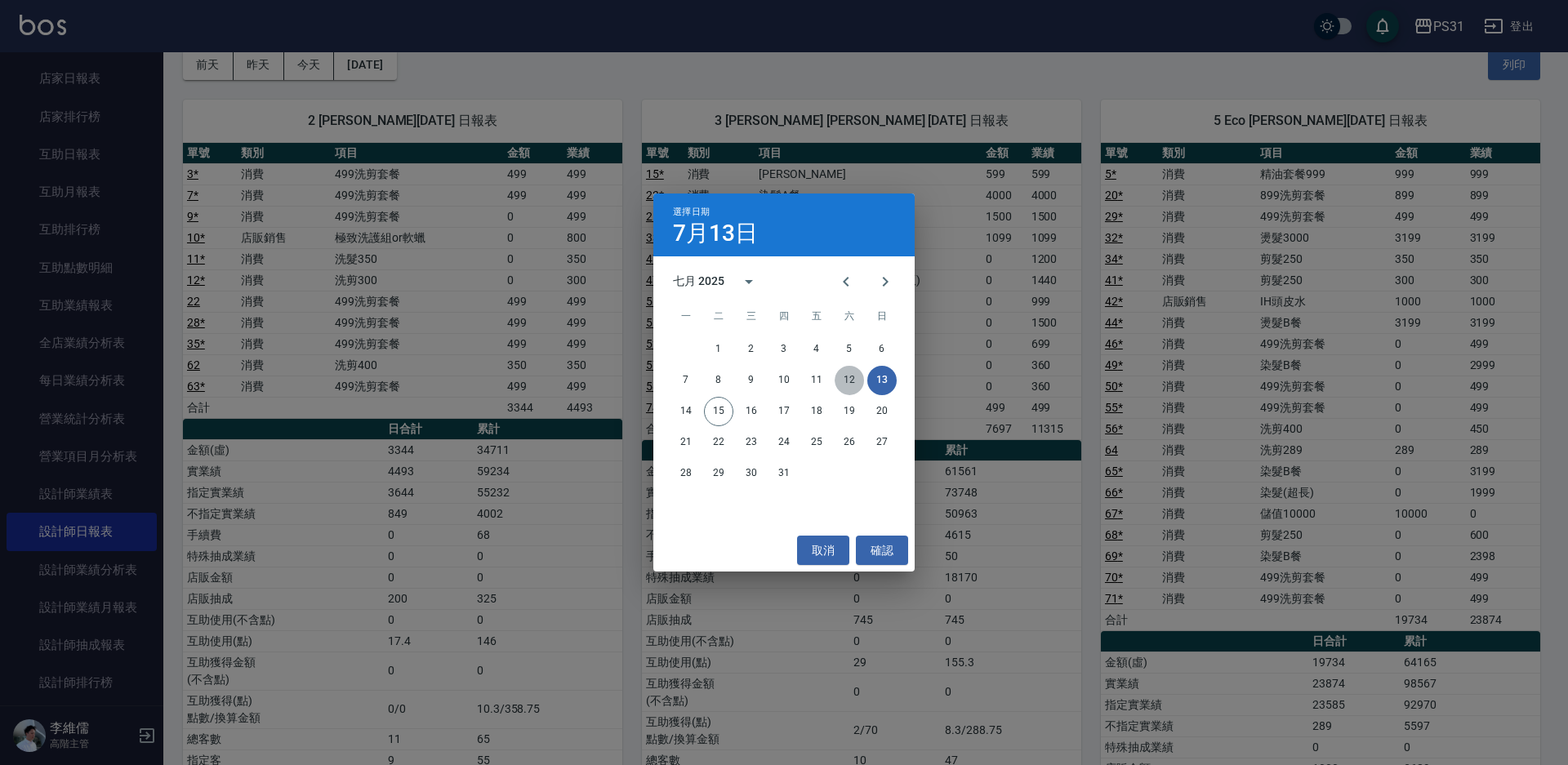 click on "12" at bounding box center [849, 380] 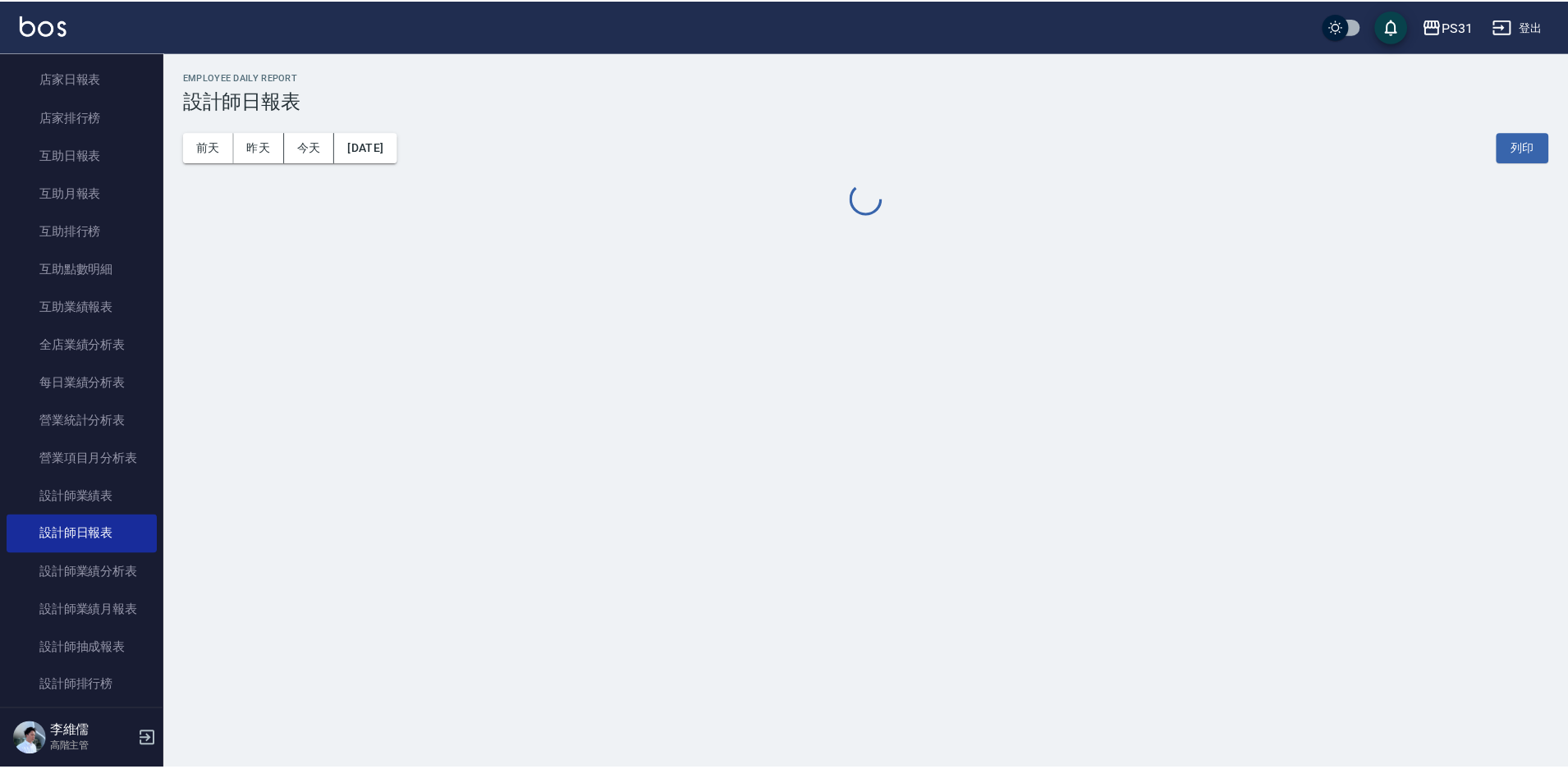 scroll, scrollTop: 0, scrollLeft: 0, axis: both 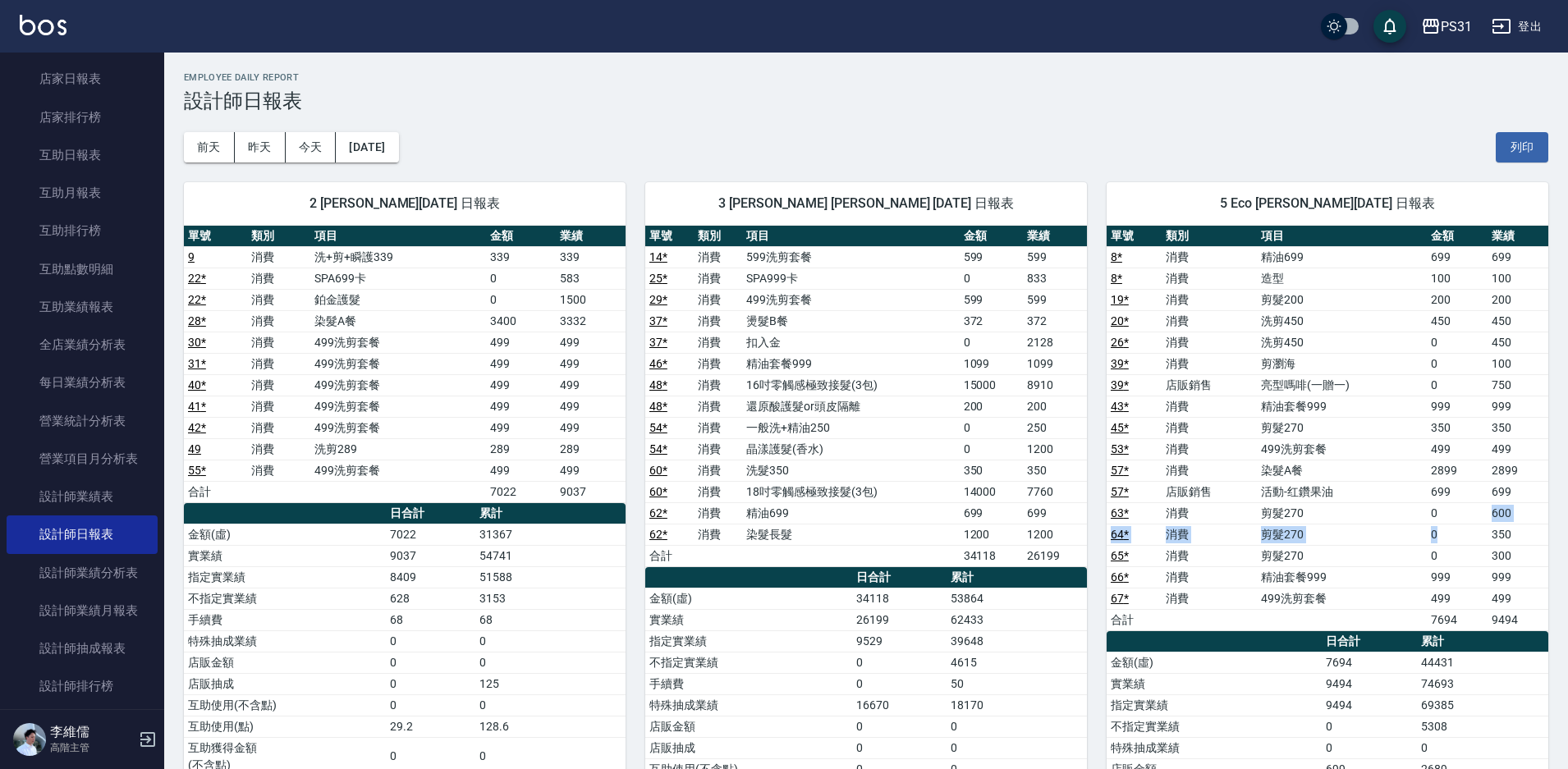 click on "8 * 消費 精油699 699 699 8 * 消費 造型 100 100 19 * 消費 剪髮200 200 200 20 * 消費 洗剪450 450 450 26 * 消費 洗剪450 0 450 39 * 消費 剪瀏海 0 100 39 * 店販銷售 亮型嗎啡(一贈一) 0 750 43 * 消費 精油套餐999 999 999 45 * 消費 剪髮270 350 350 53 * 消費 499洗剪套餐 499 499 57 * 消費 染髮A餐 2899 2899 57 * 店販銷售 活動-红鑽果油 699 699 63 * 消費 剪髮270 0 600 64 * 消費 剪髮270 0 350 65 * 消費 剪髮270 0 300 66 * 消費 精油套餐999 999 999 67 * 消費 499洗剪套餐 499 499 合計 7694 9494" at bounding box center [1327, 438] 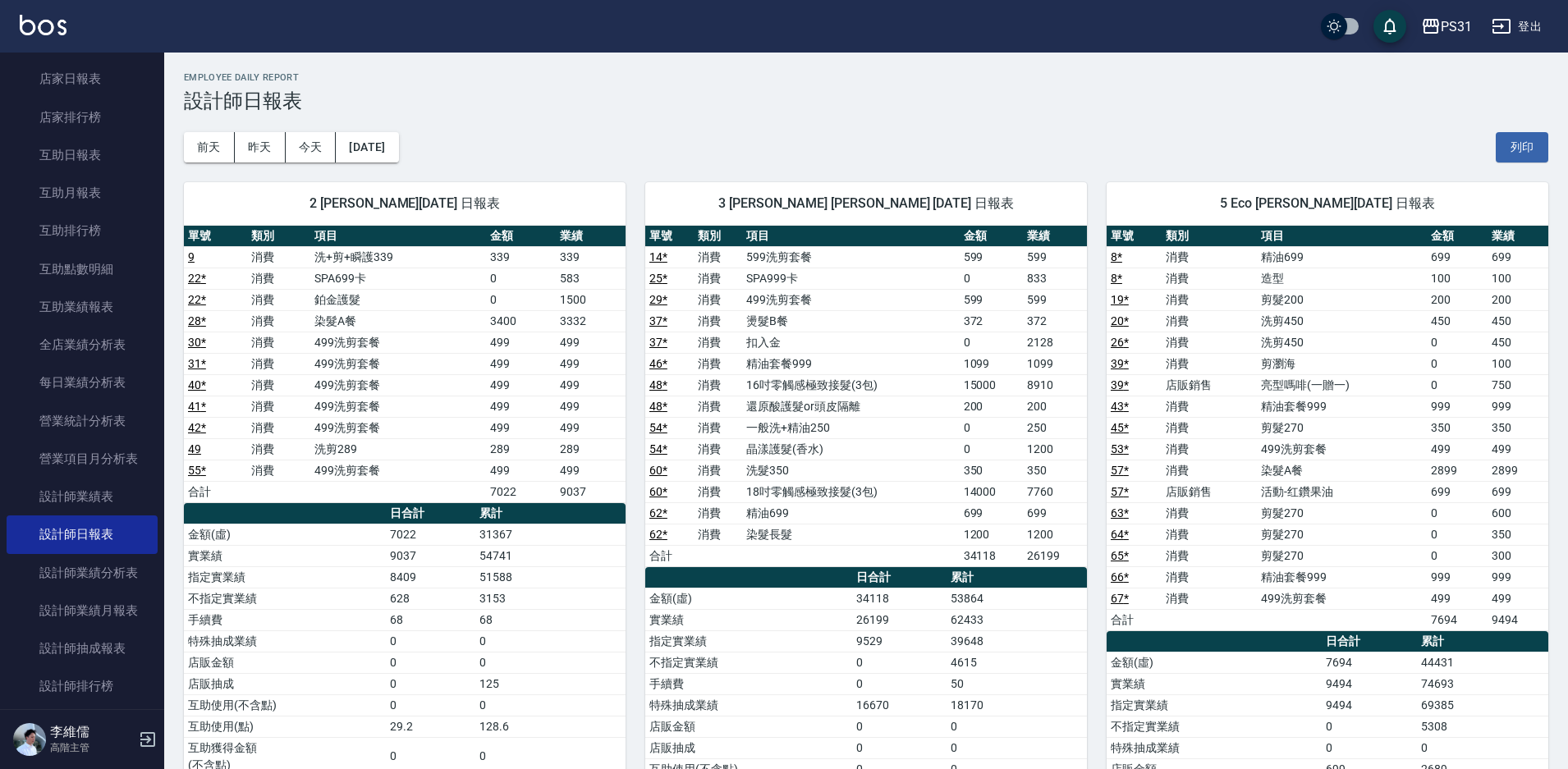 click on "PS31   2025-07-12   設計師日報表 列印時間： 2025-07-15-14:36 Employee Daily Report 設計師日報表 前天 昨天 今天 2025/07/12 列印 2 Bille 呂怡慧 07/12/2025 日報表  單號 類別 項目 金額 業績 9 消費 洗+剪+瞬護339 339 339 22 * 消費 SPA699卡 0 583 22 * 消費 鉑金護髮 0 1500 28 * 消費 染髮A餐 3400 3332 30 * 消費 499洗剪套餐 499 499 31 * 消費 499洗剪套餐 499 499 40 * 消費 499洗剪套餐 499 499 41 * 消費 499洗剪套餐 499 499 42 * 消費 499洗剪套餐 499 499 49 消費 洗剪289 289 289 55 * 消費 499洗剪套餐 499 499 合計 7022 9037 日合計 累計 金額(虛) 7022 31367 實業績 9037 54741 指定實業績 8409 51588 不指定實業績 628 3153 手續費 68 68 特殊抽成業績 0 0 店販金額 0 0 店販抽成 0 125 互助使用(不含點) 0 0 互助使用(點) 29.2 128.6 互助獲得金額  (不含點) 0 0 互助獲得(點) 點數/換算金額 4/140 10.3/358.75 總客數 10 54 指定客 8 46 不指定客 2 8 客單價 702.2 11 *" at bounding box center (866, 1285) 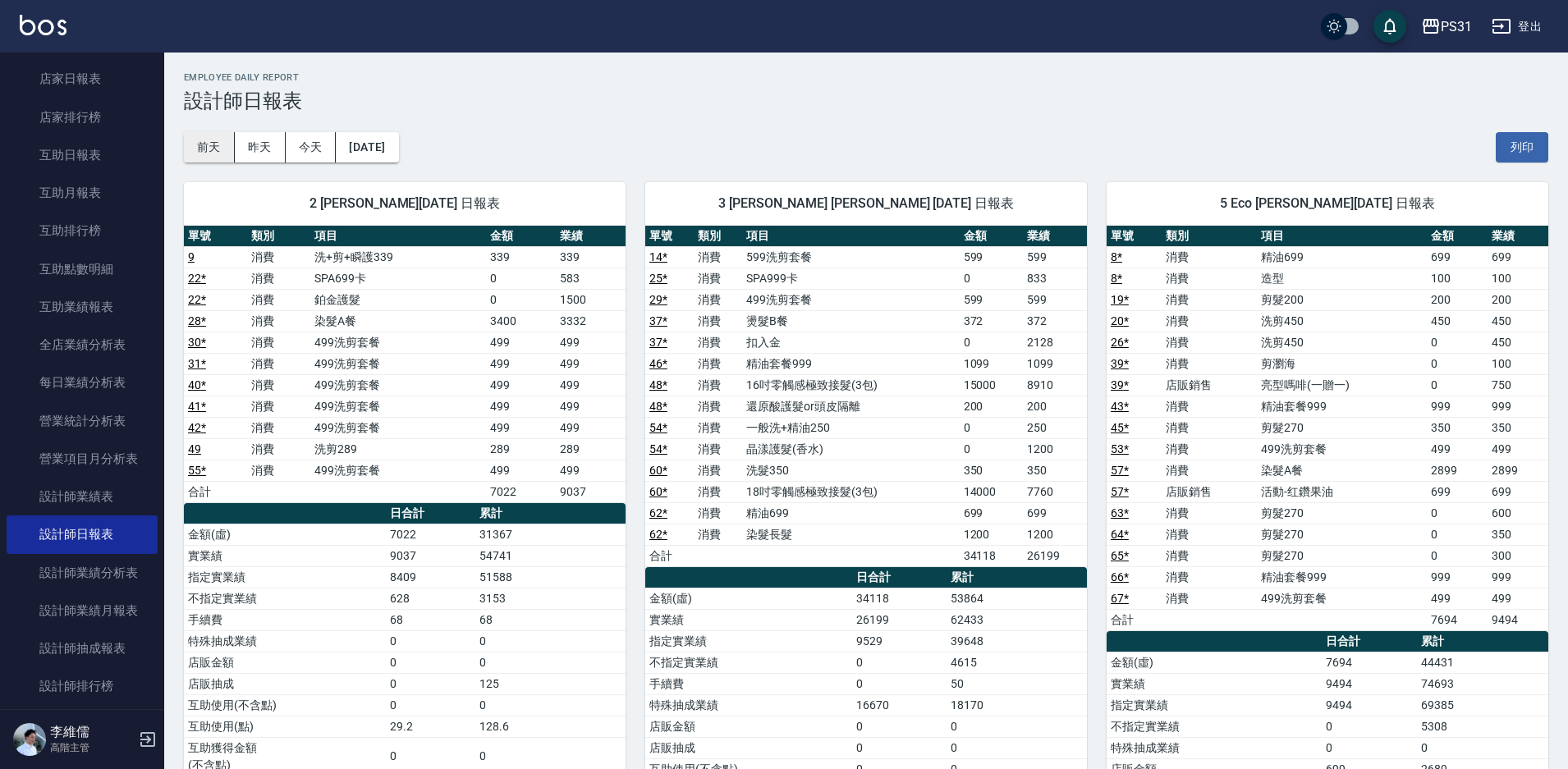 click on "前天" at bounding box center [209, 147] 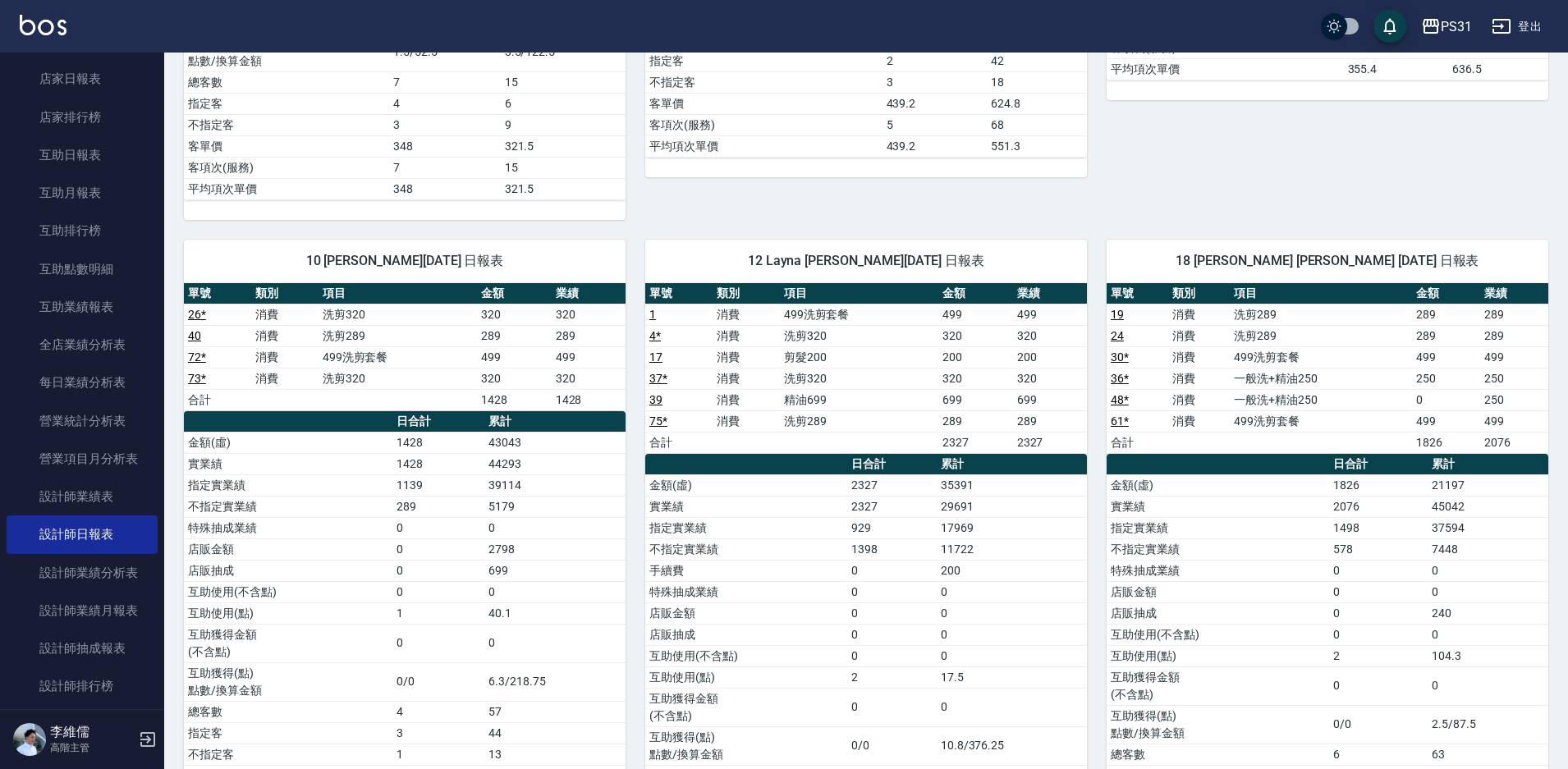 scroll, scrollTop: 1641, scrollLeft: 0, axis: vertical 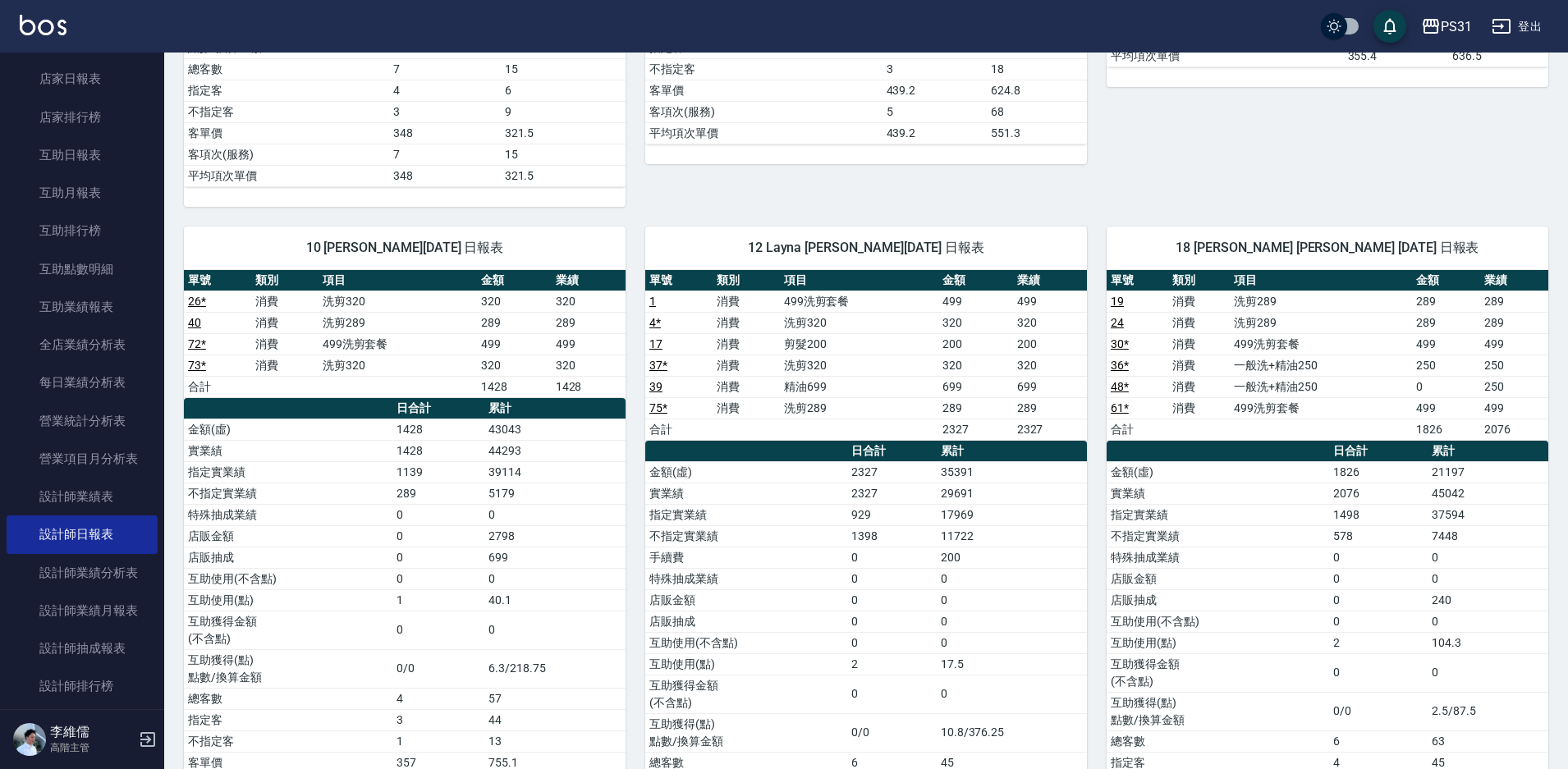 type 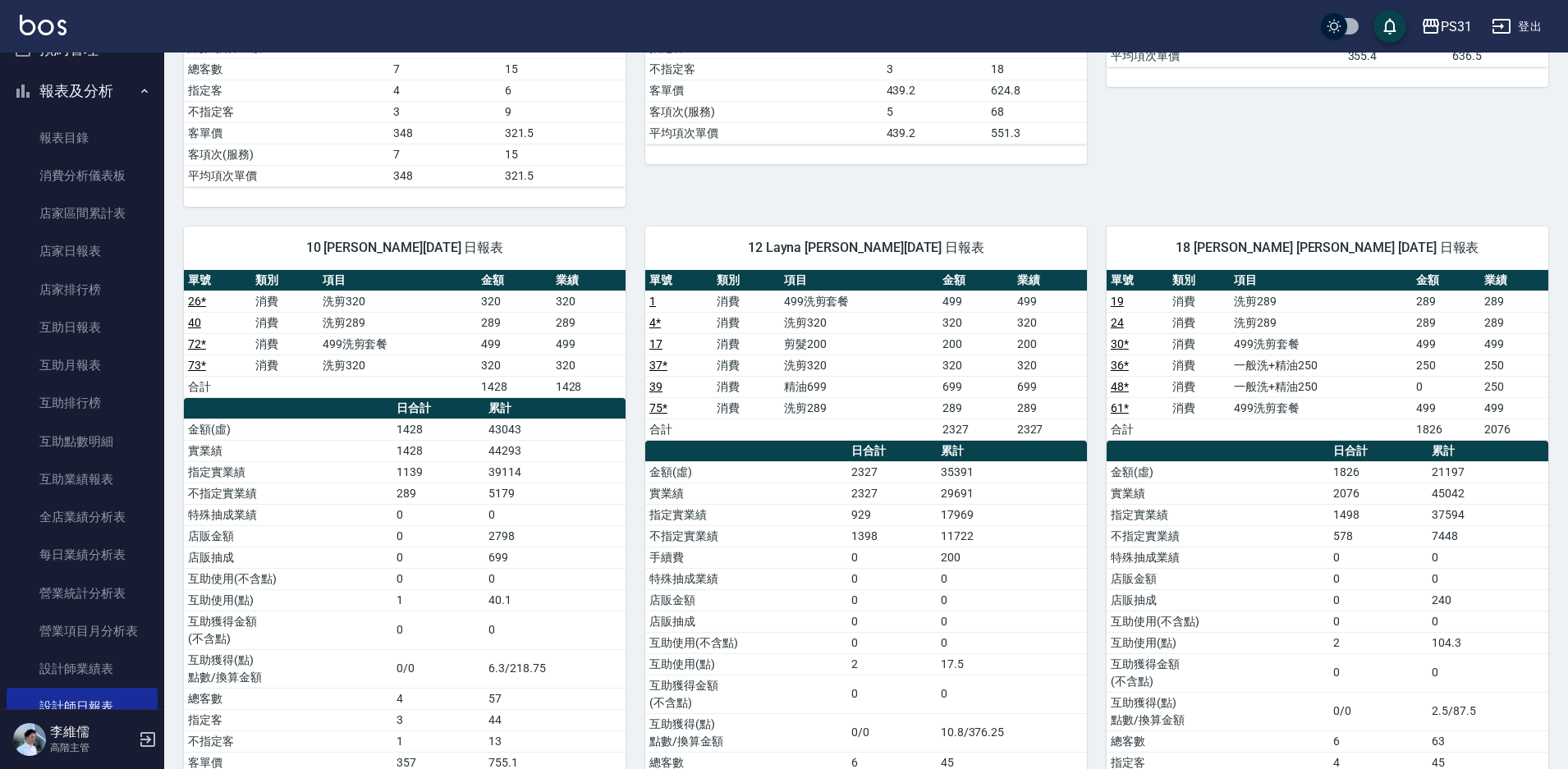 scroll, scrollTop: 0, scrollLeft: 0, axis: both 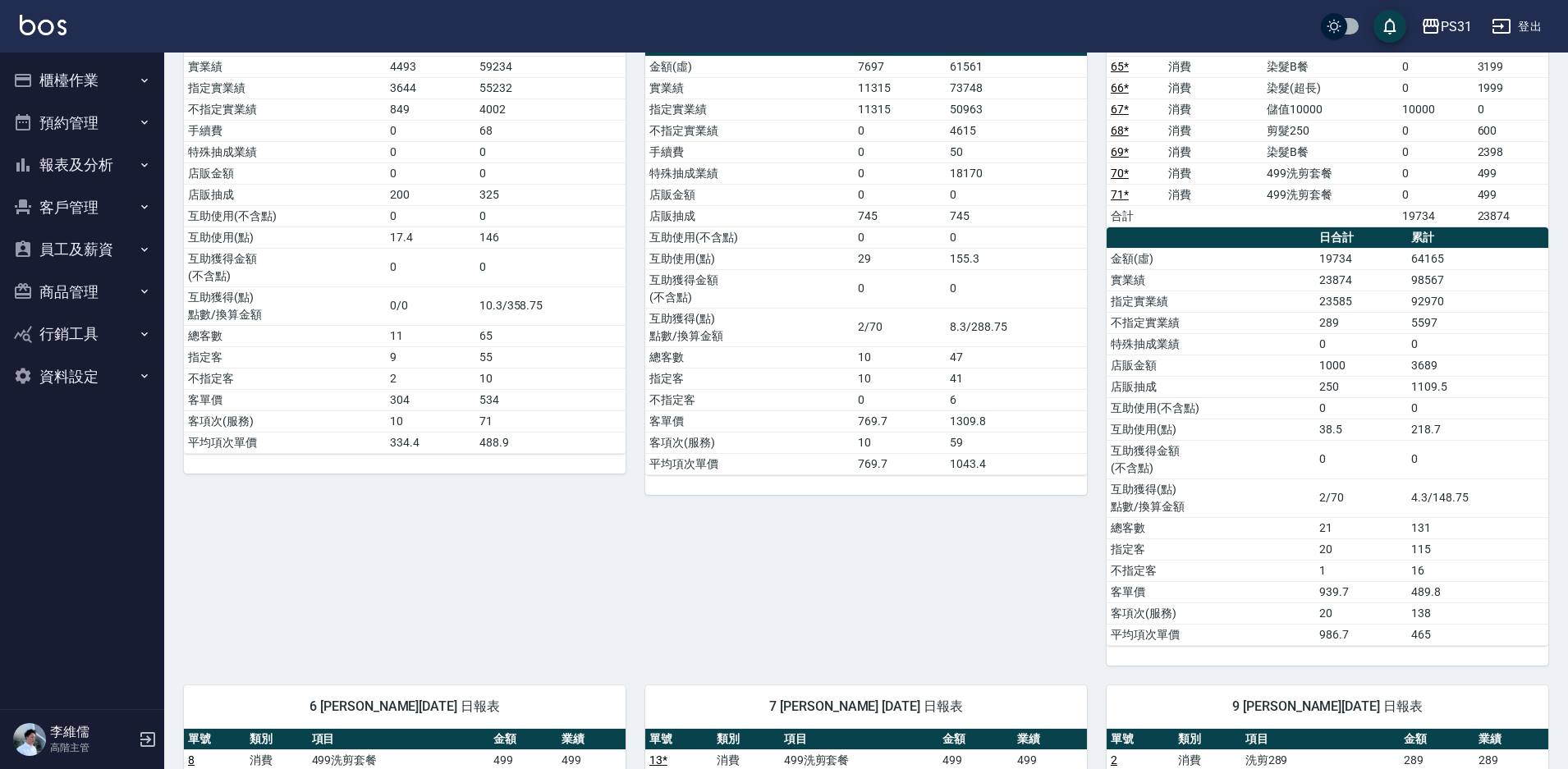 click on "櫃檯作業" at bounding box center [82, 80] 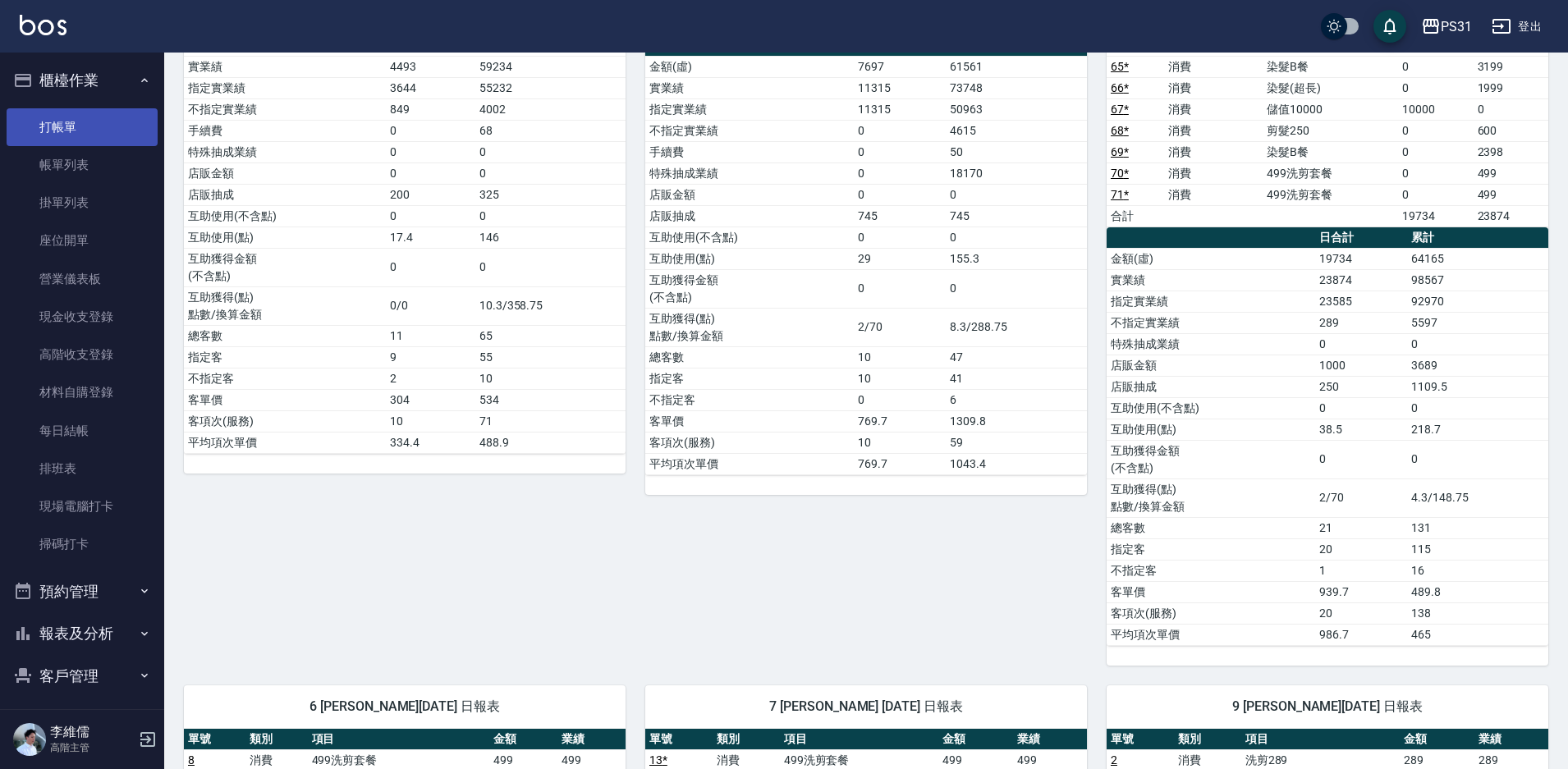 click on "打帳單" at bounding box center [82, 127] 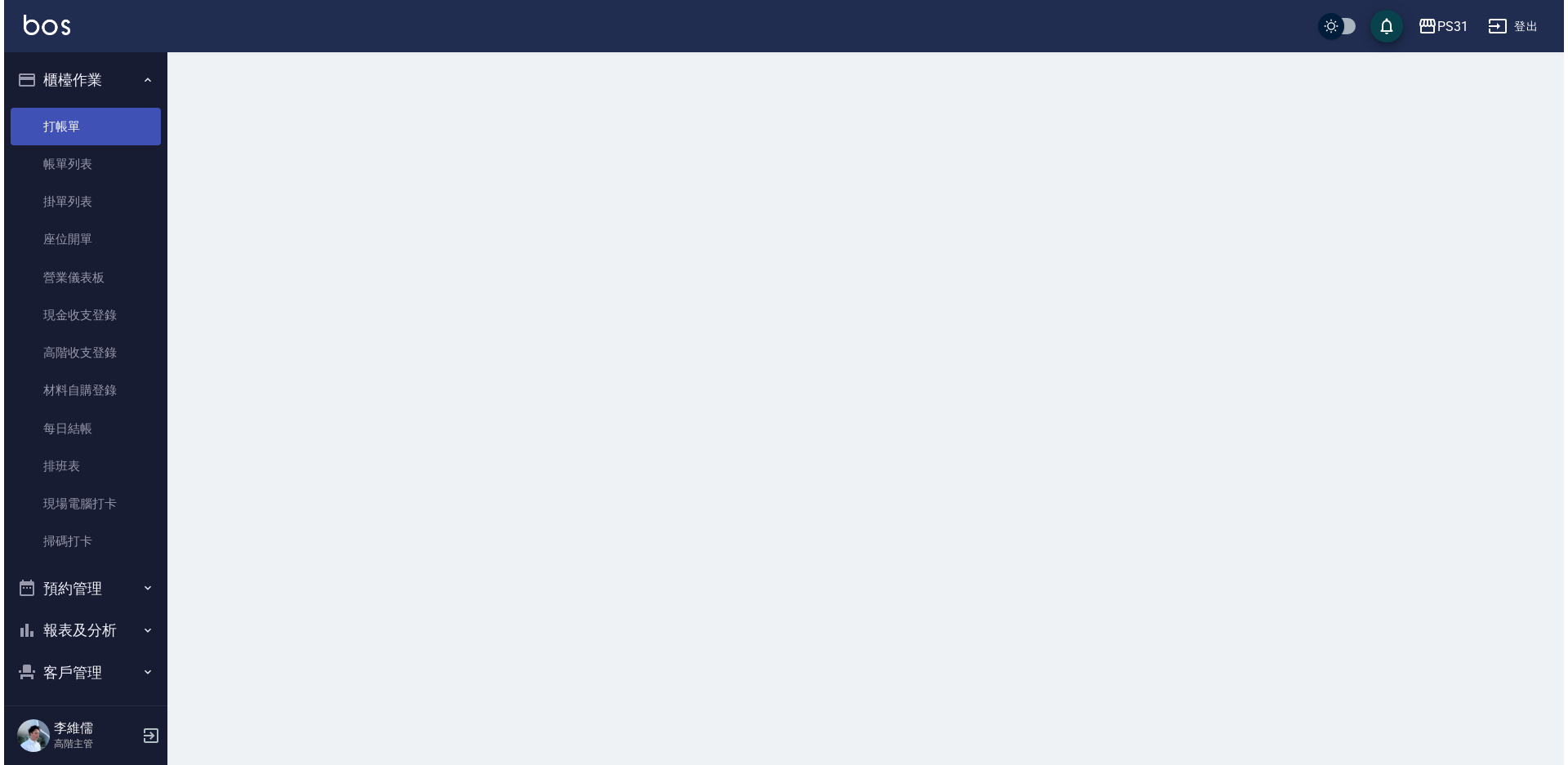 scroll, scrollTop: 0, scrollLeft: 0, axis: both 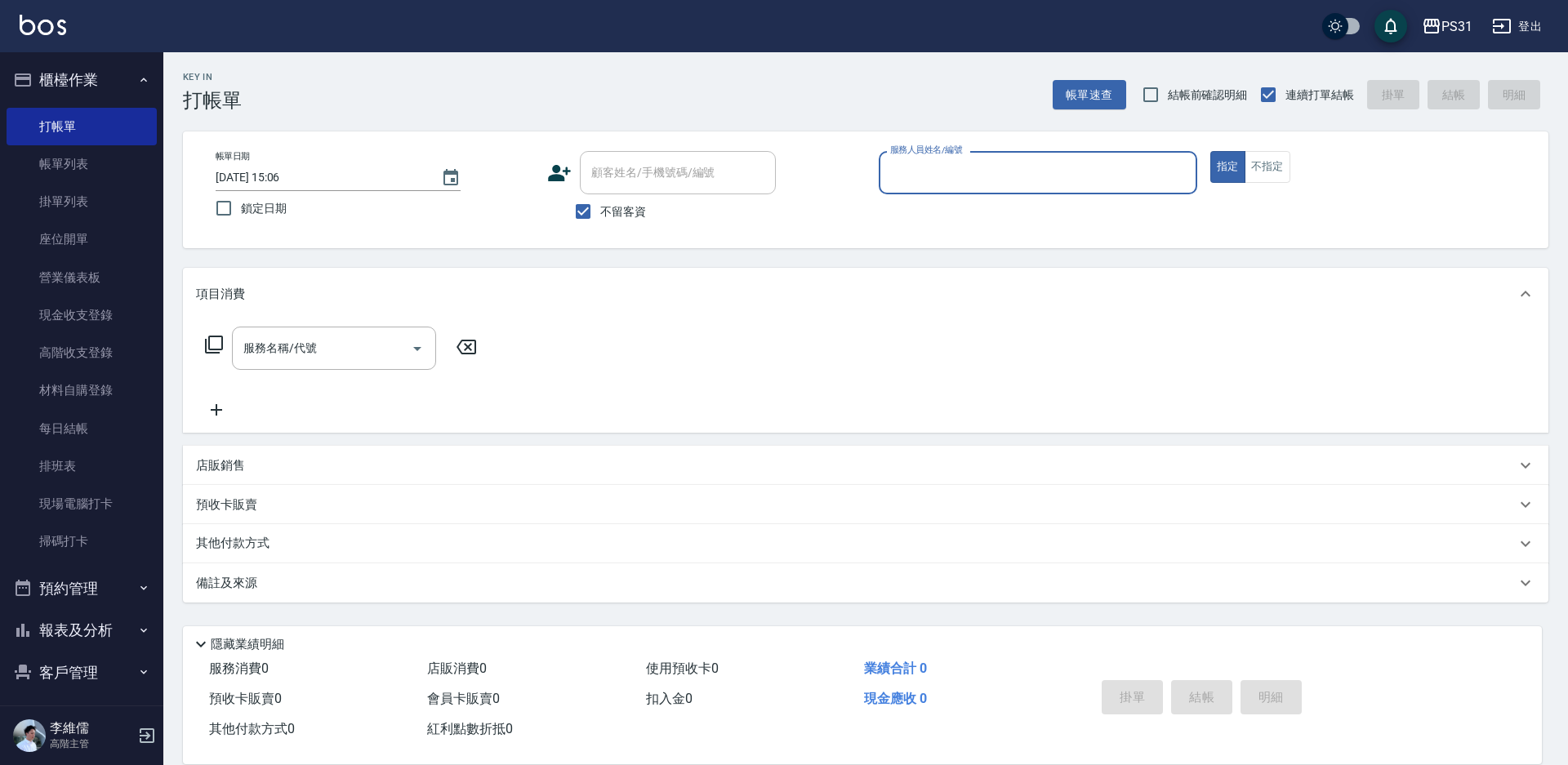 click on "服務人員姓名/編號" at bounding box center [1038, 172] 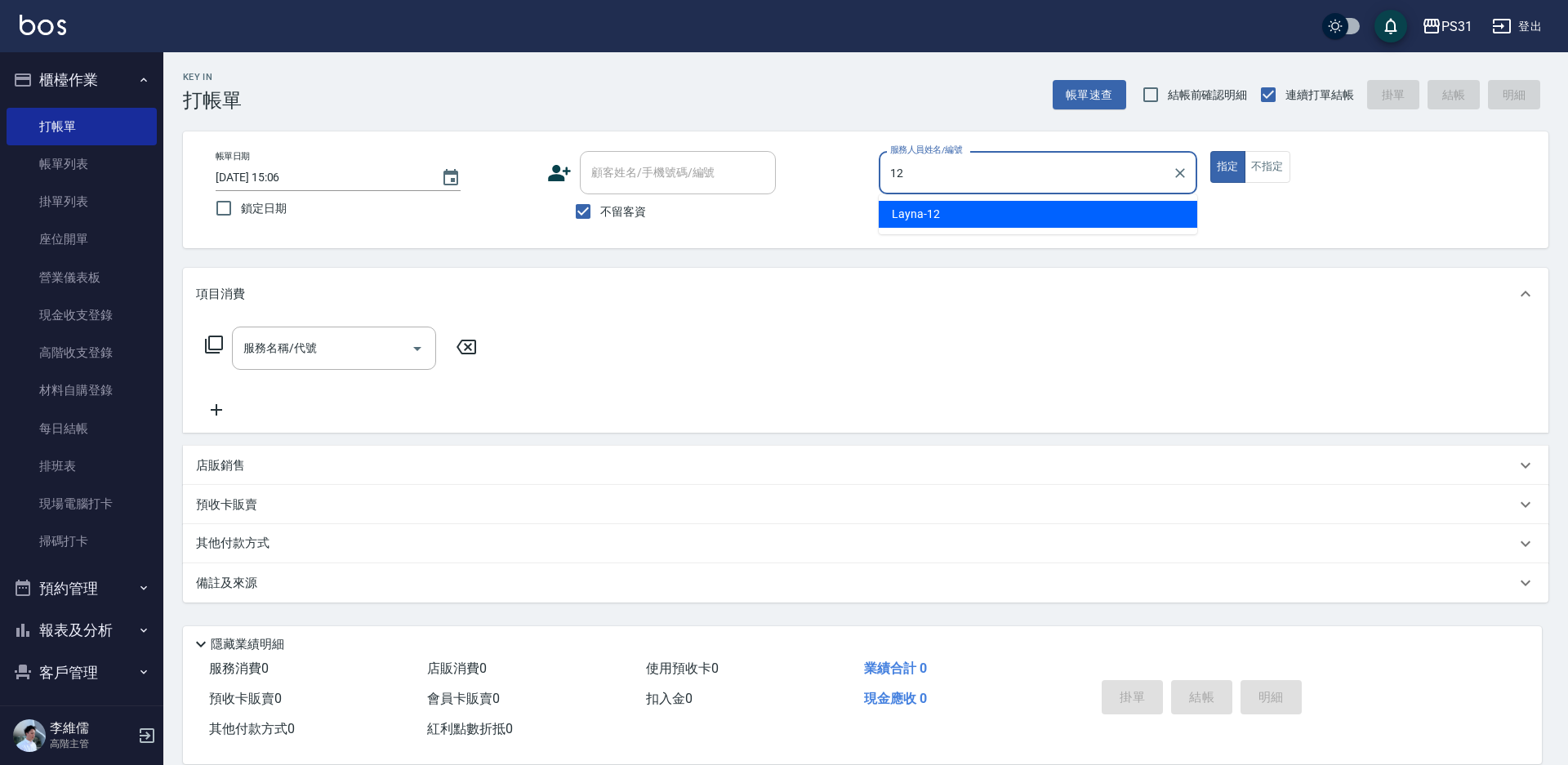 type on "12" 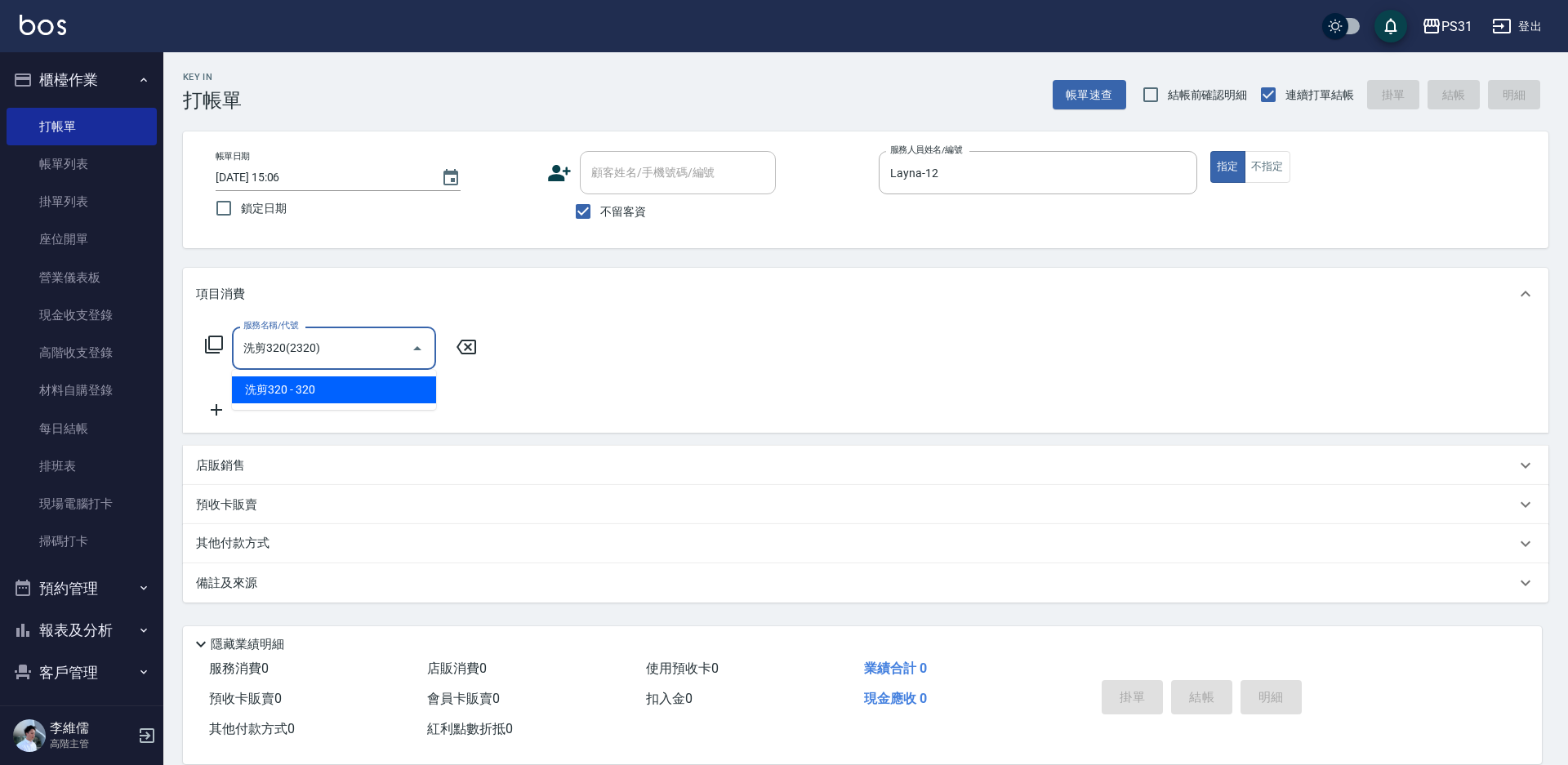 type on "洗剪320(2320)" 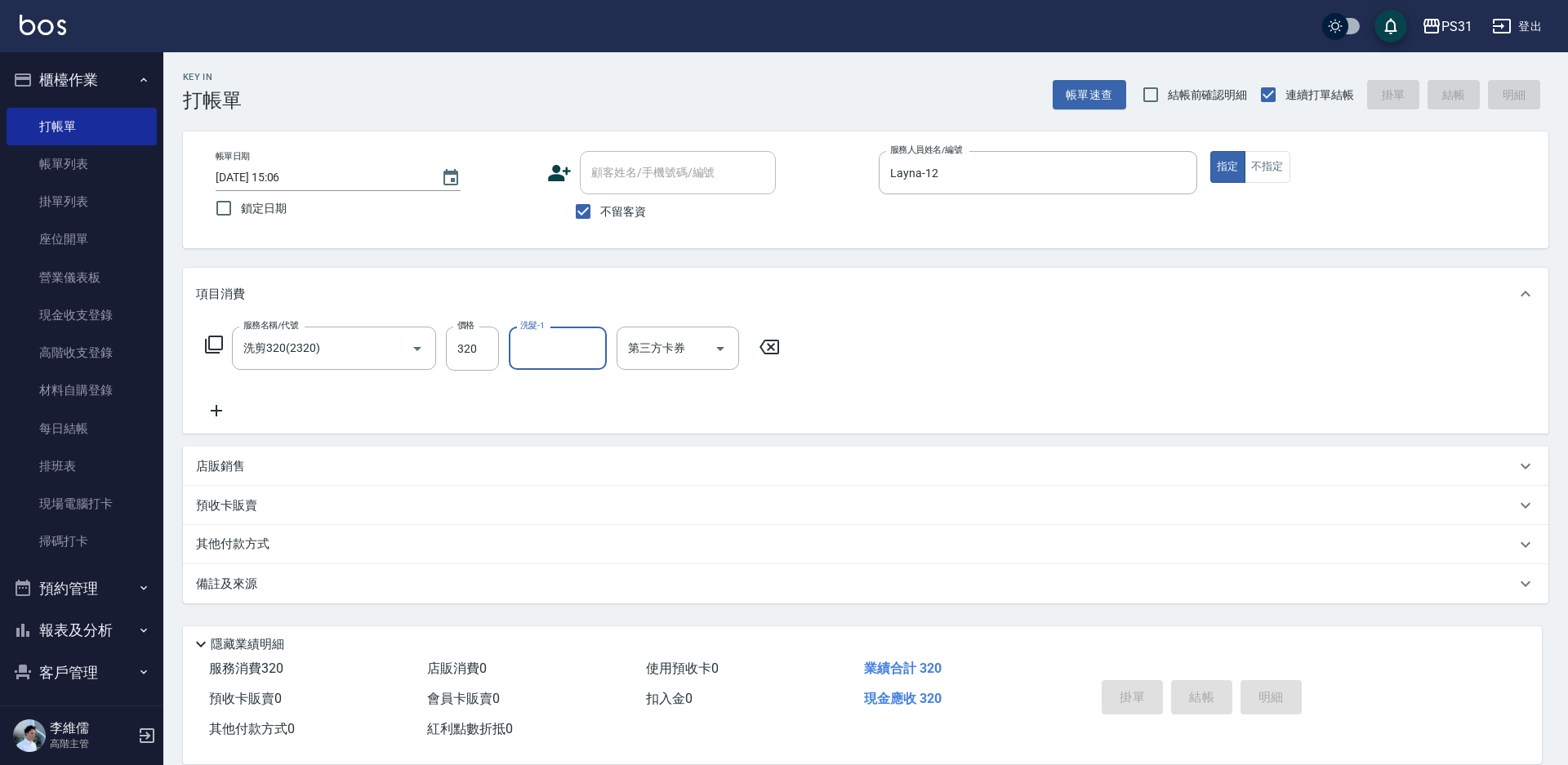 type 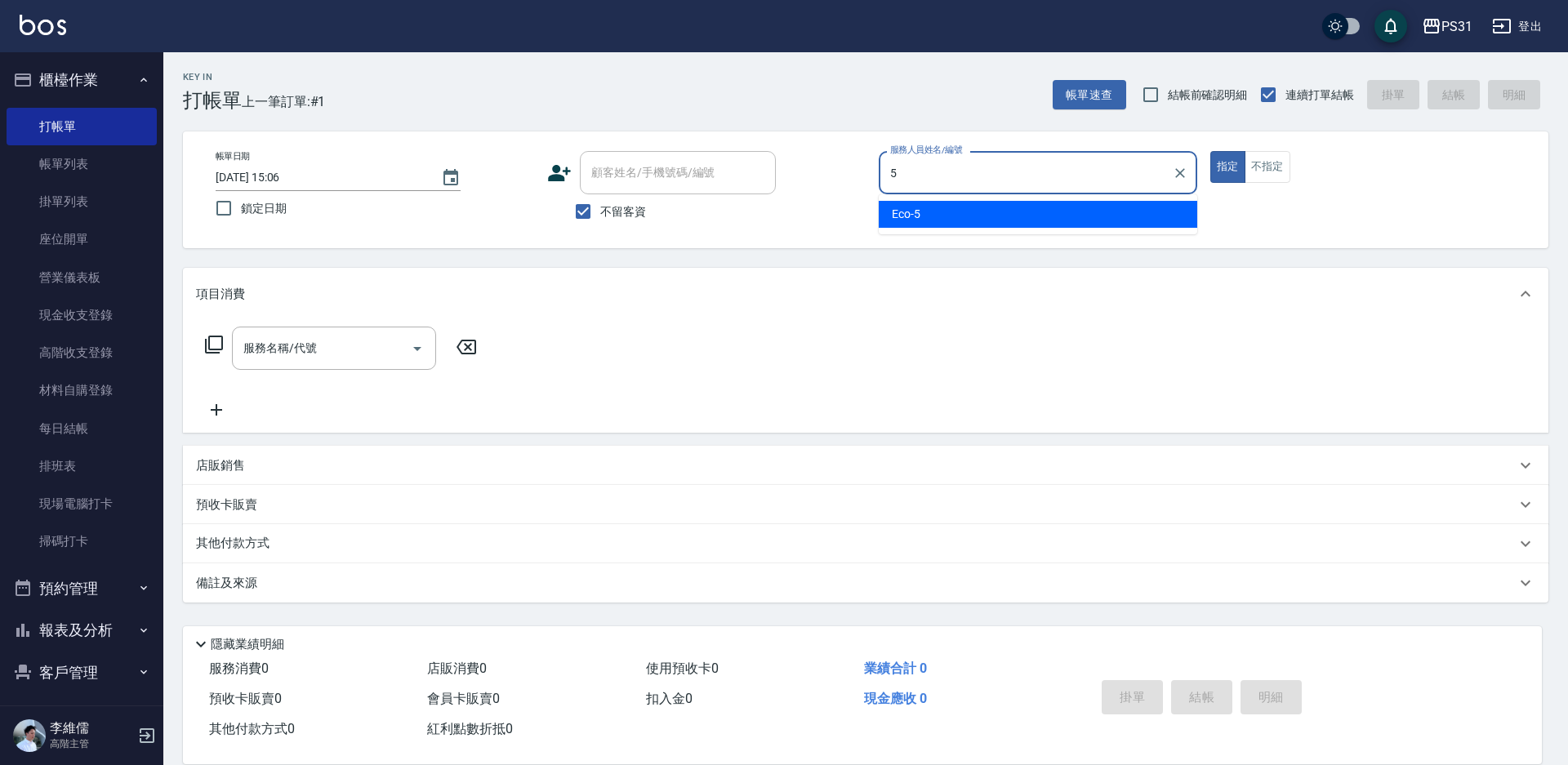 type on "Eco-5" 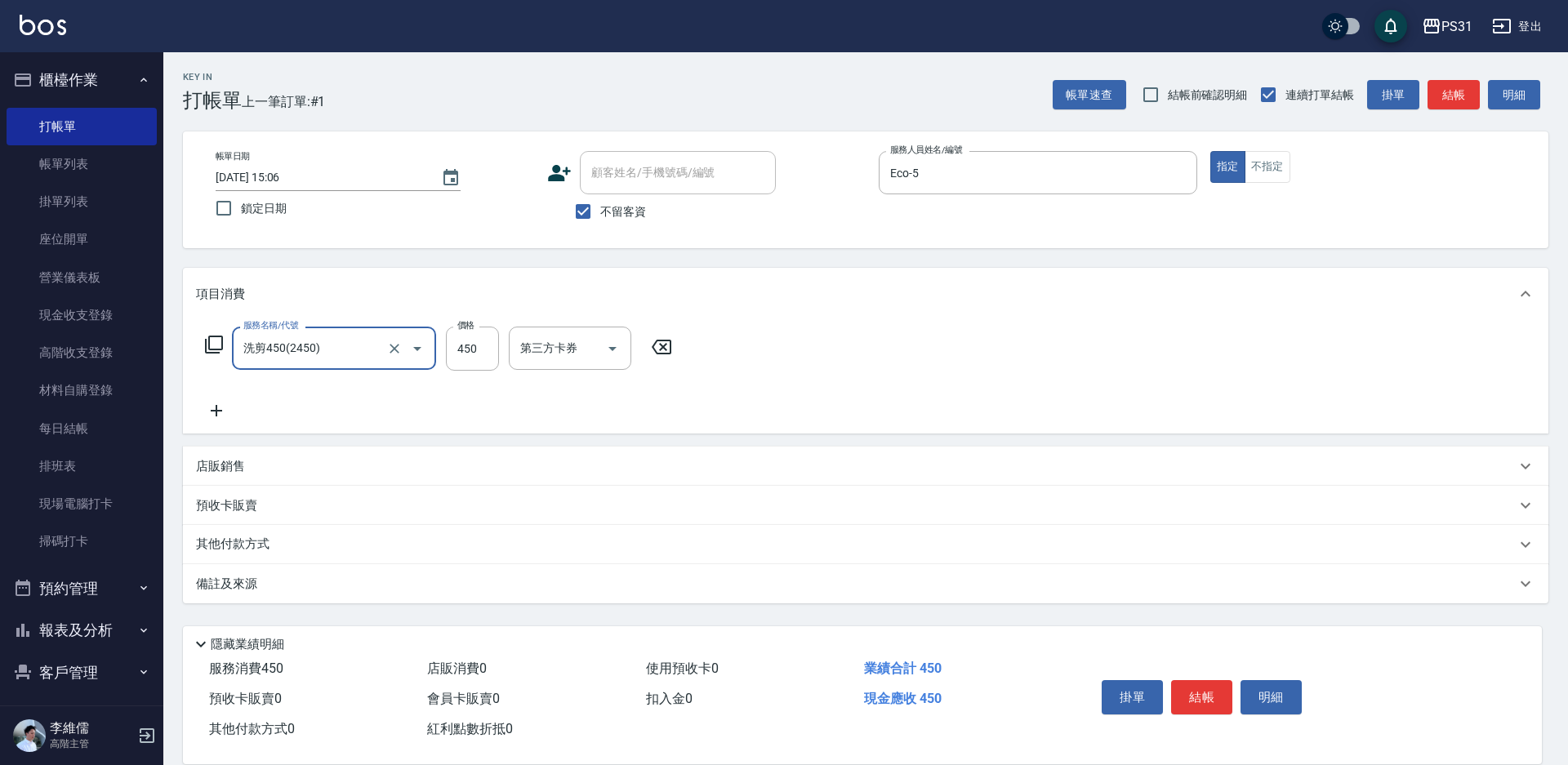 type on "洗剪450(2450)" 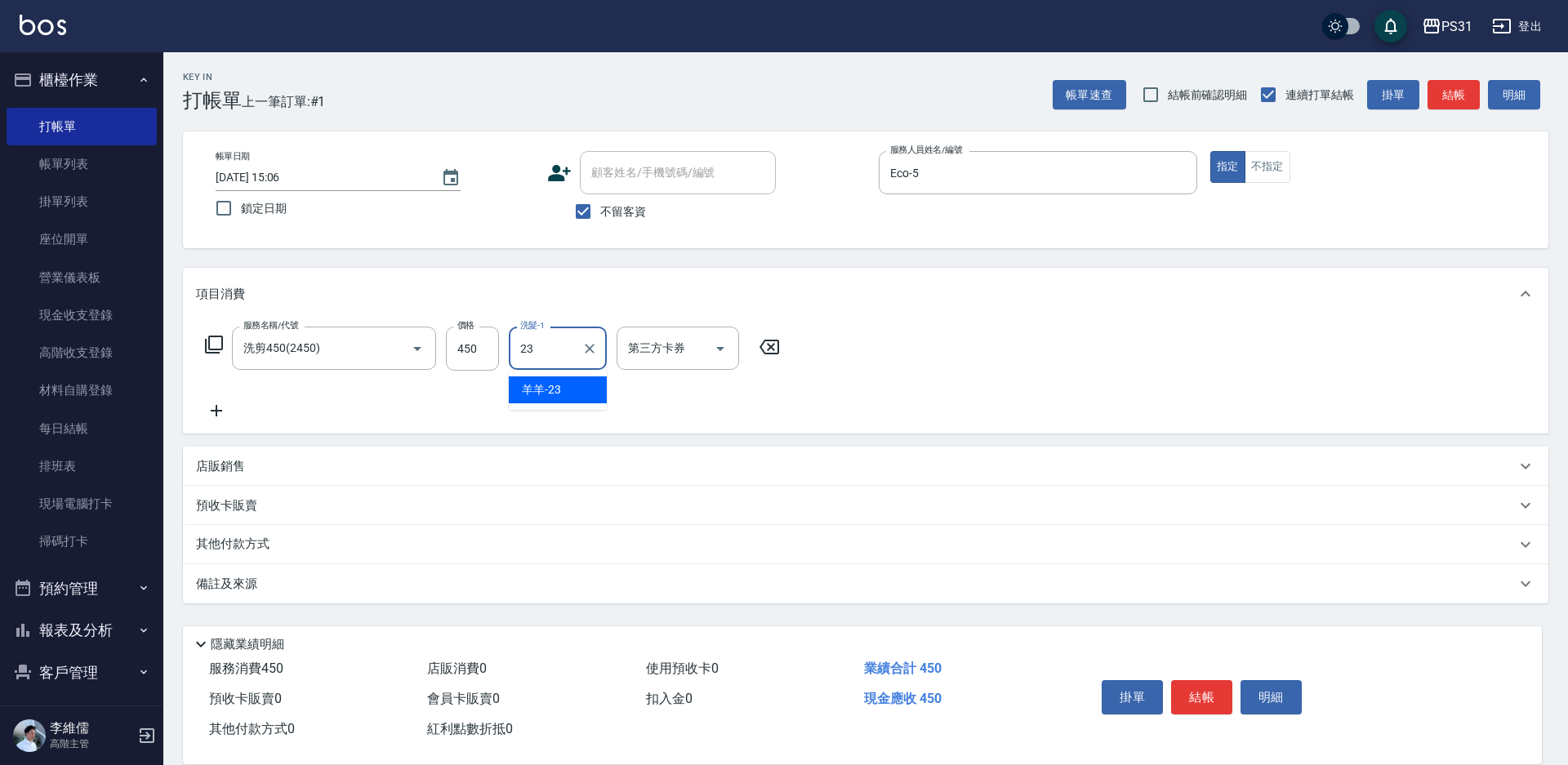 type on "羊羊-23" 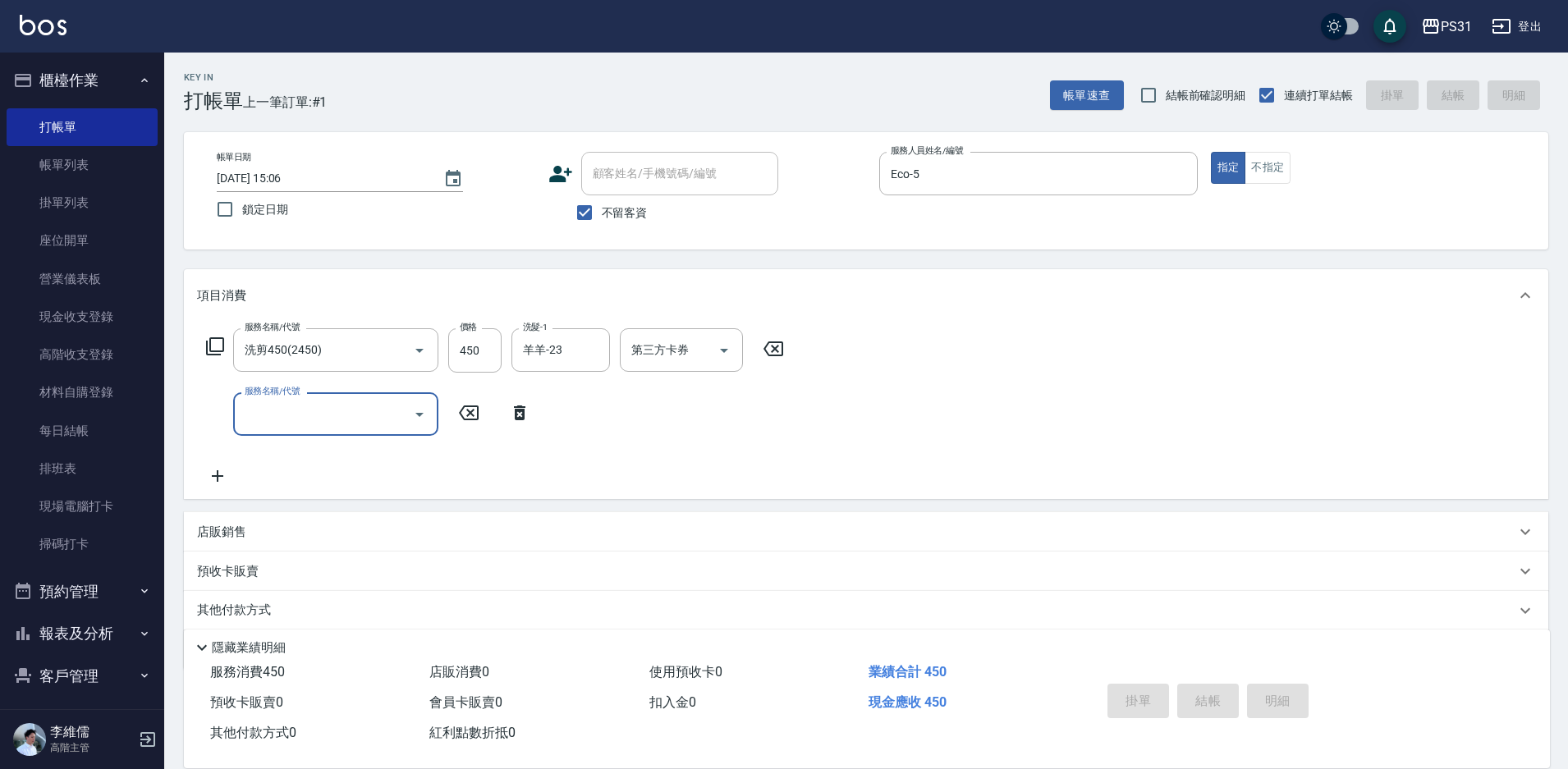 type 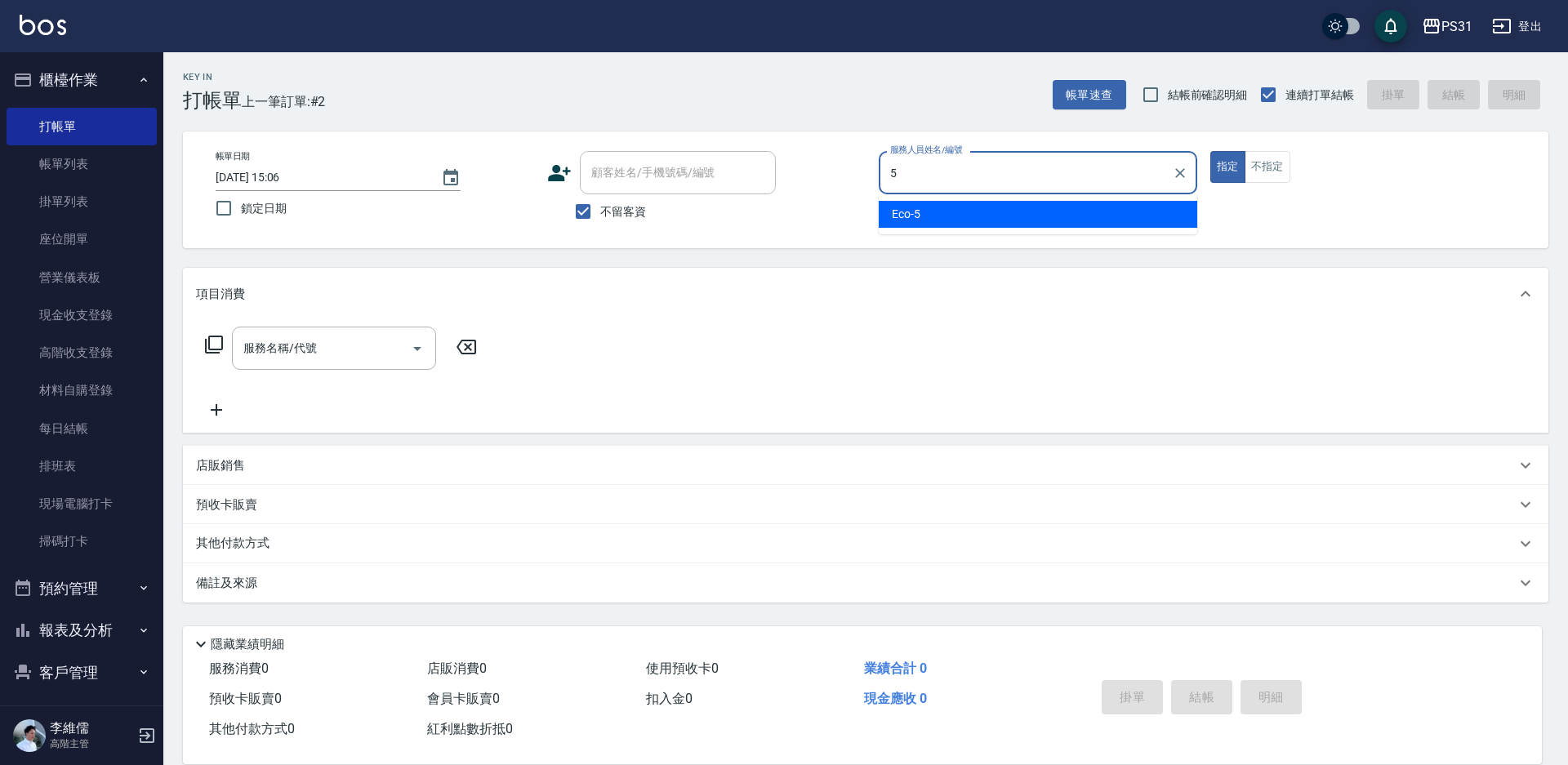 type on "Eco-5" 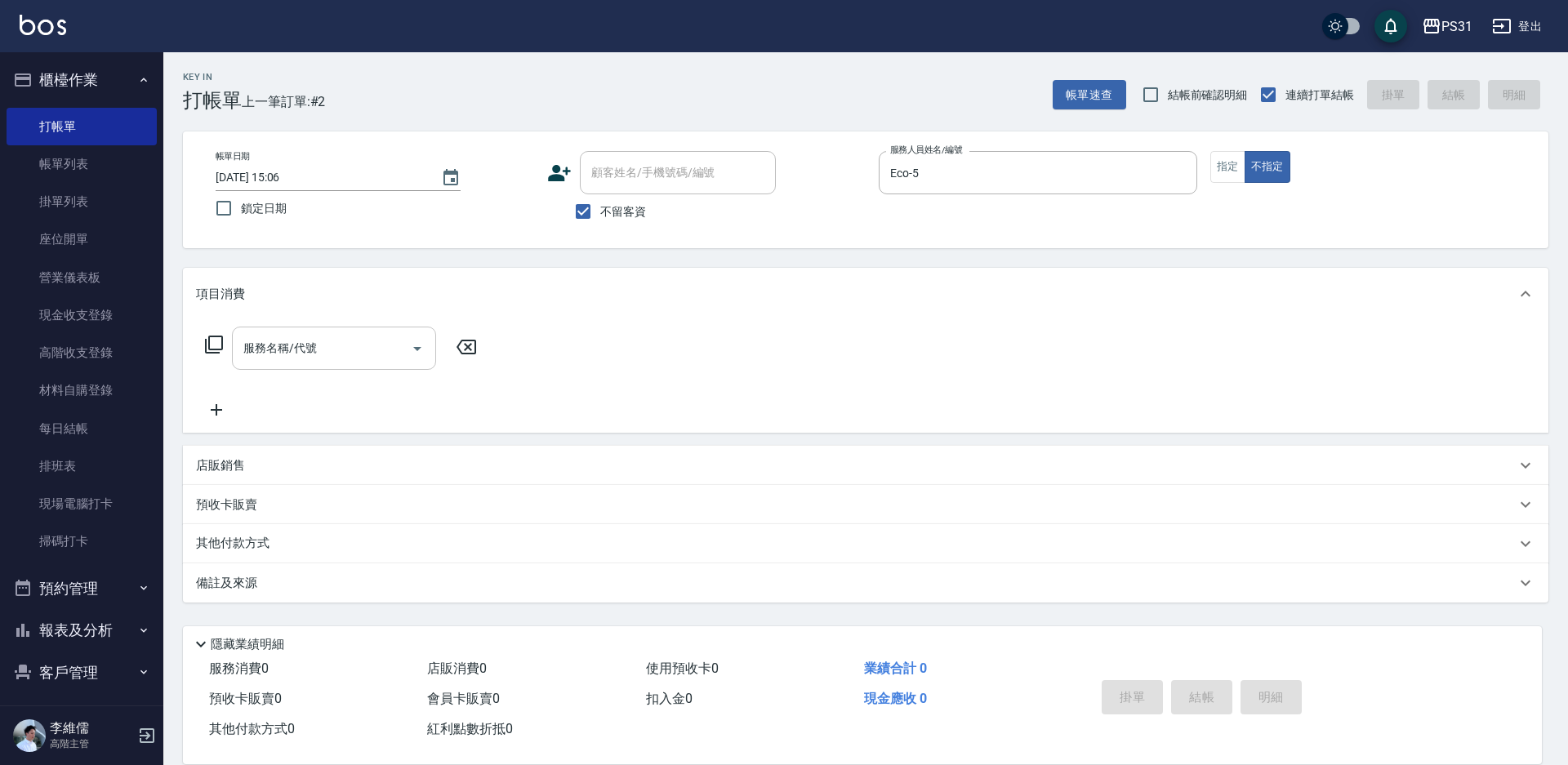click on "服務名稱/代號" at bounding box center [322, 348] 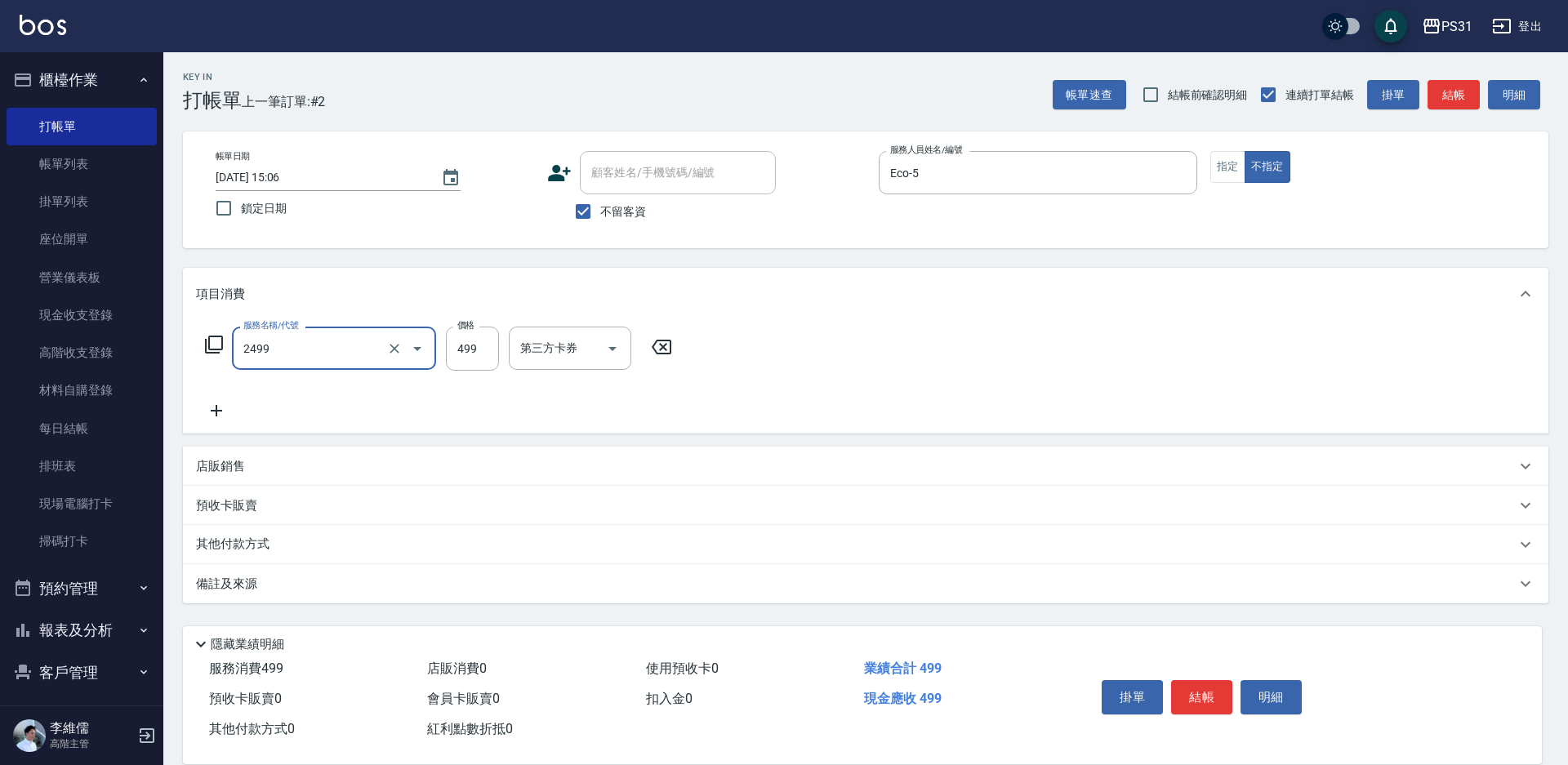 type on "499洗剪套餐(2499)" 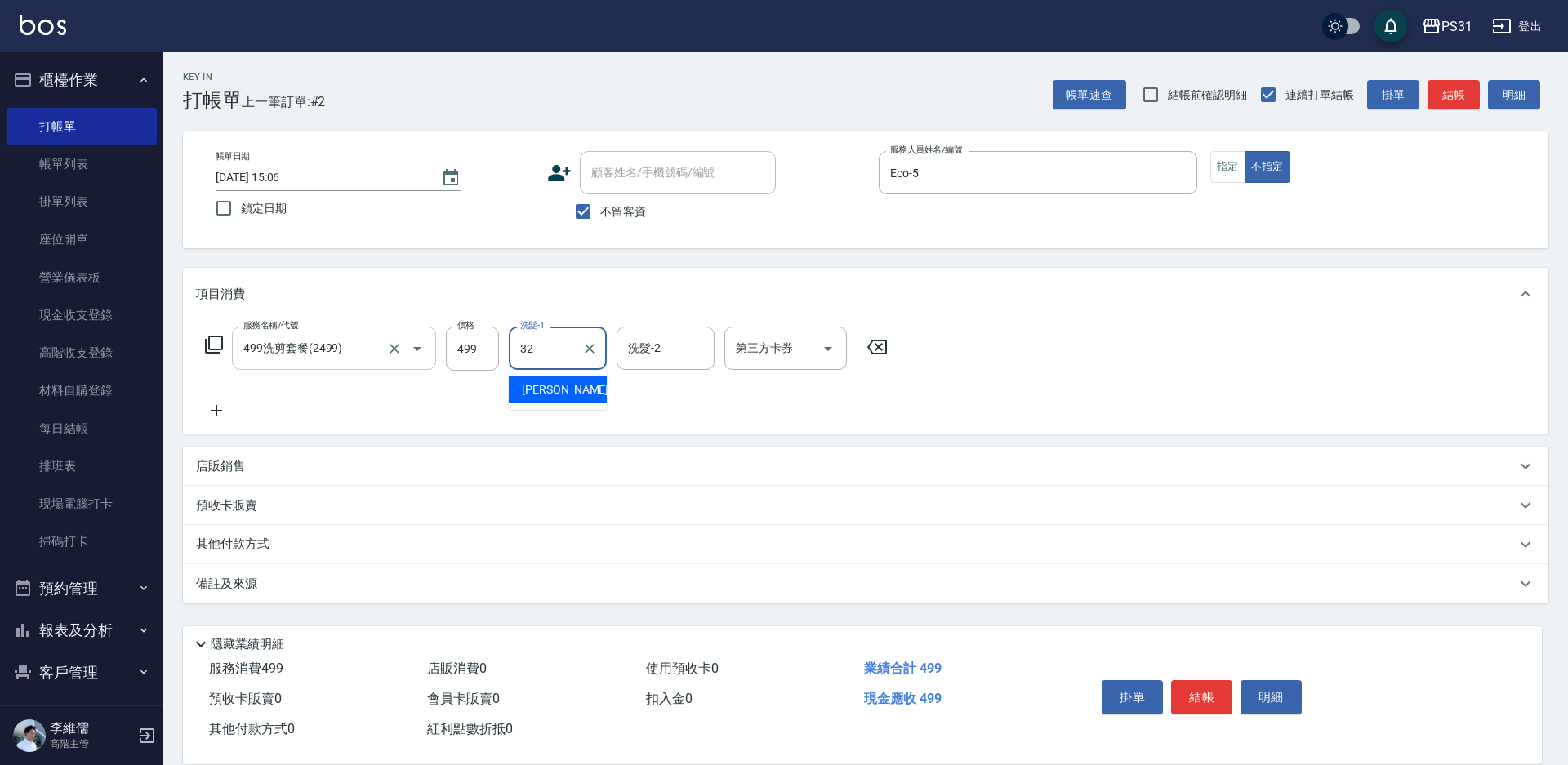type on "陳聖軒-32" 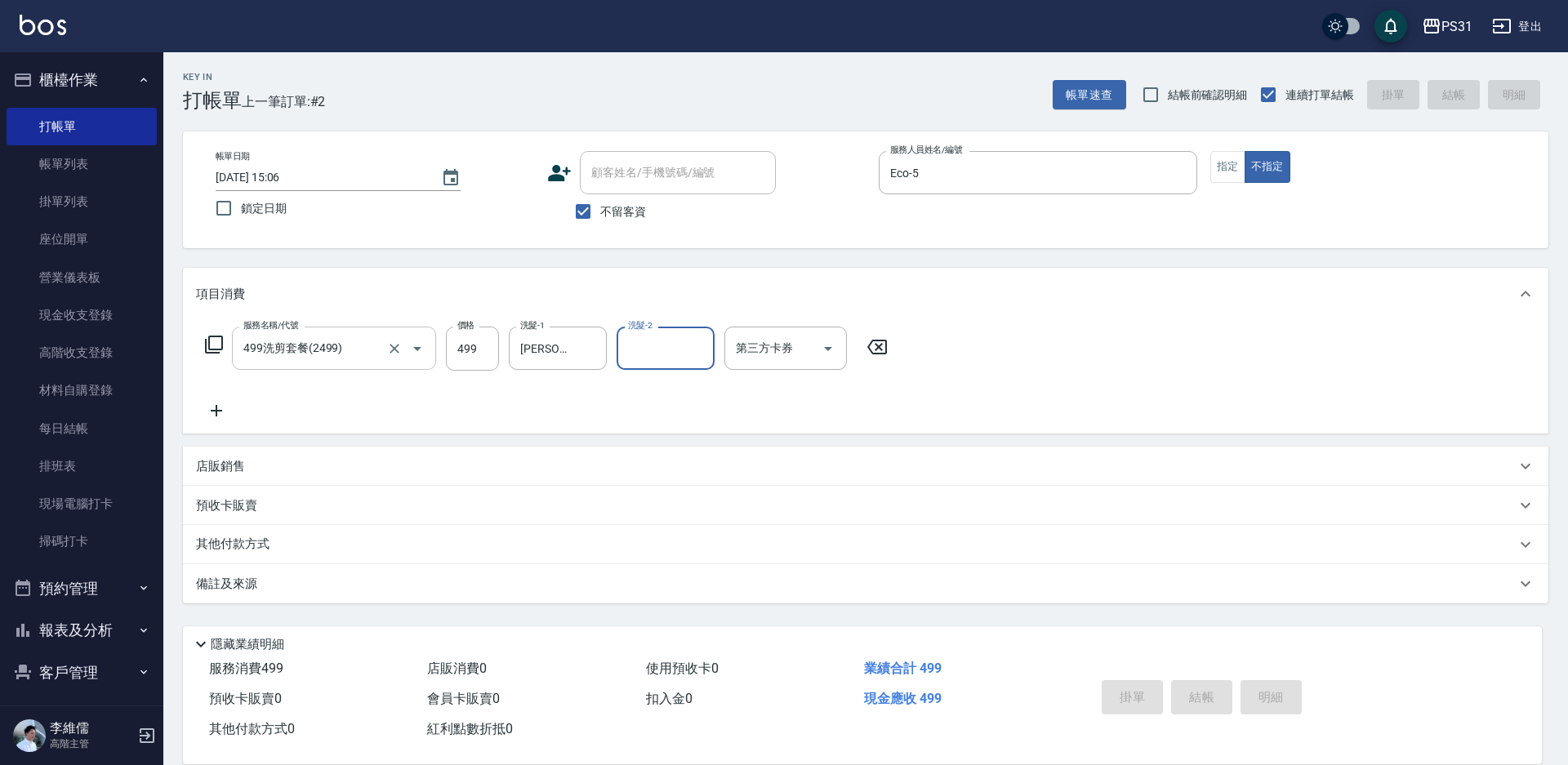 type on "2025/07/15 15:07" 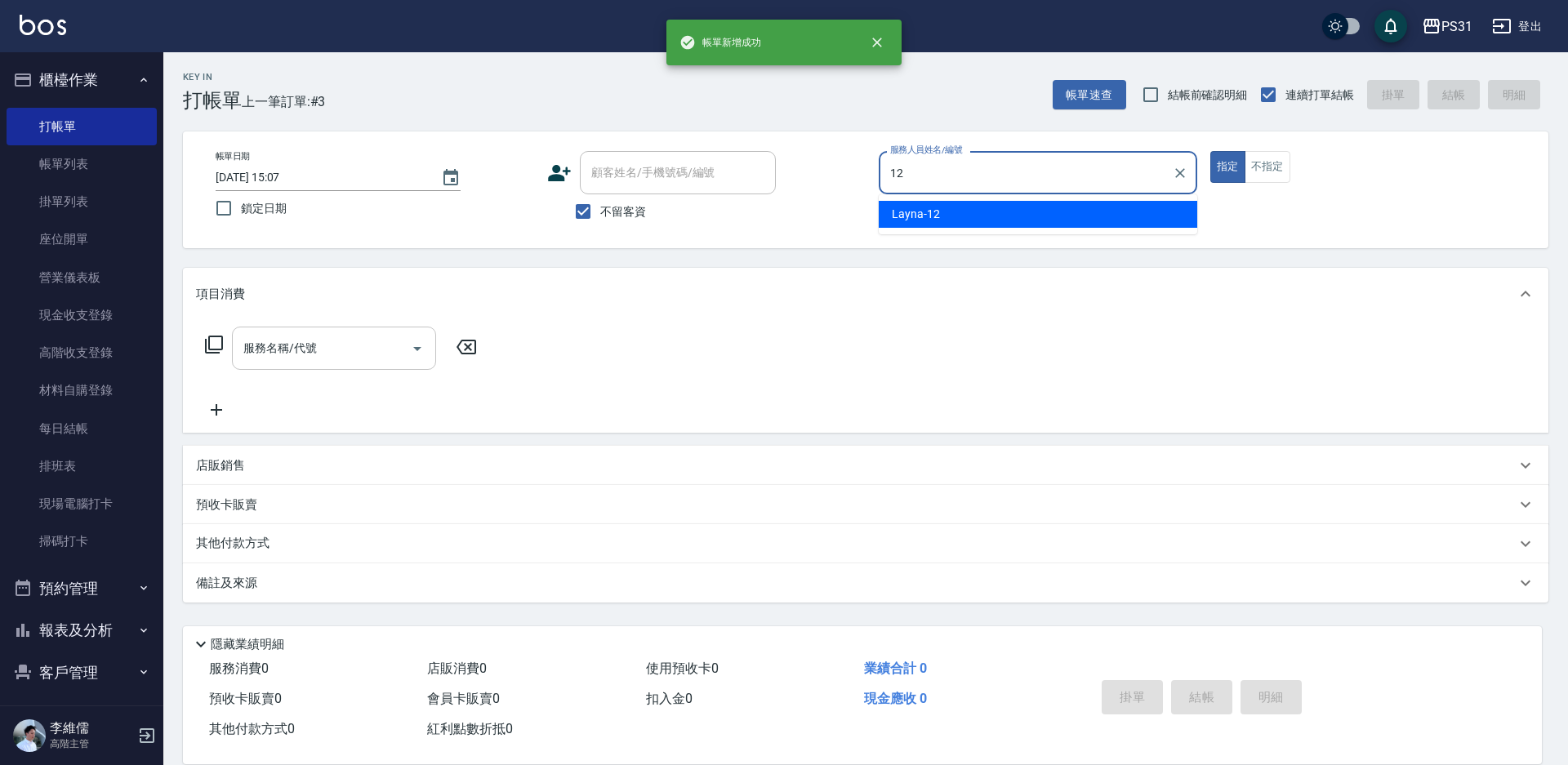 type on "Layna-12" 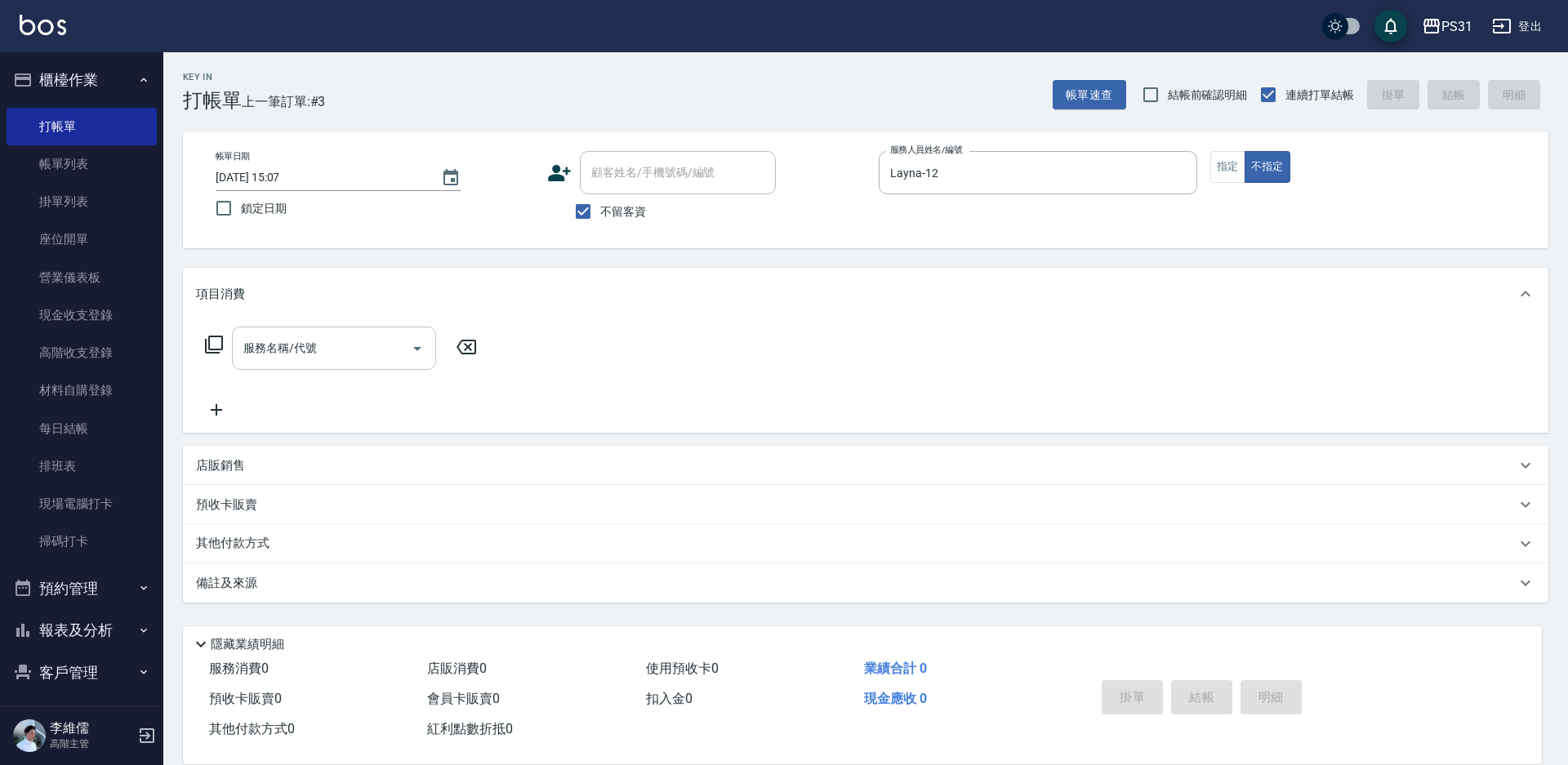 click on "服務名稱/代號" at bounding box center [322, 348] 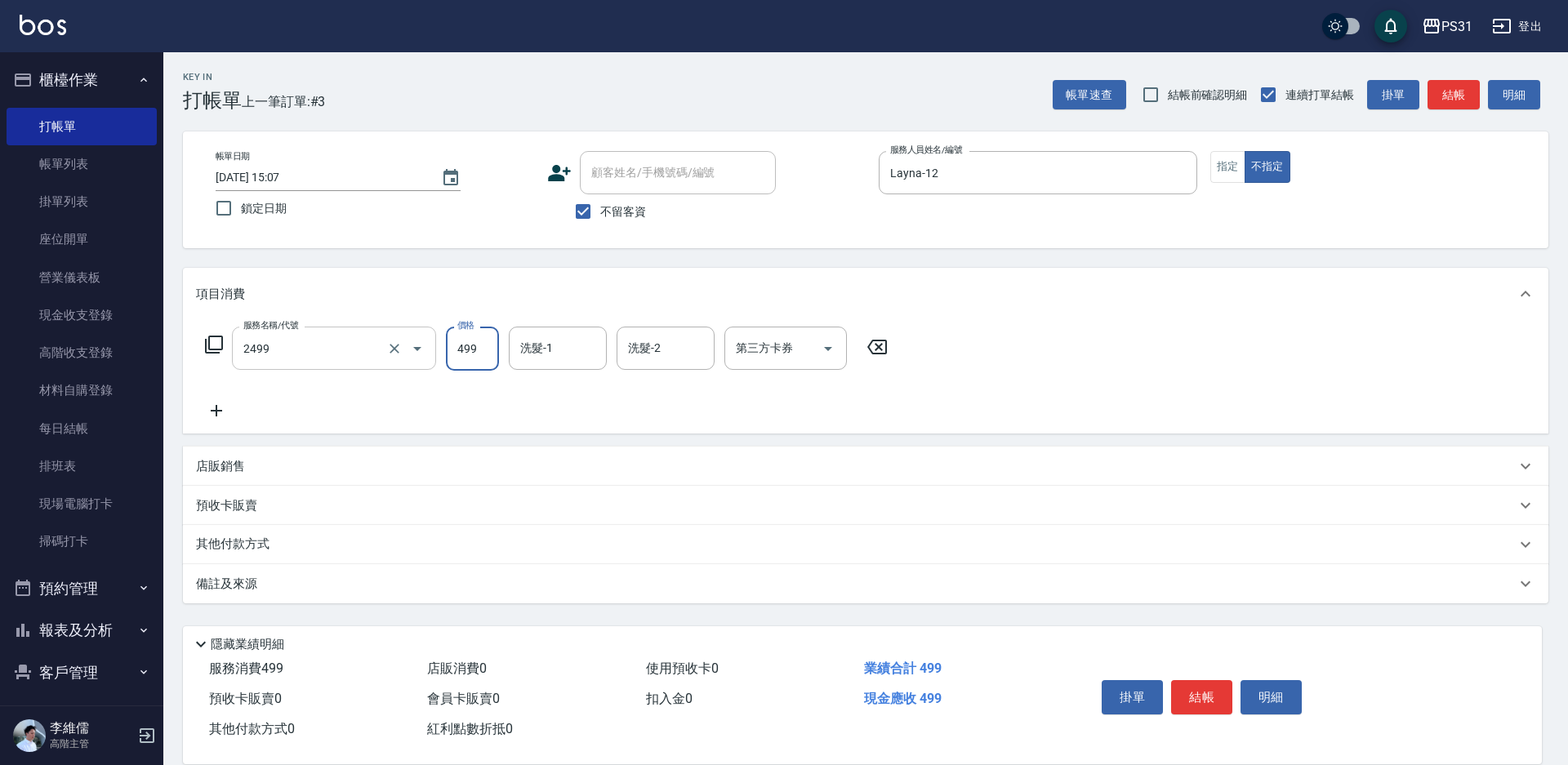 type on "499洗剪套餐(2499)" 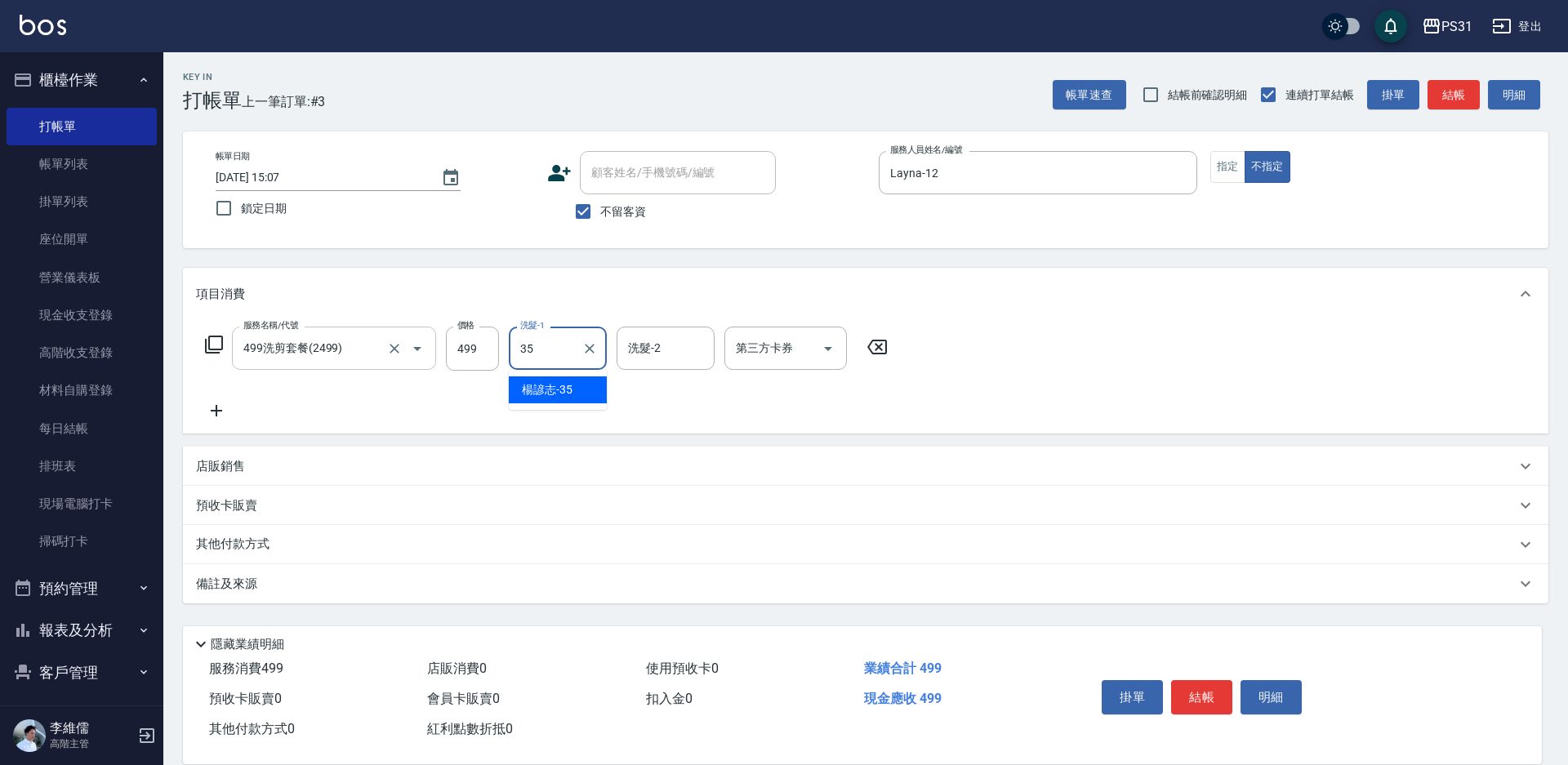 type on "楊諺志-35" 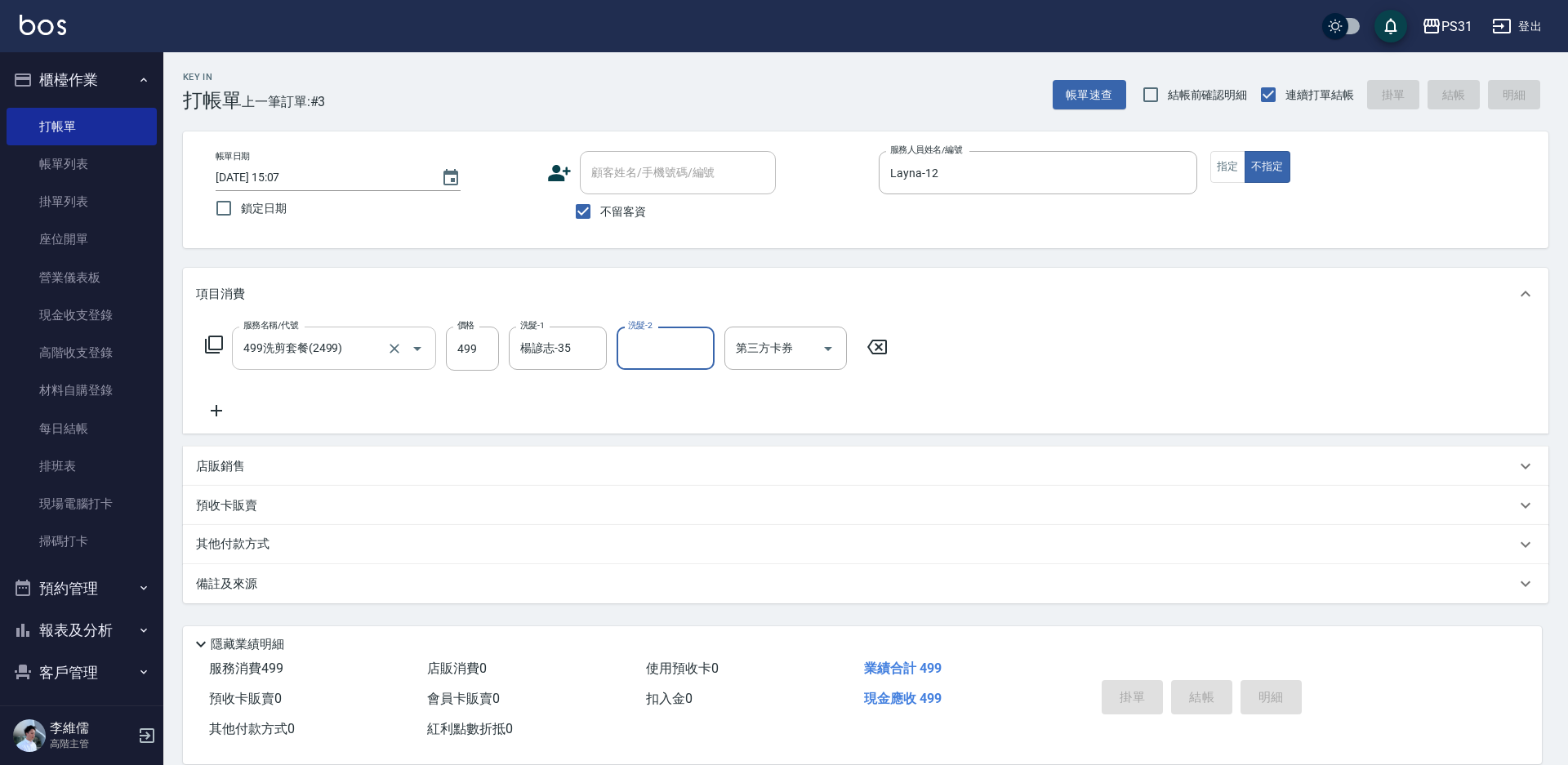 type 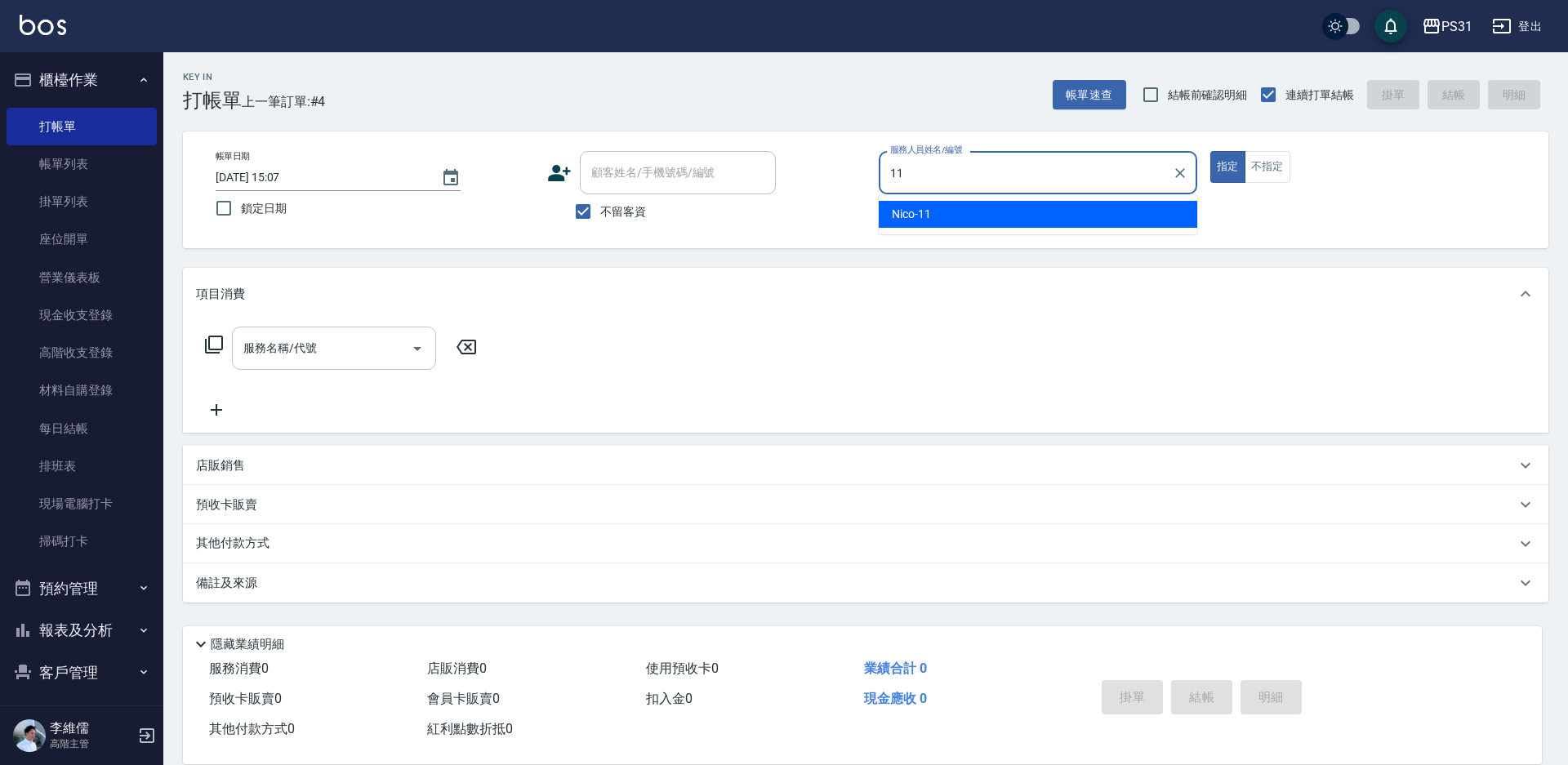type on "Nico-11" 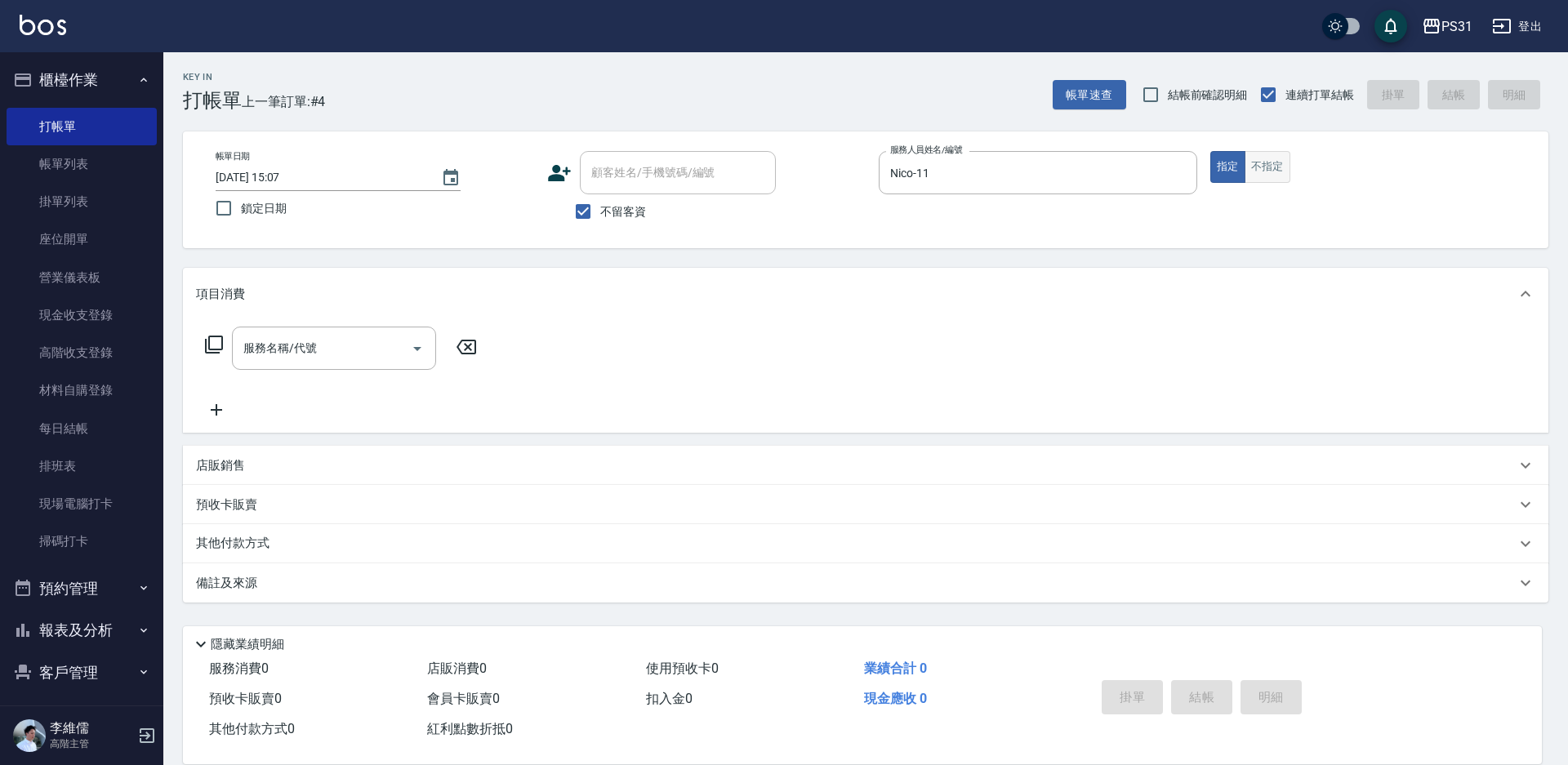 click on "不指定" at bounding box center (1267, 167) 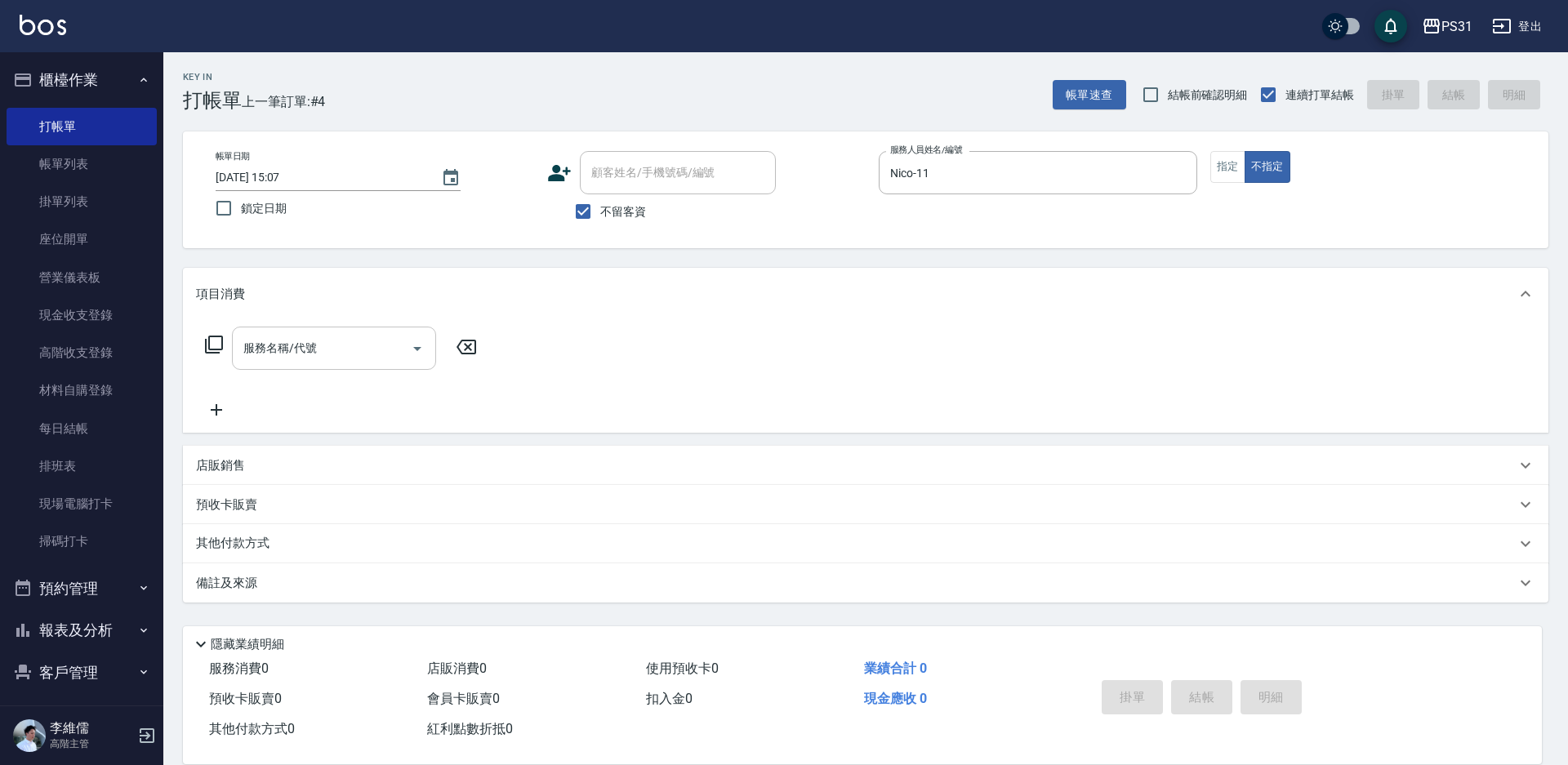 click on "服務名稱/代號" at bounding box center [322, 348] 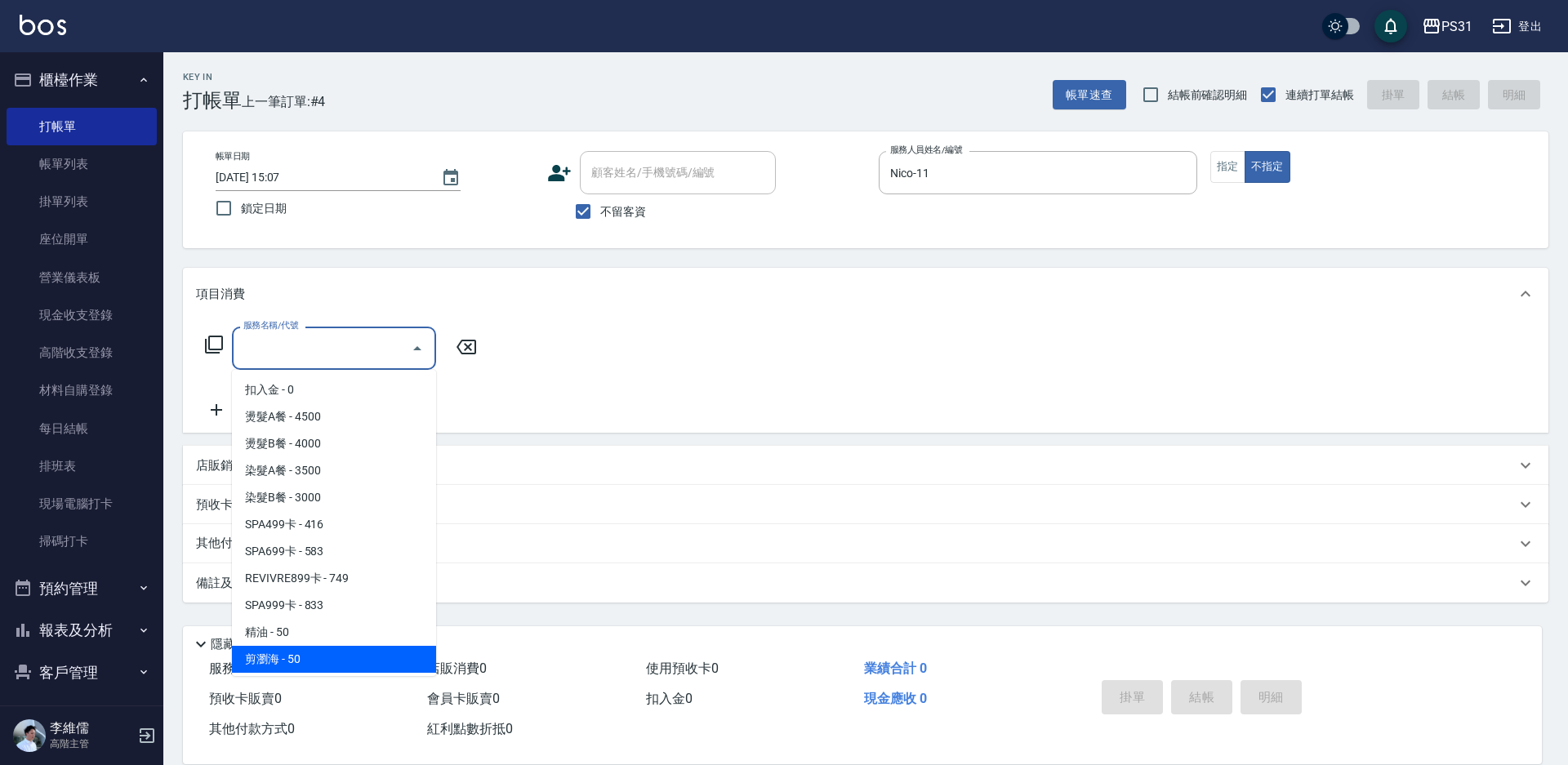 scroll, scrollTop: 24, scrollLeft: 0, axis: vertical 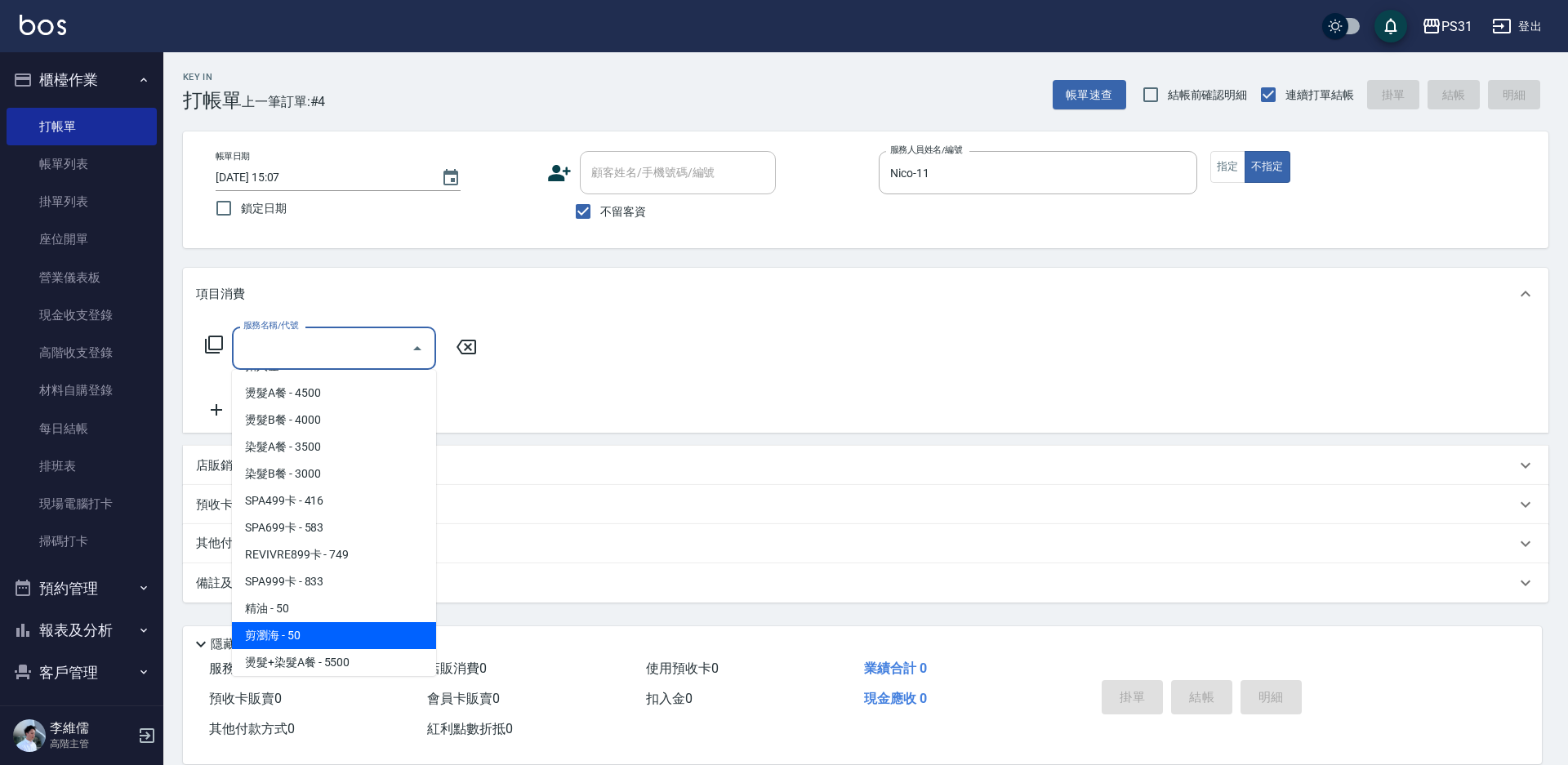 type on "剪瀏海(250)" 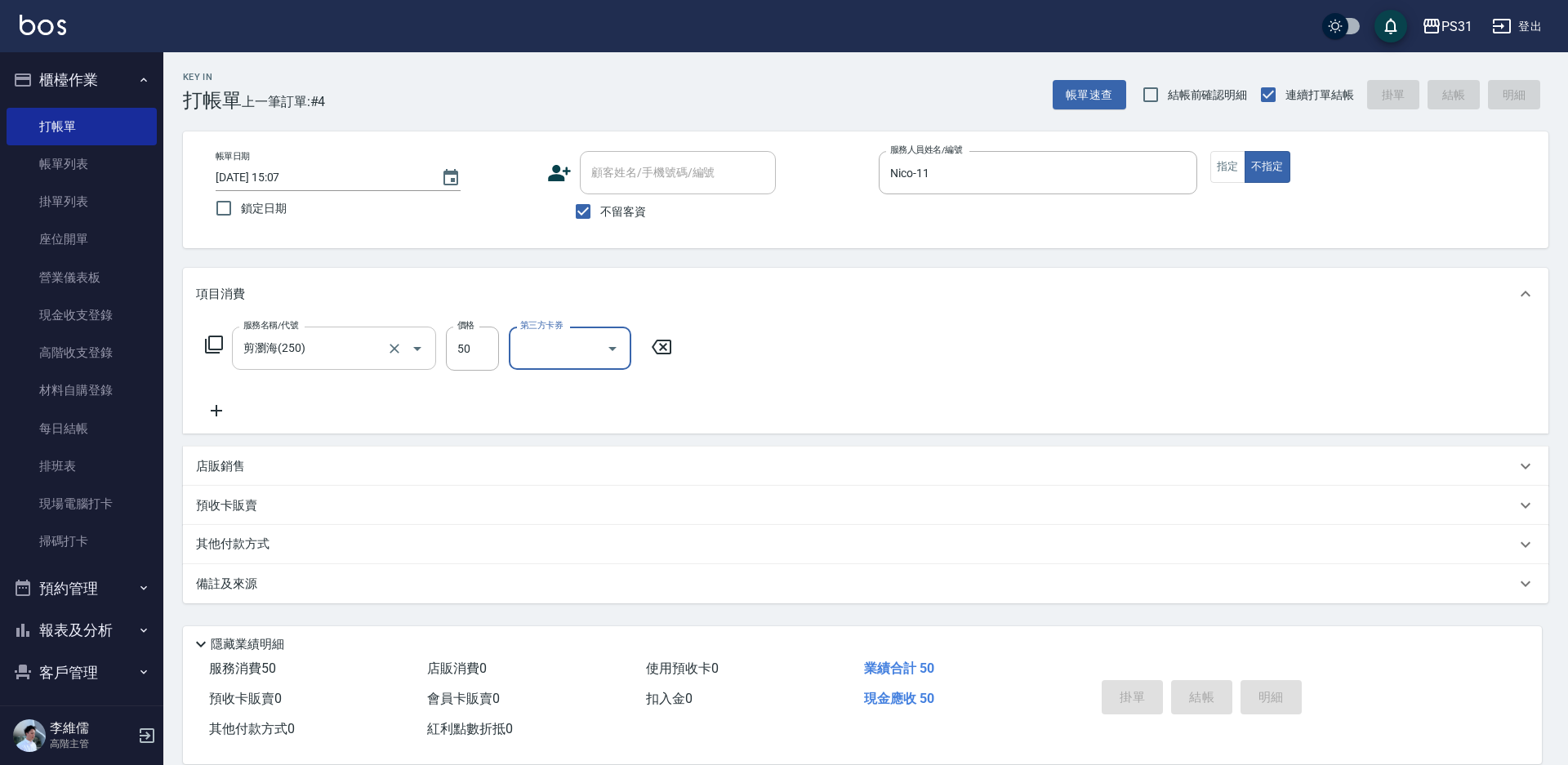 type 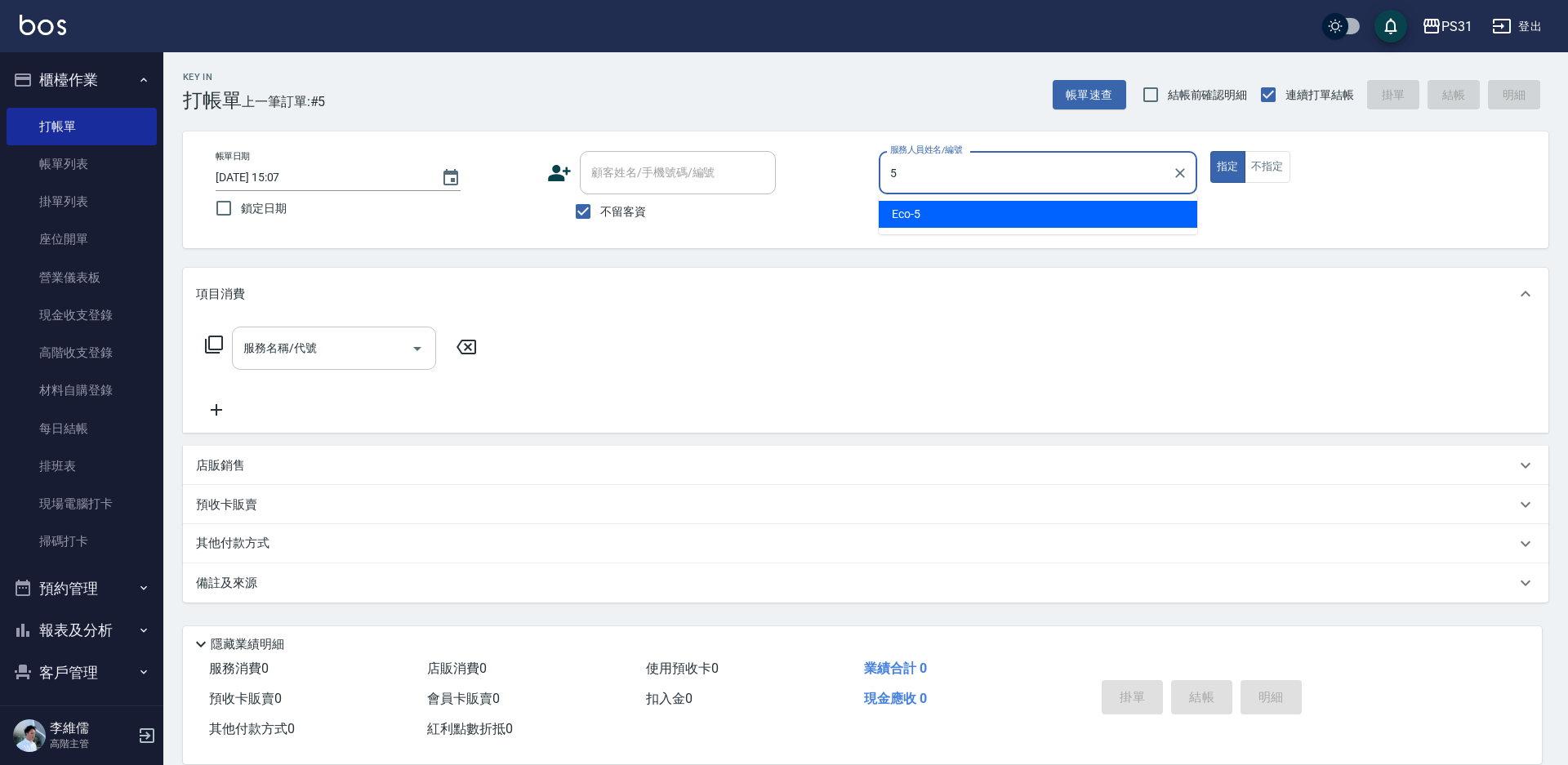 type on "Eco-5" 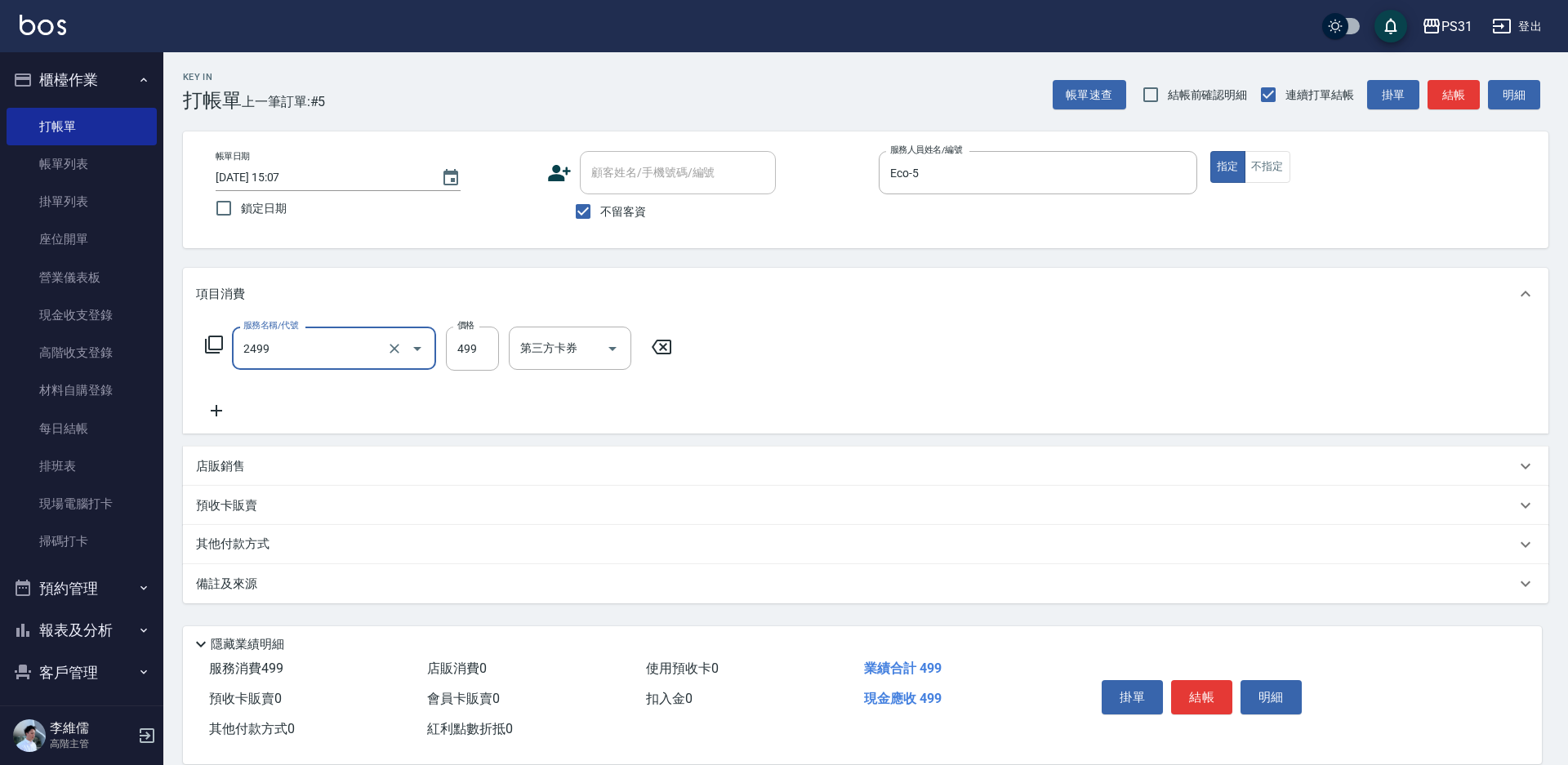 type on "499洗剪套餐(2499)" 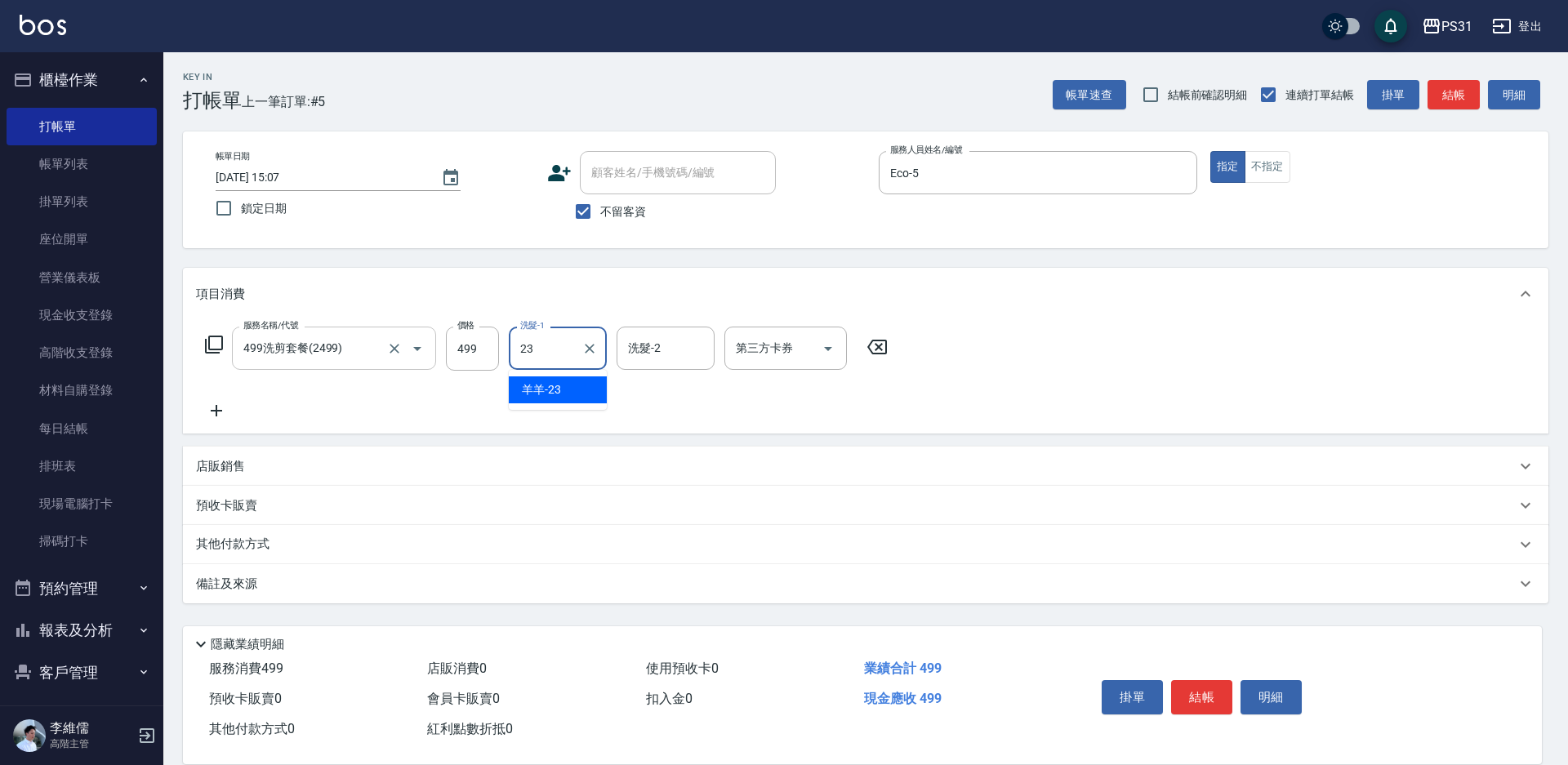 type on "羊羊-23" 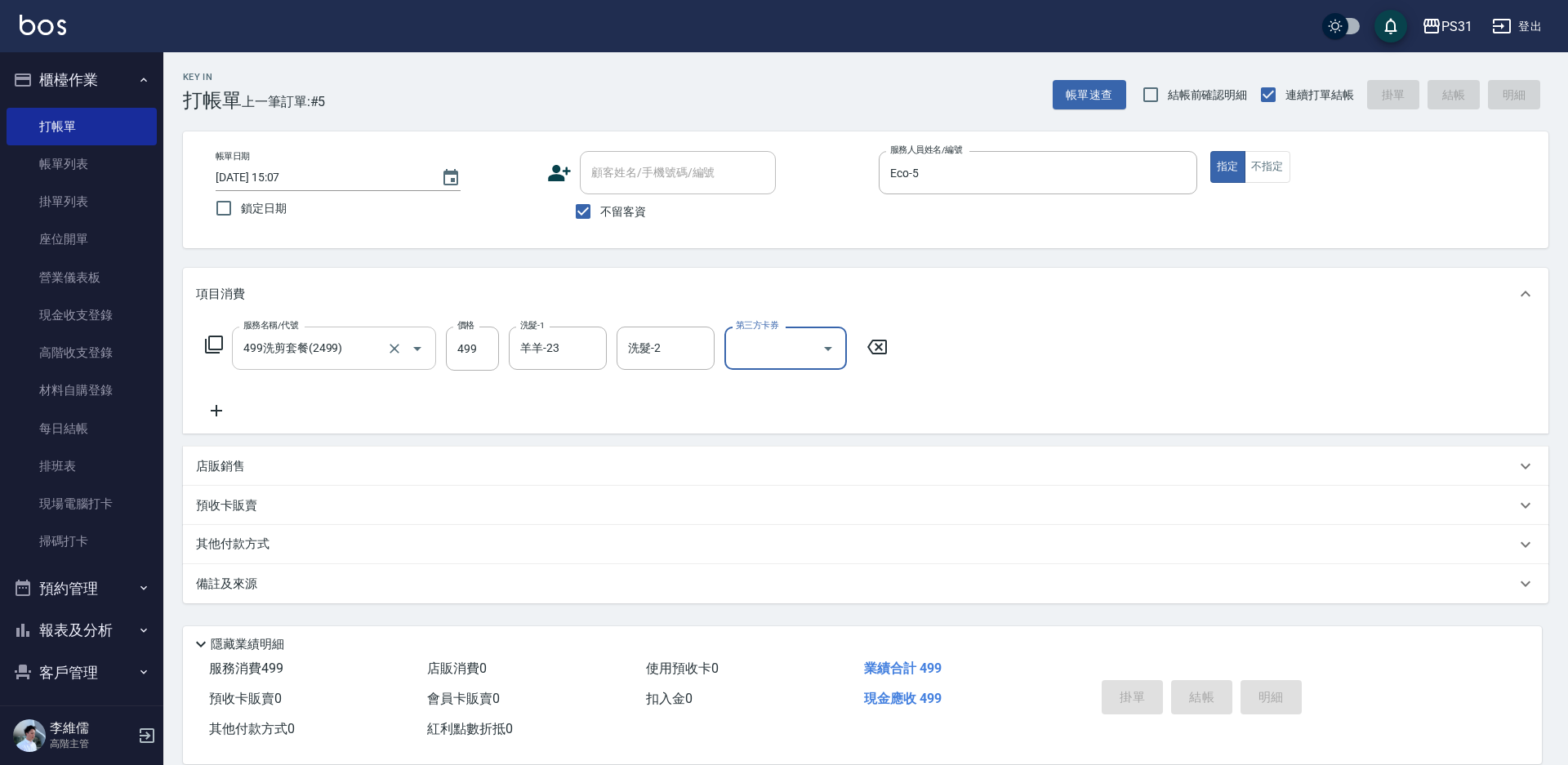 type 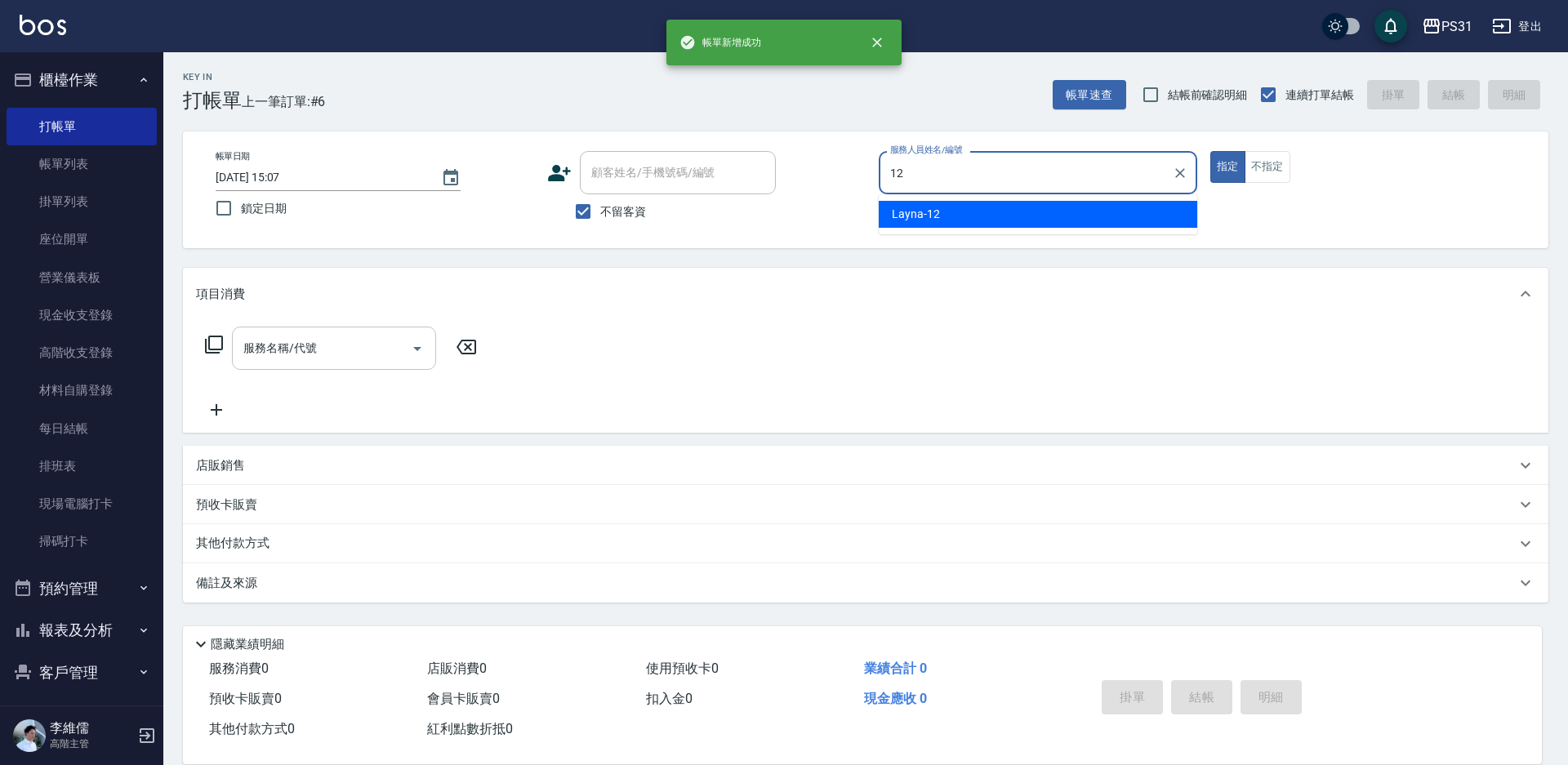 type on "Layna-12" 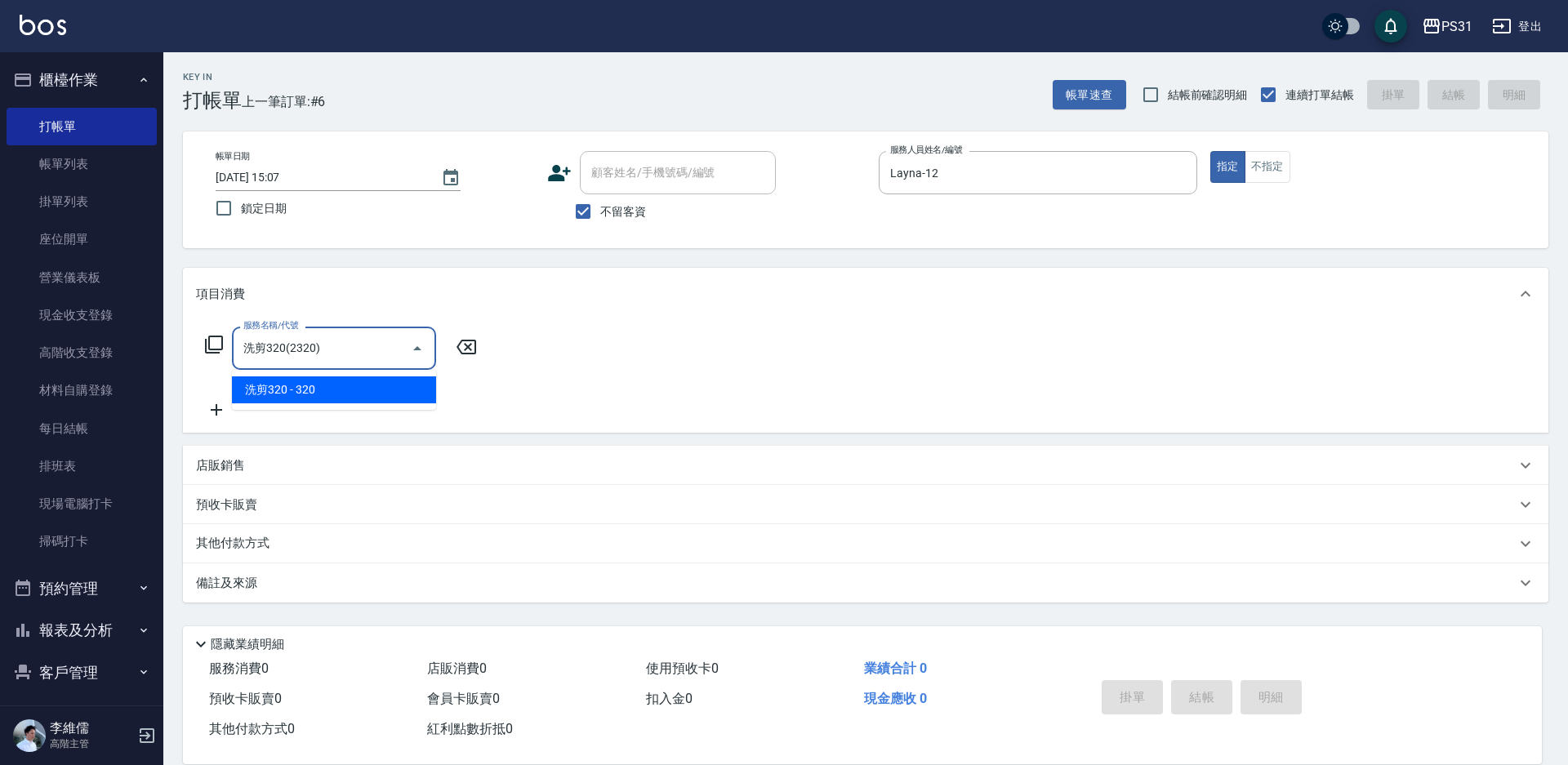 type on "洗剪320(2320)" 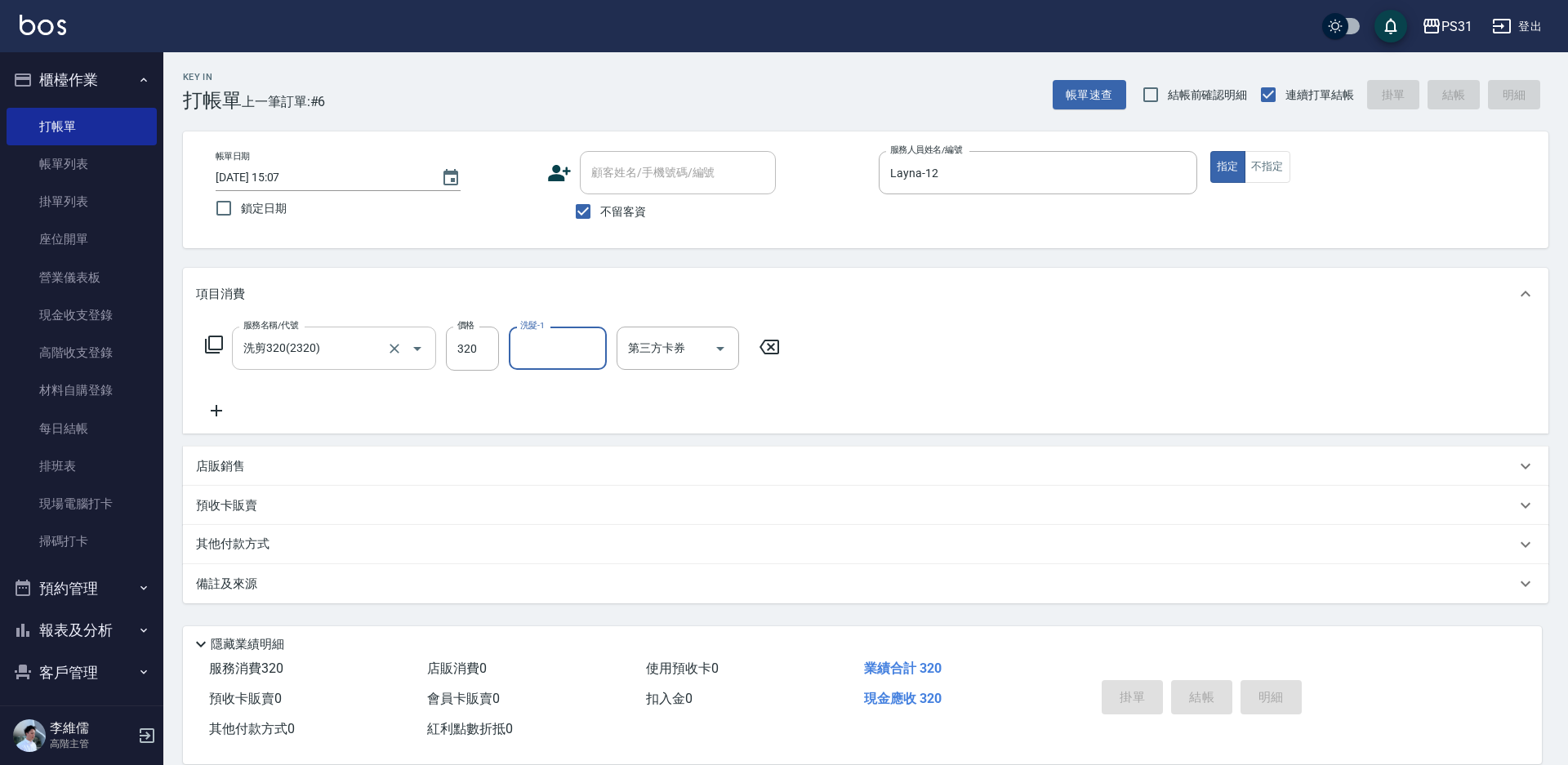 type 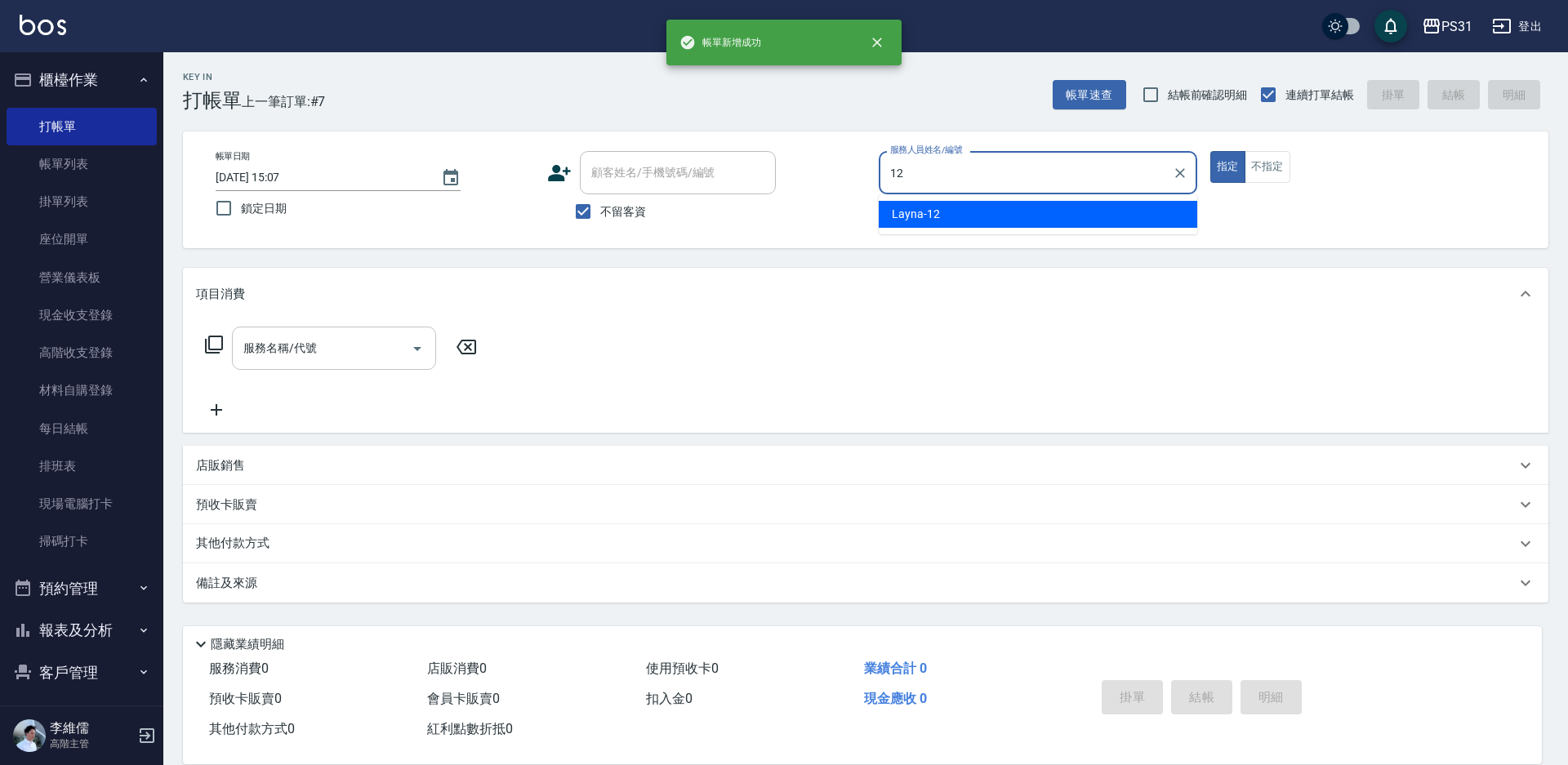 type on "Layna-12" 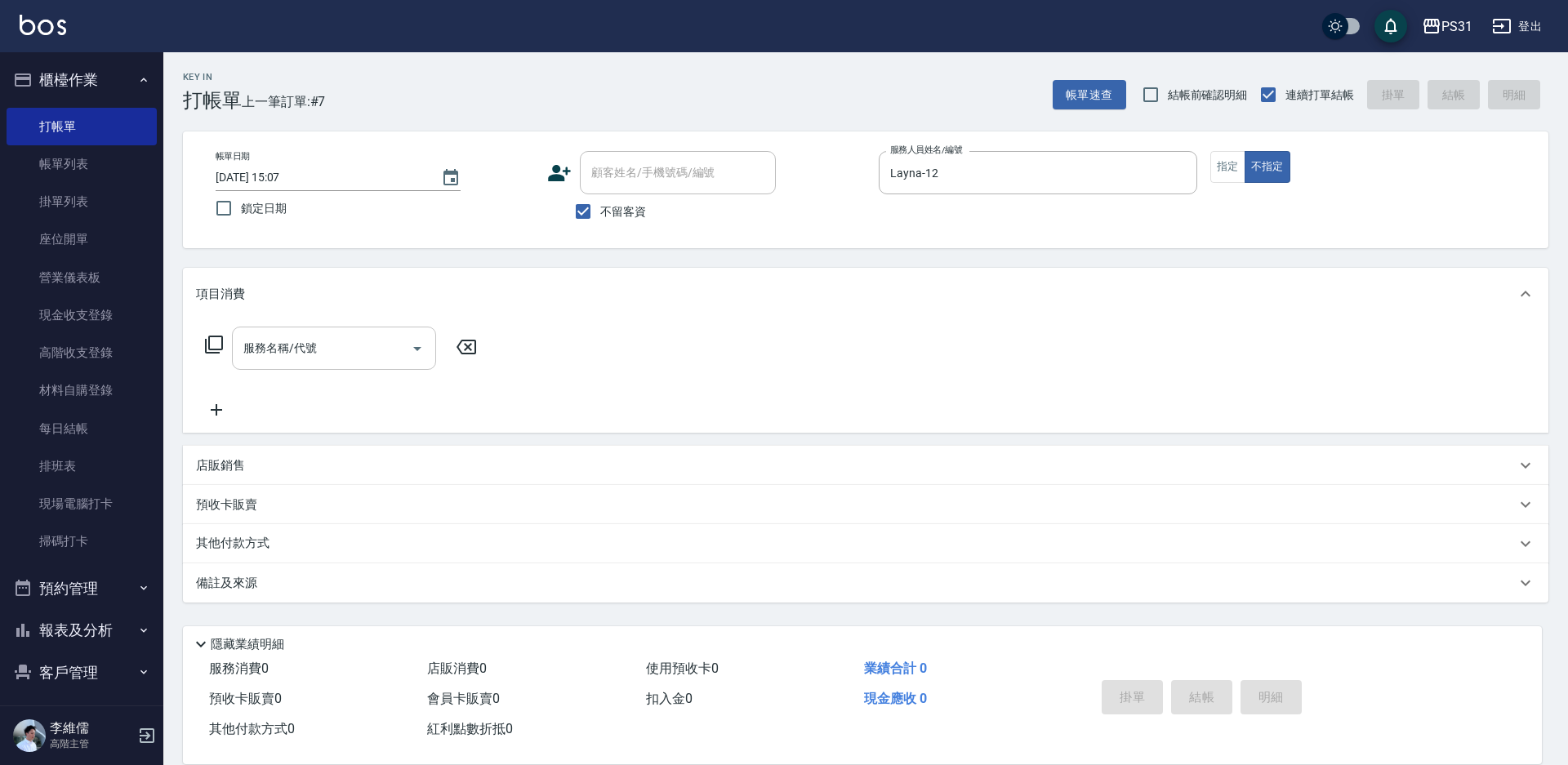 click on "服務名稱/代號 服務名稱/代號" at bounding box center [334, 348] 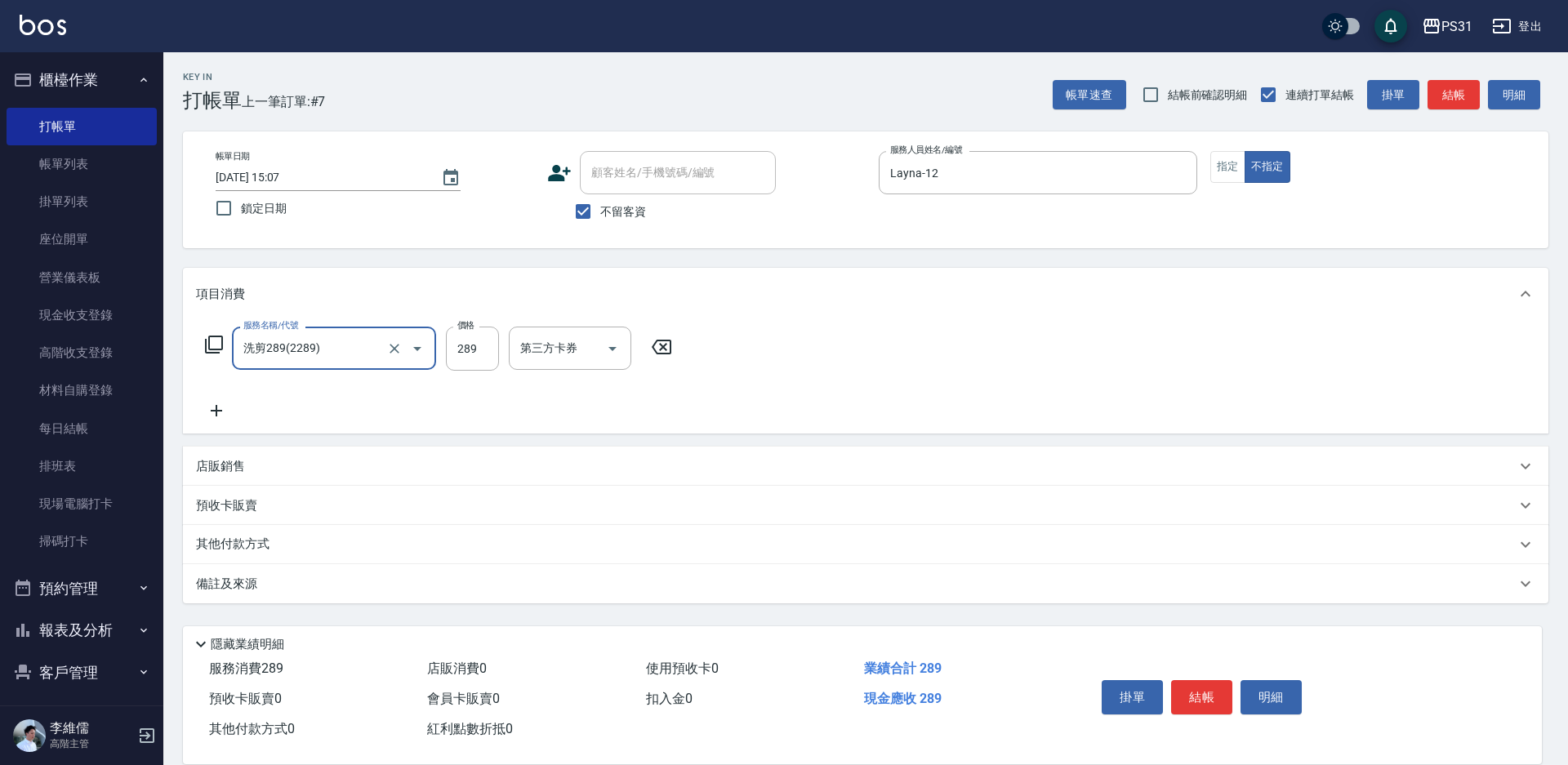 type on "洗剪289(2289)" 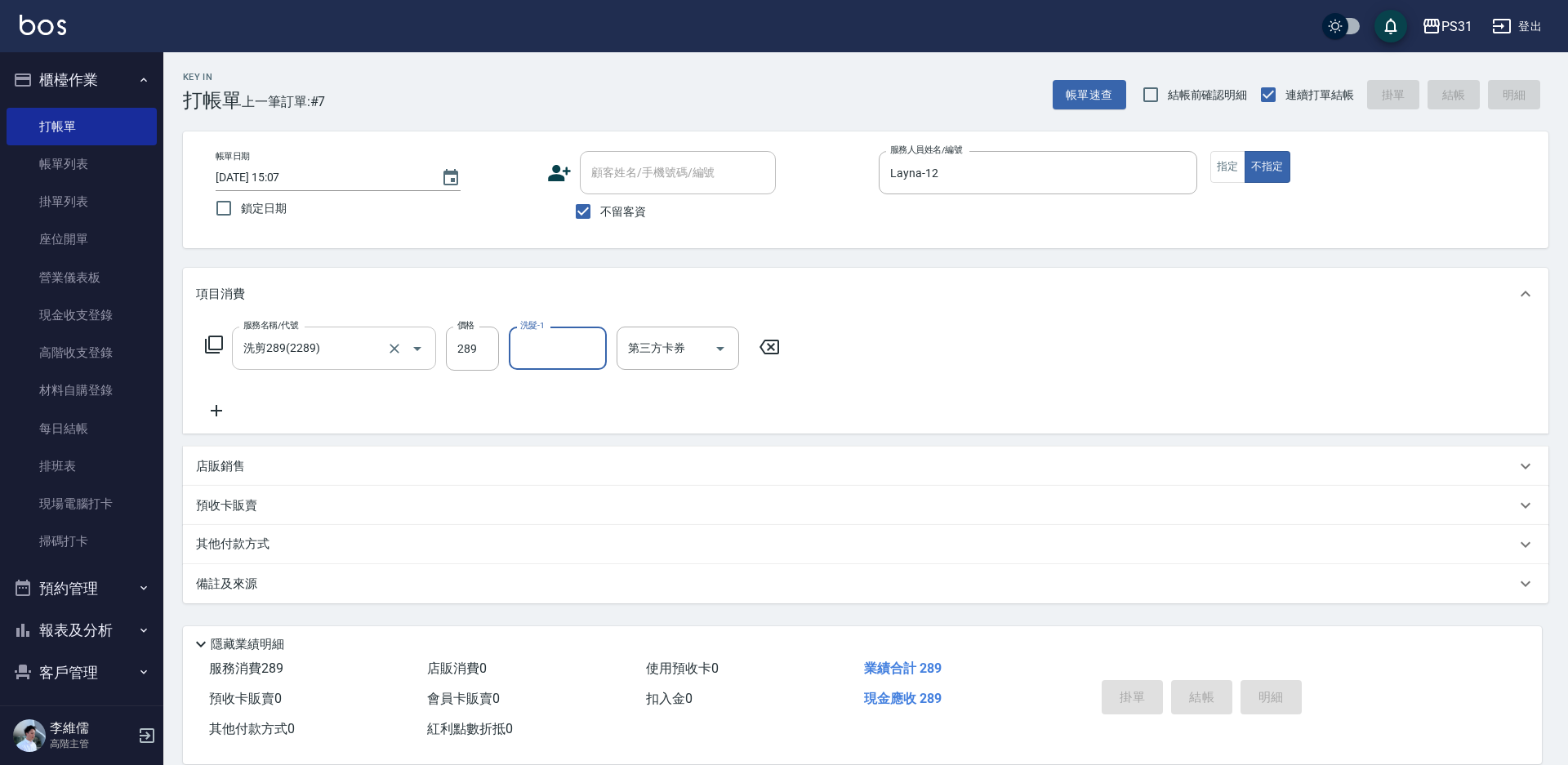 type 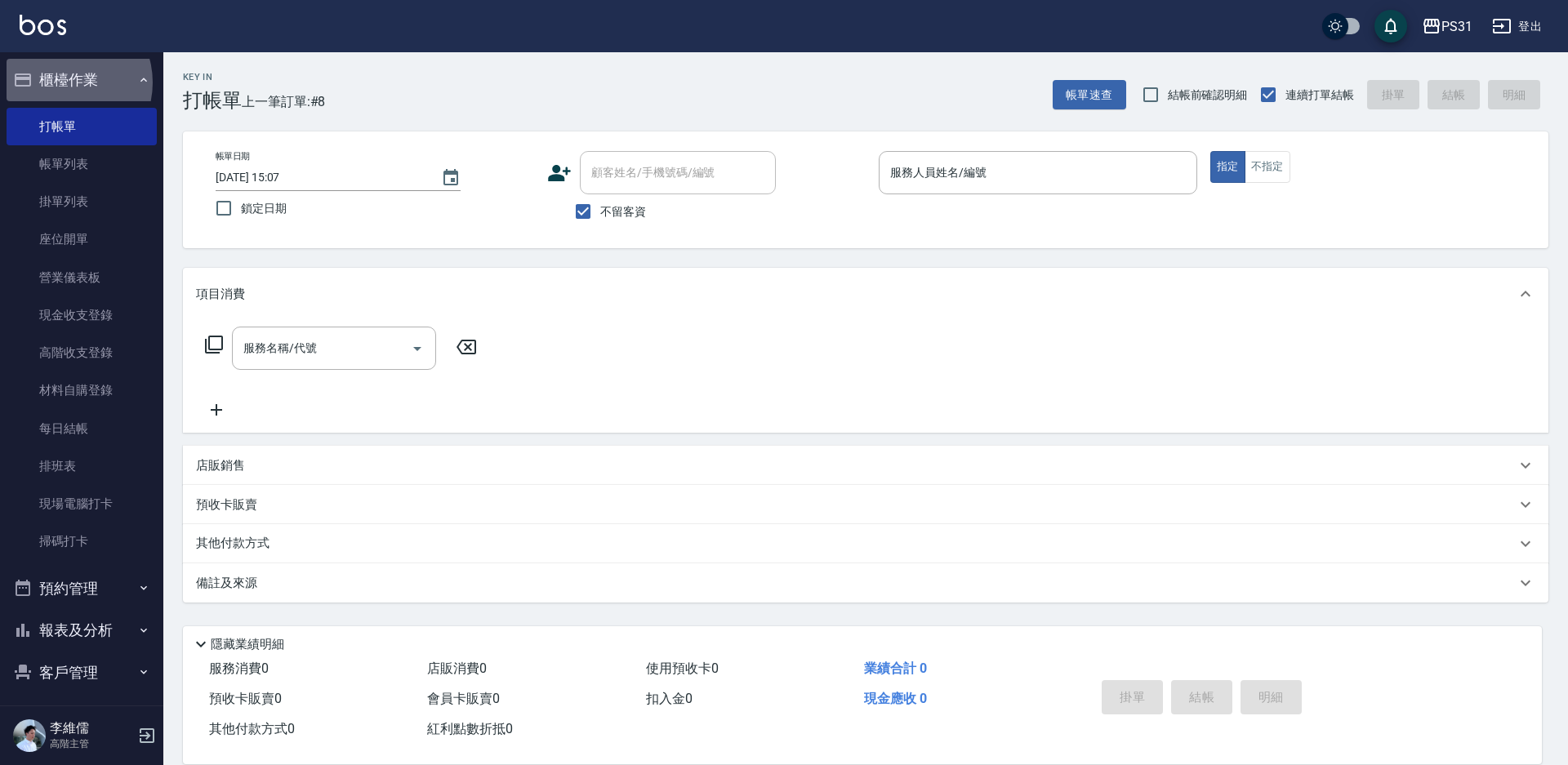 drag, startPoint x: 63, startPoint y: 78, endPoint x: 64, endPoint y: 67, distance: 11.045361 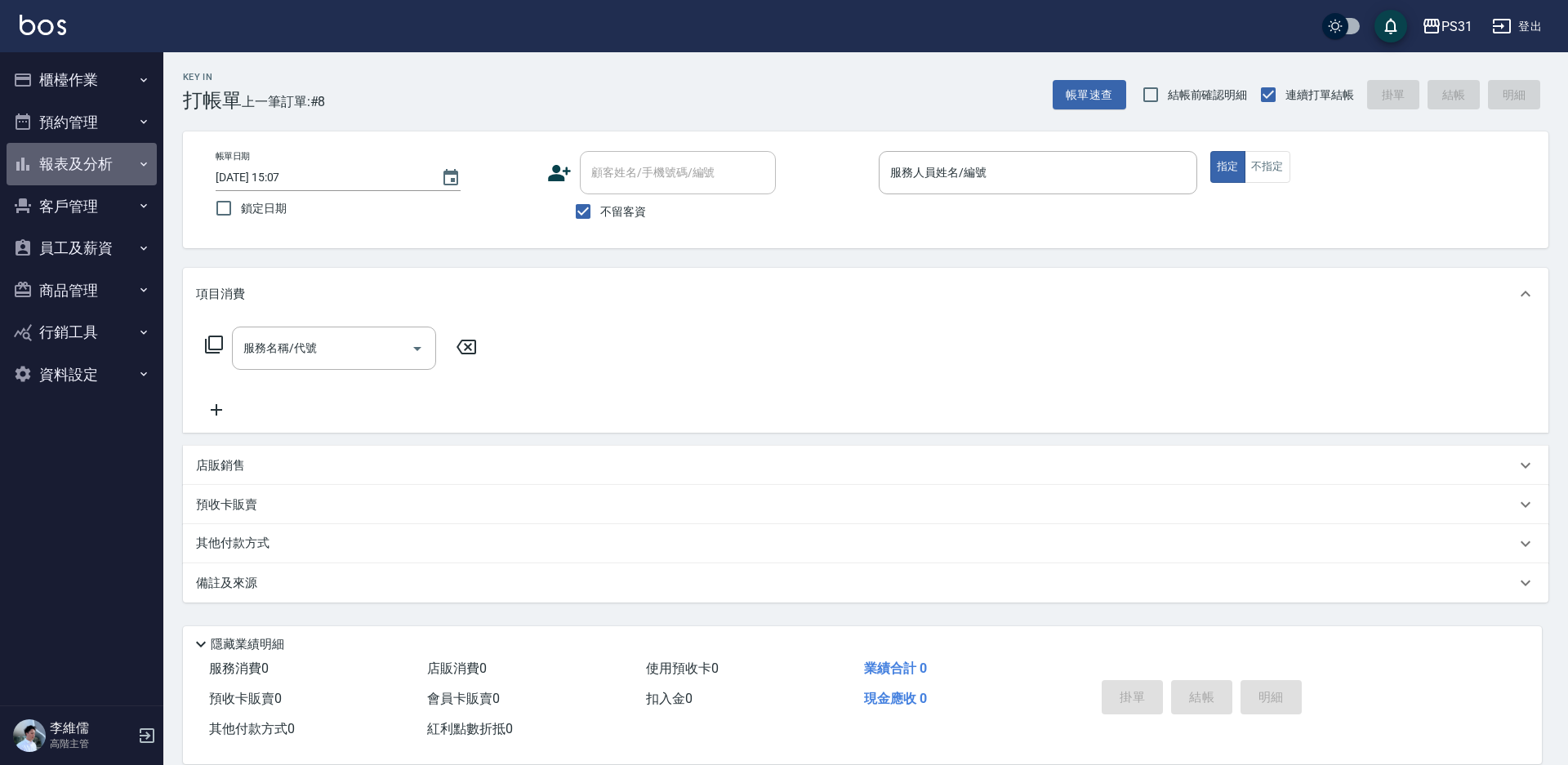click on "報表及分析" at bounding box center (82, 164) 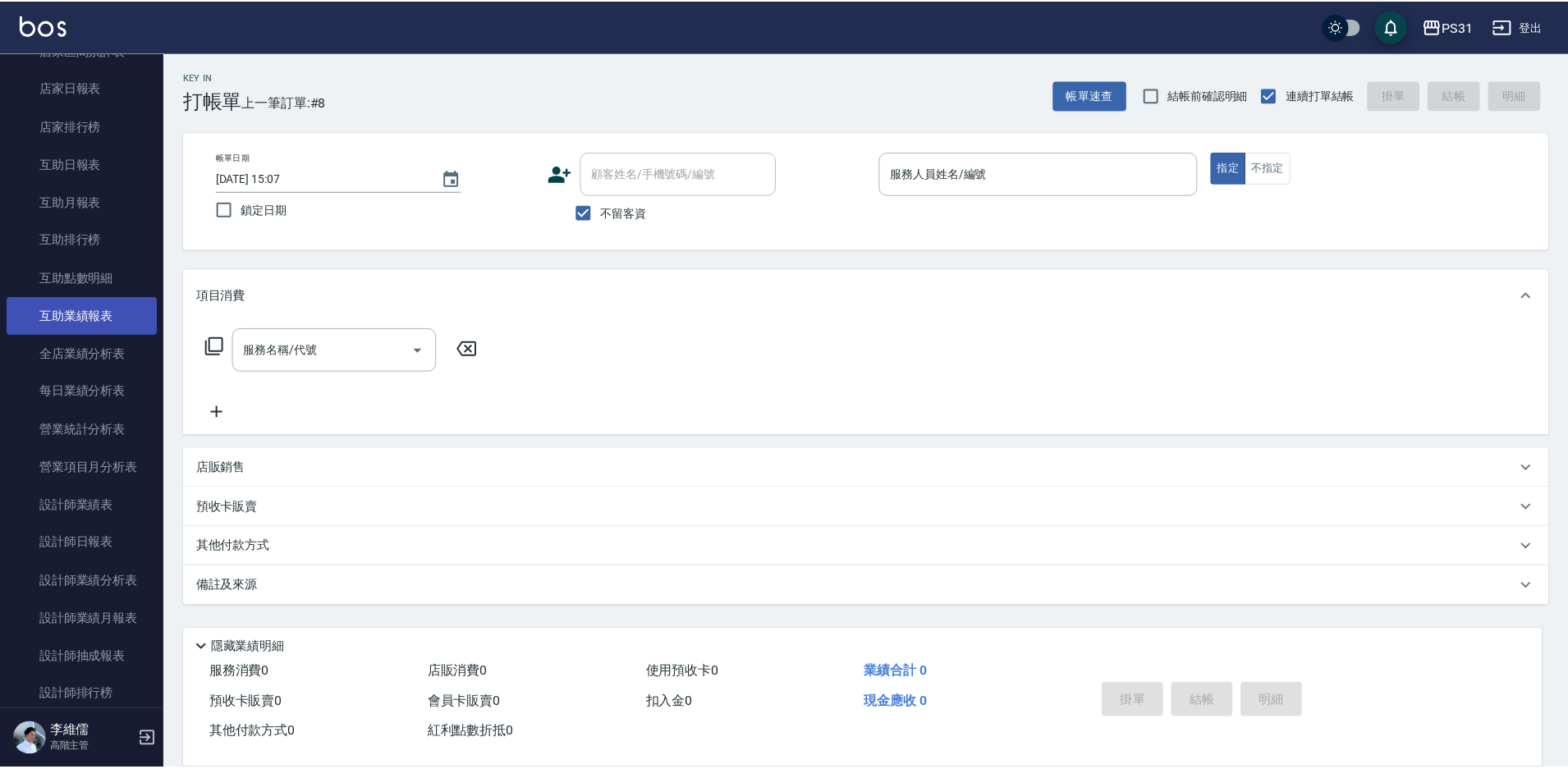 scroll, scrollTop: 246, scrollLeft: 0, axis: vertical 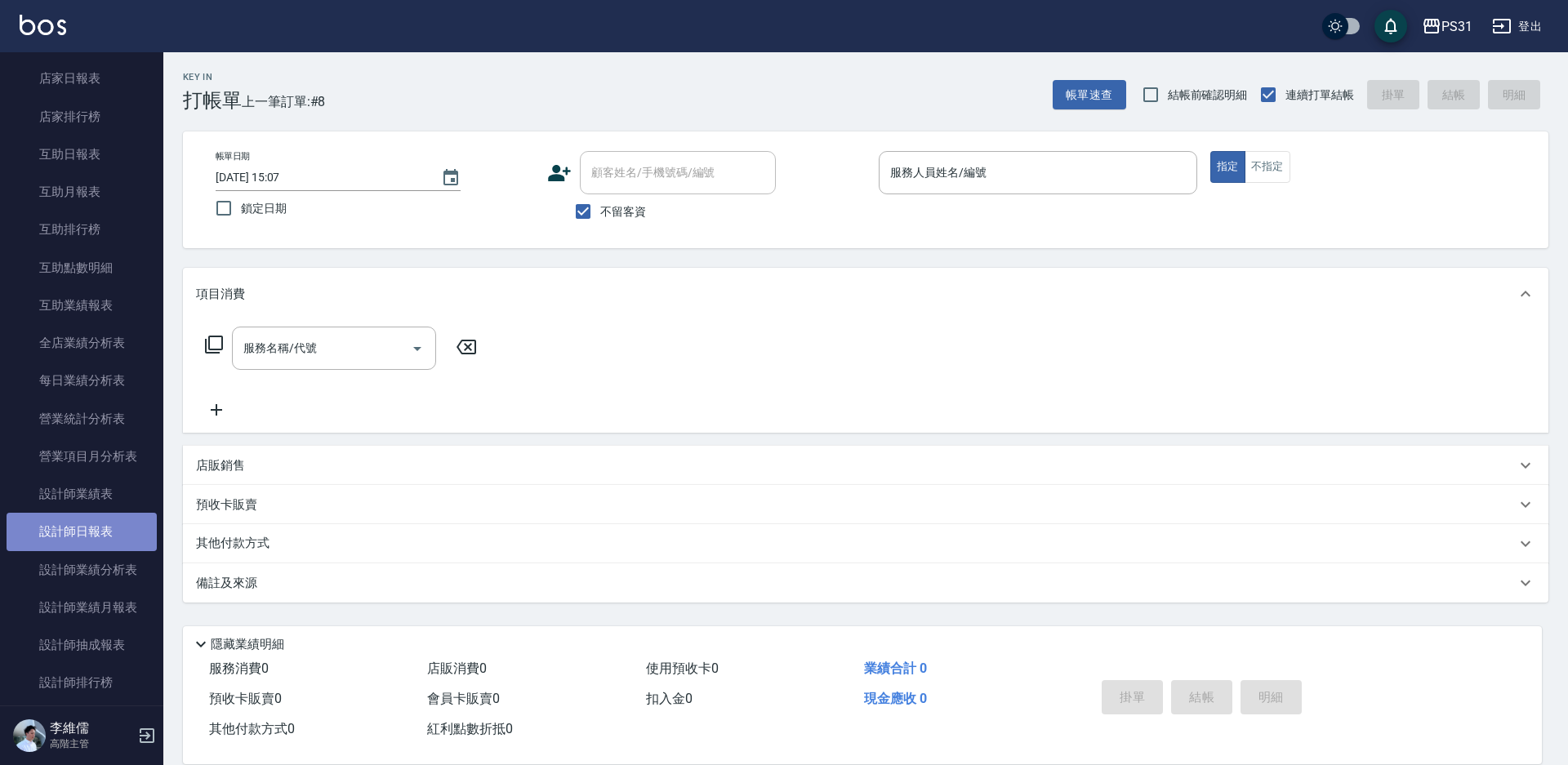 click on "設計師日報表" at bounding box center [82, 531] 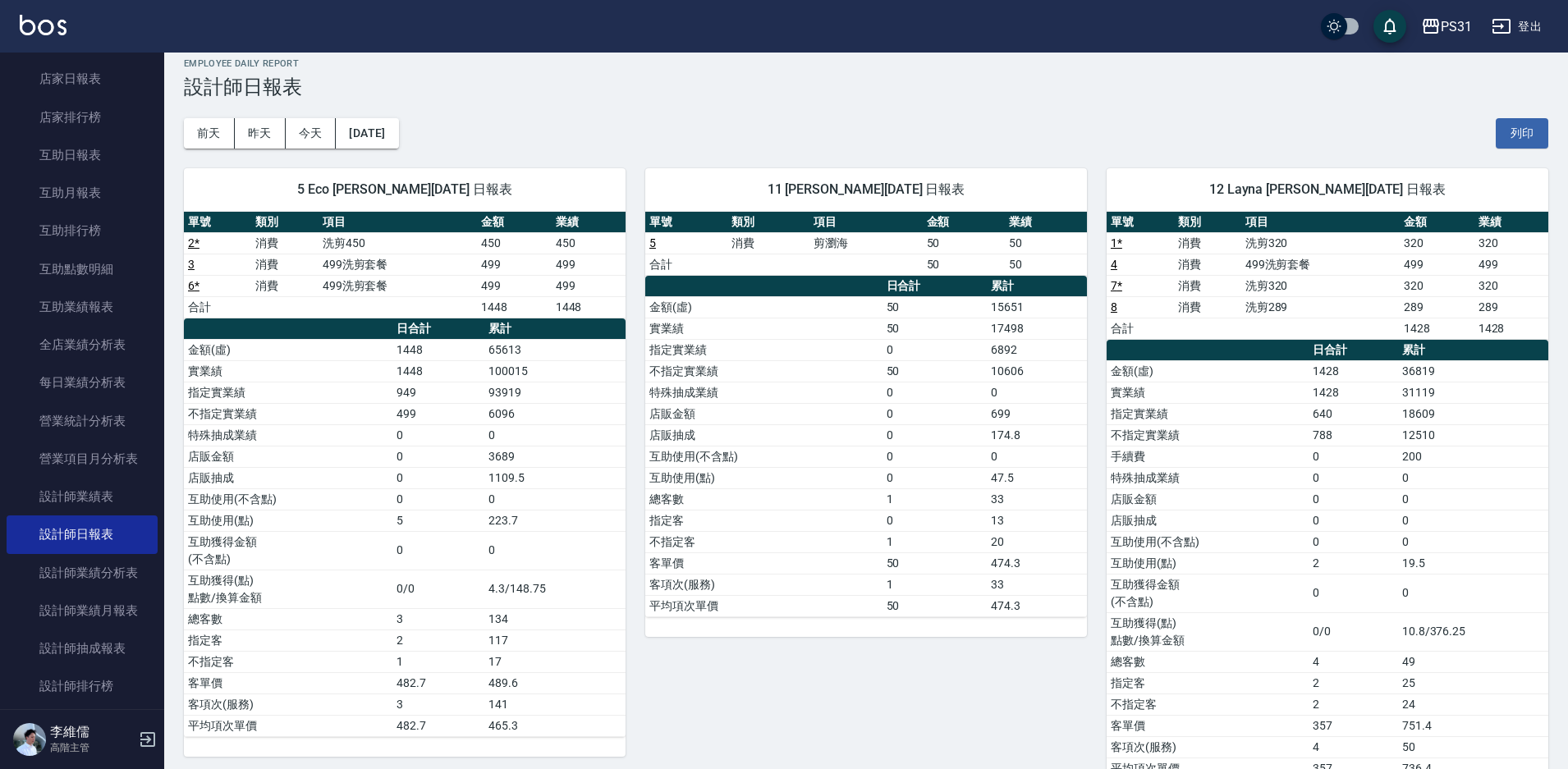 scroll, scrollTop: 0, scrollLeft: 0, axis: both 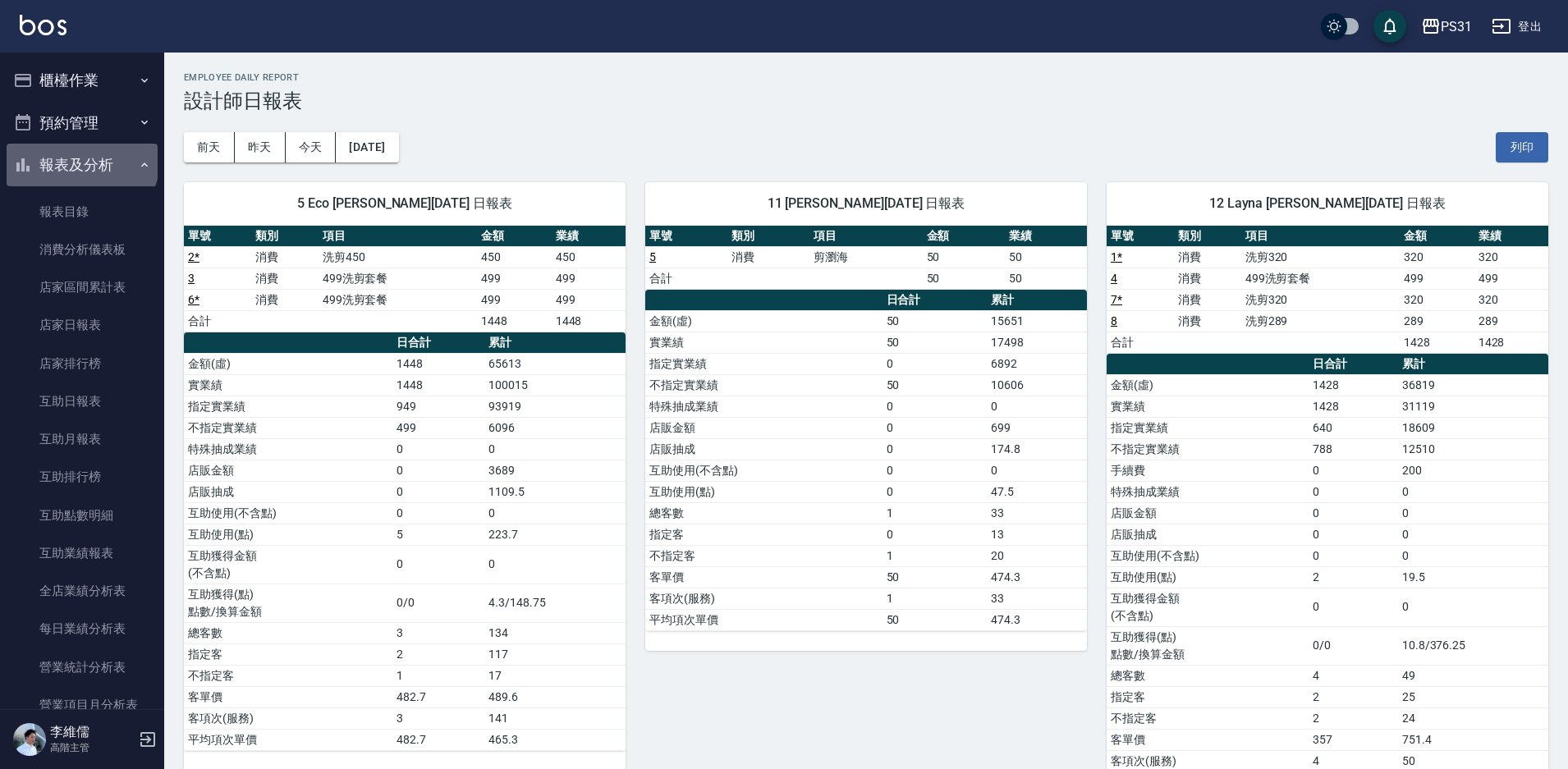 click on "報表及分析" at bounding box center (82, 165) 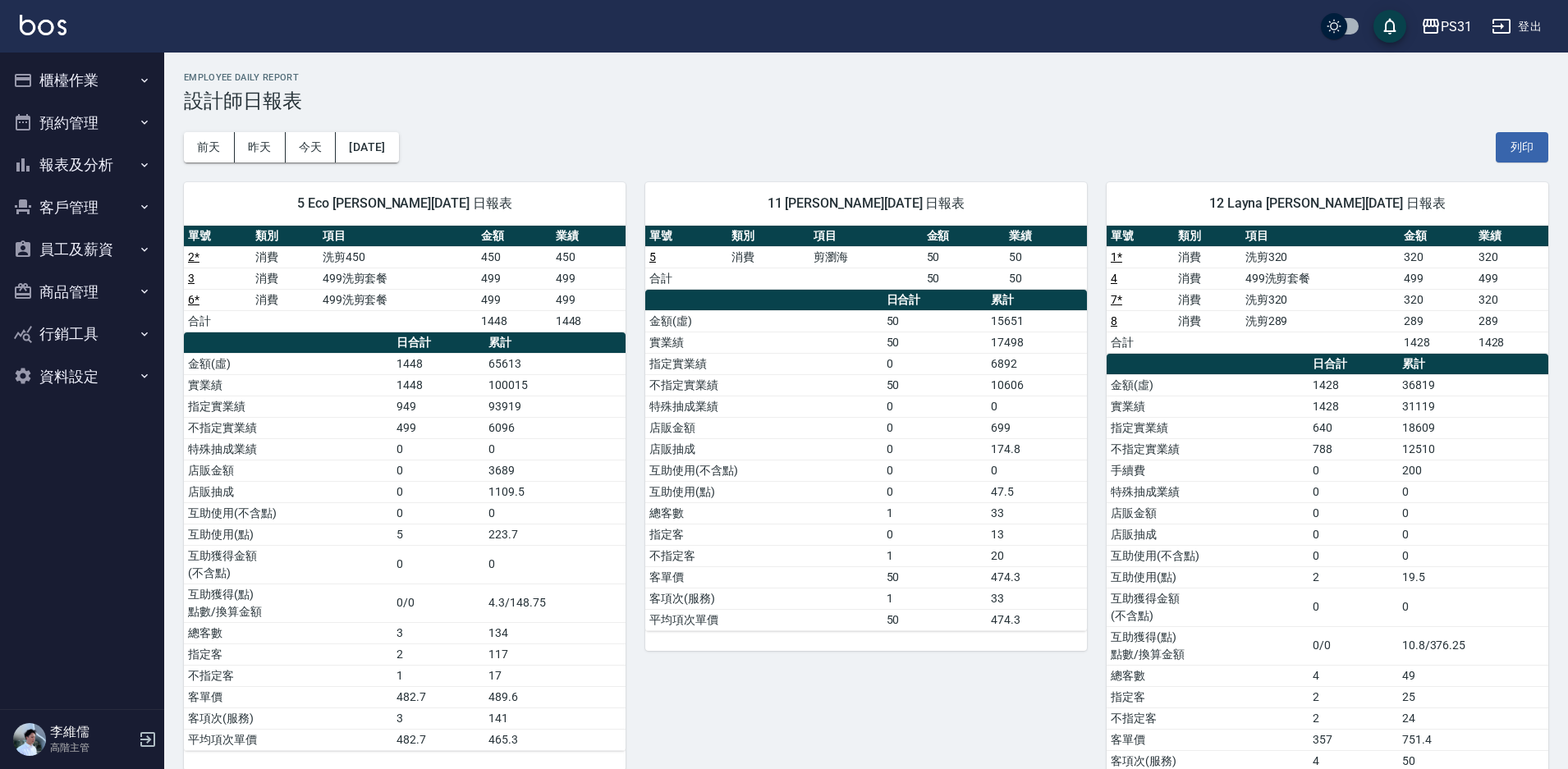 click on "櫃檯作業" at bounding box center (82, 80) 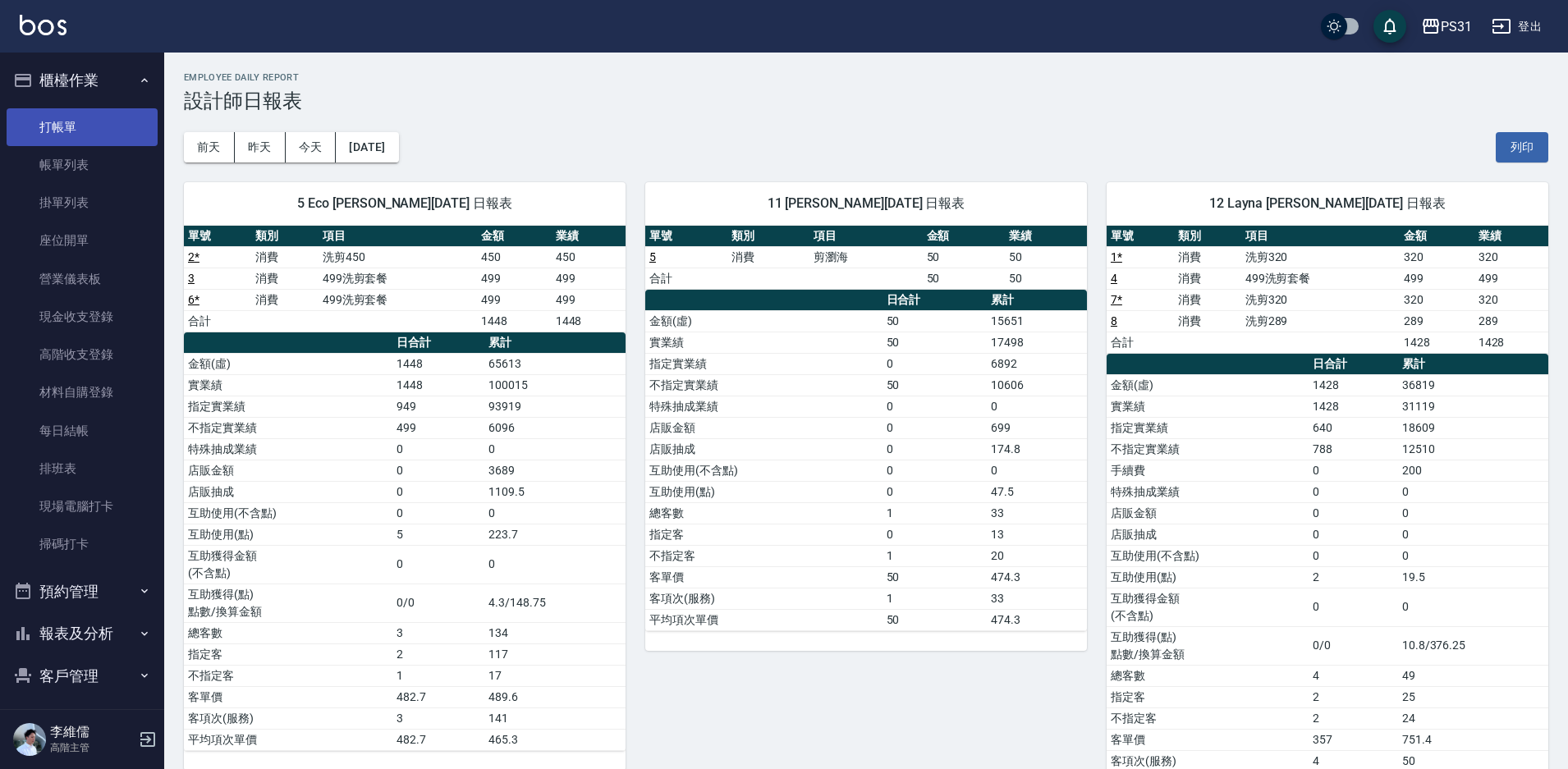click on "打帳單" at bounding box center (82, 127) 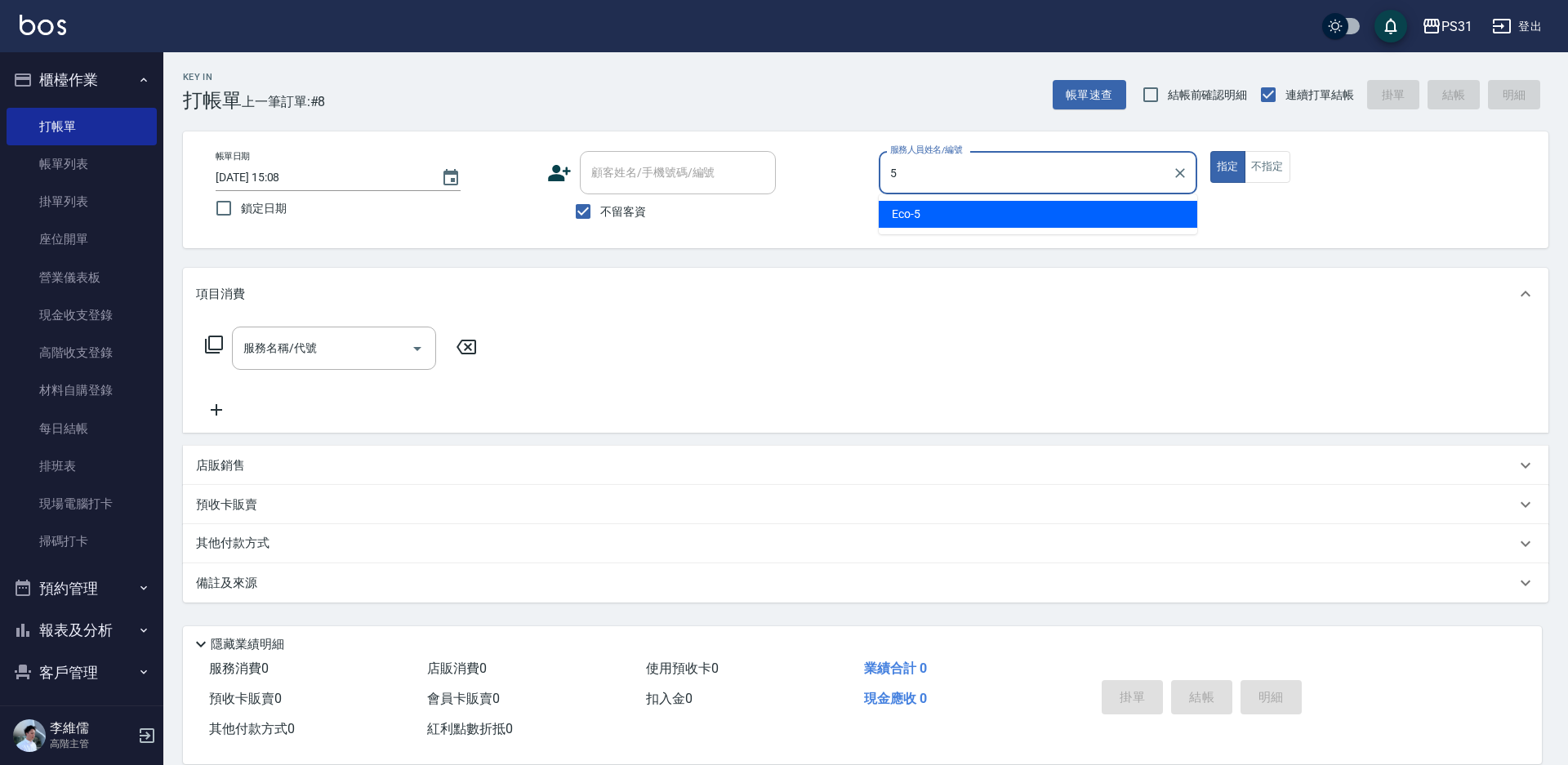 type on "Eco-5" 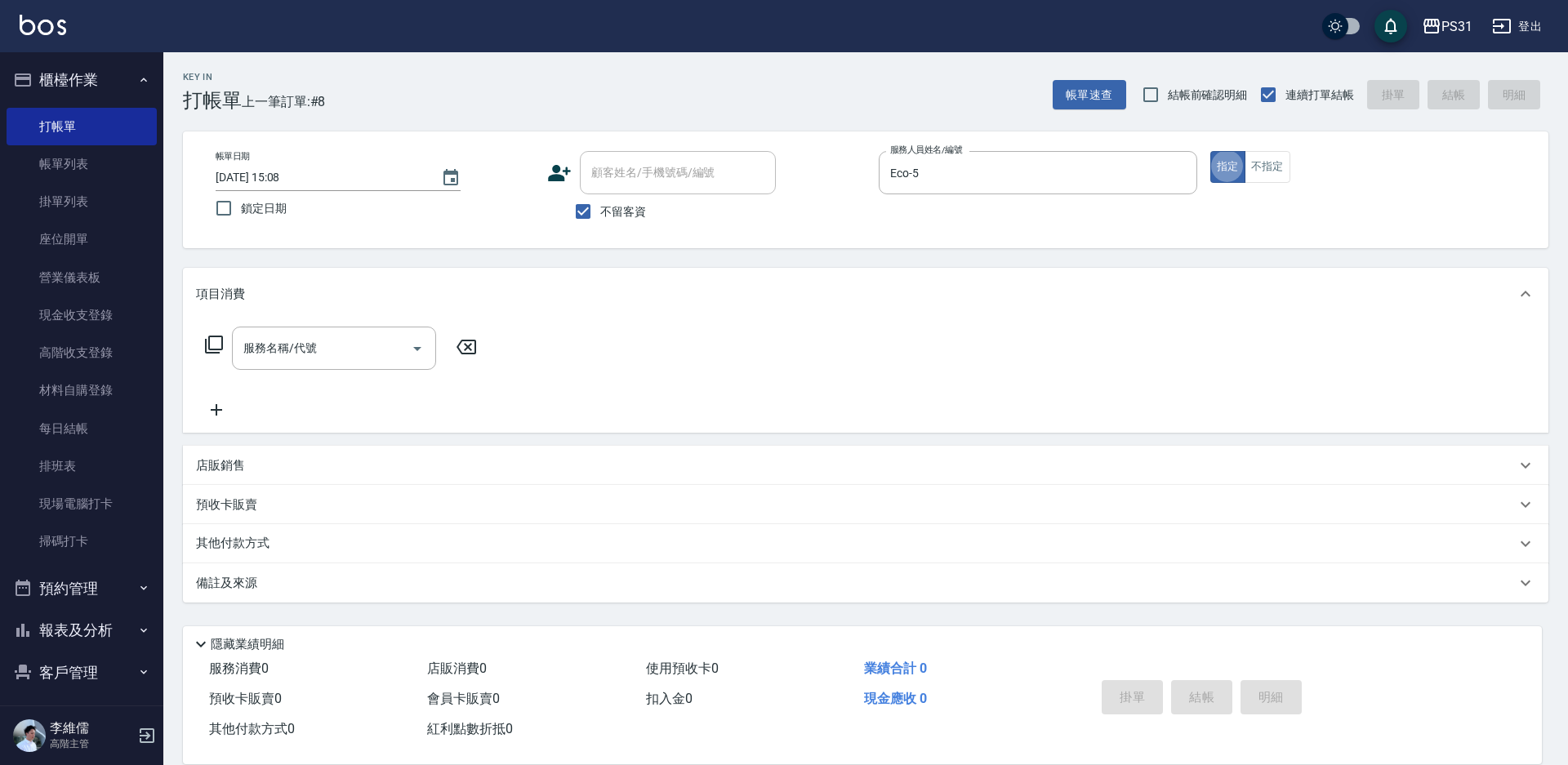 type on "true" 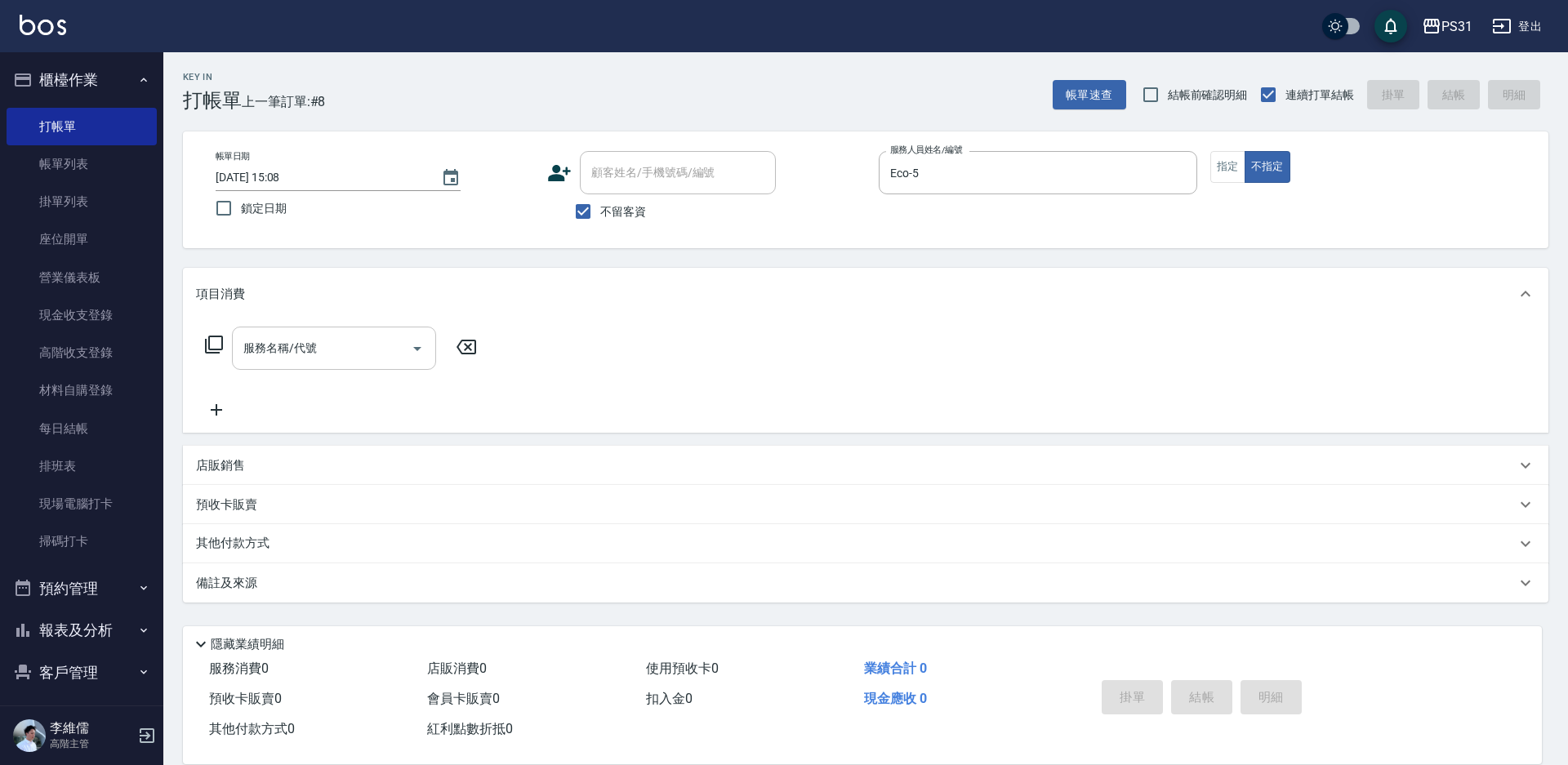 click on "服務名稱/代號" at bounding box center [322, 348] 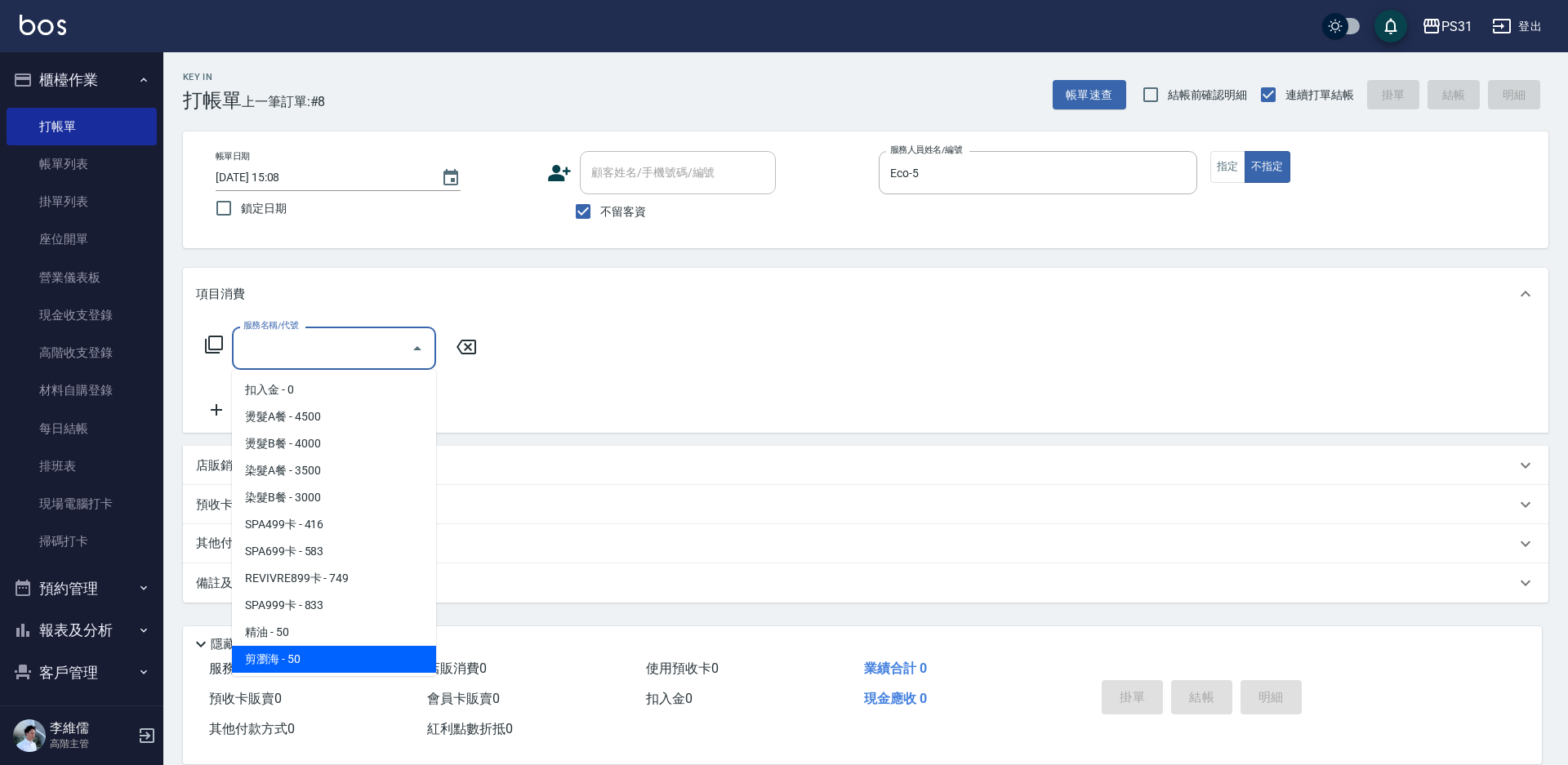type on "剪瀏海(250)" 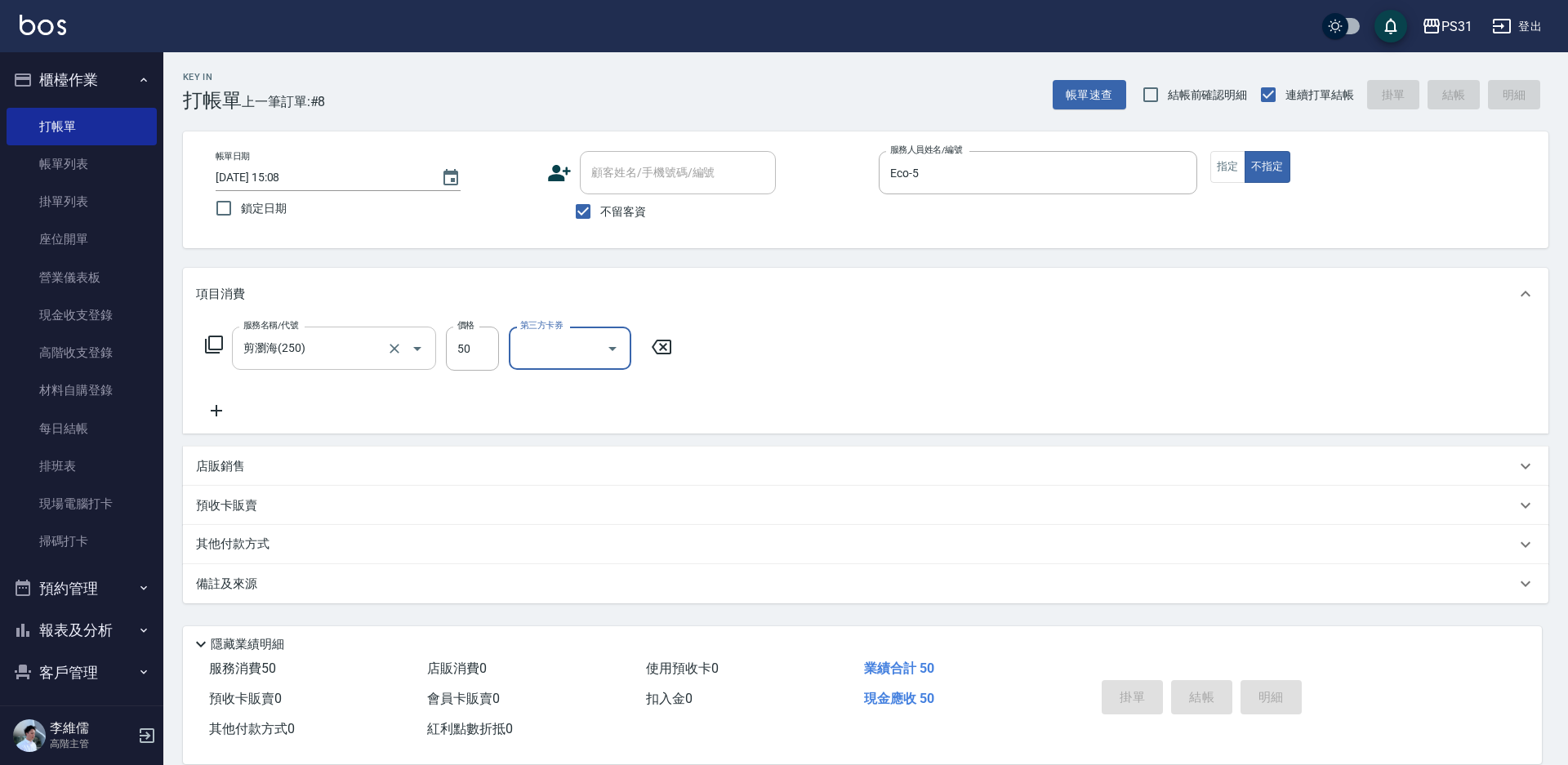 type on "2025/07/15 15:09" 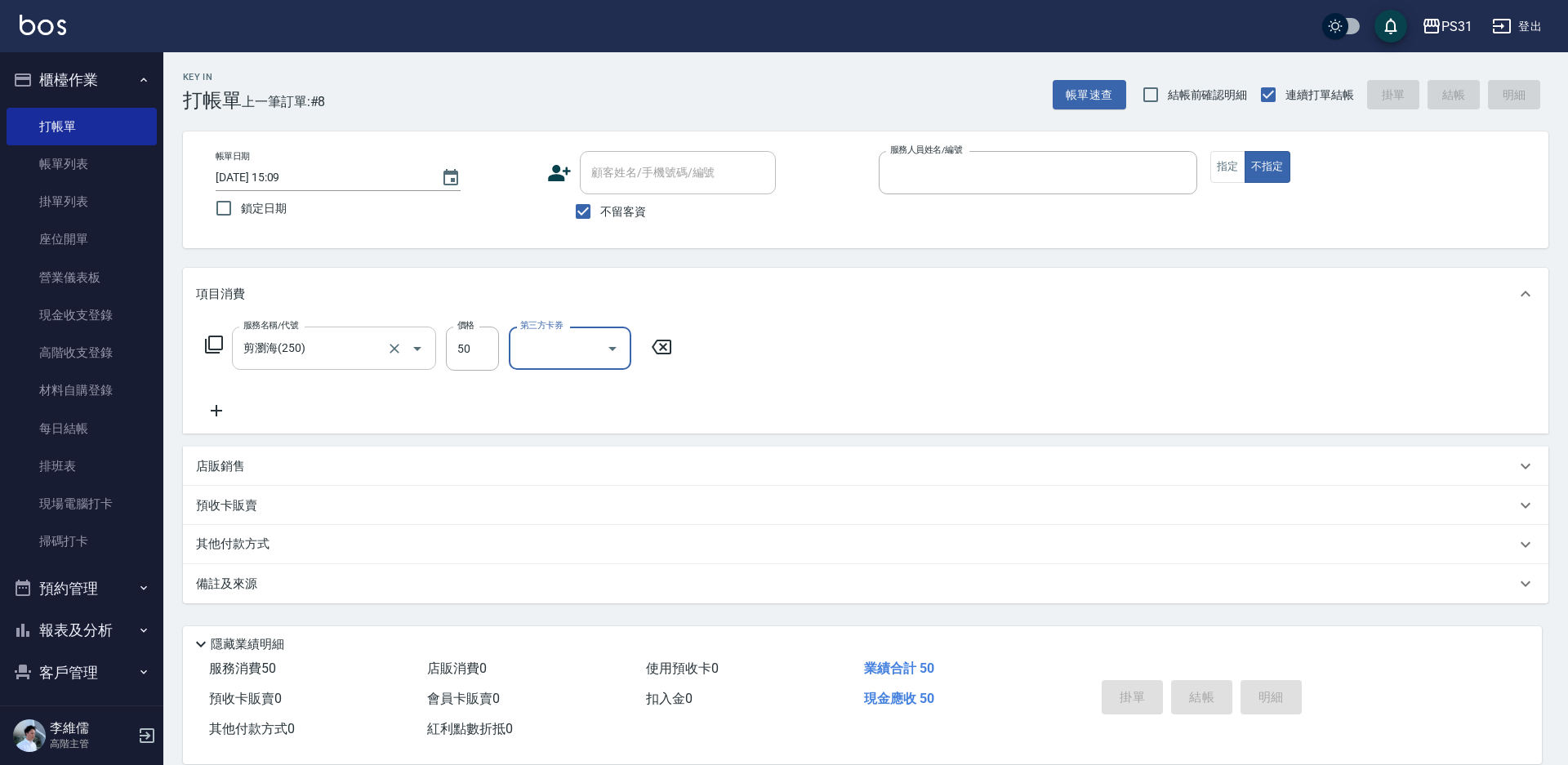 type 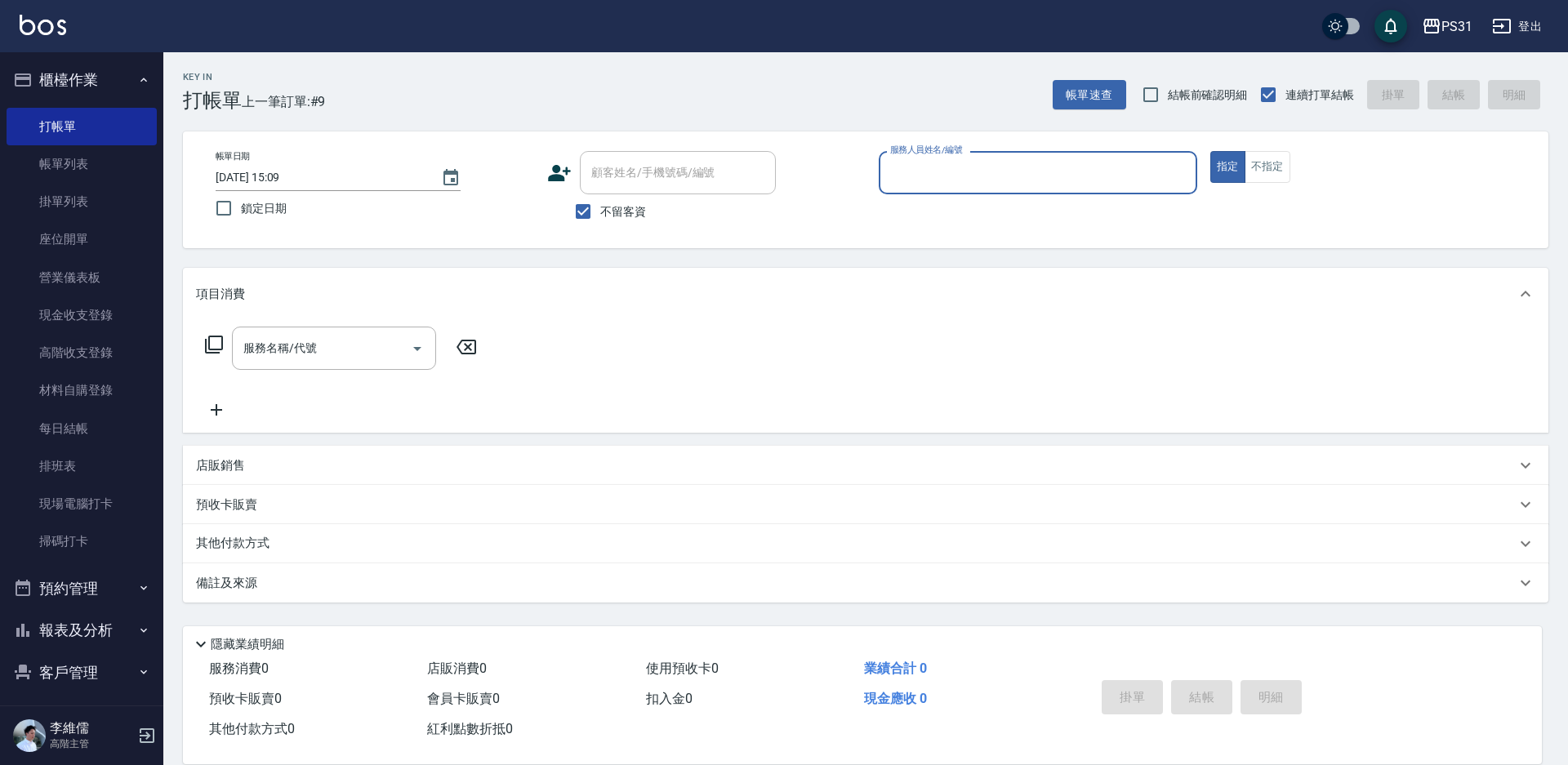 click on "櫃檯作業" at bounding box center [82, 80] 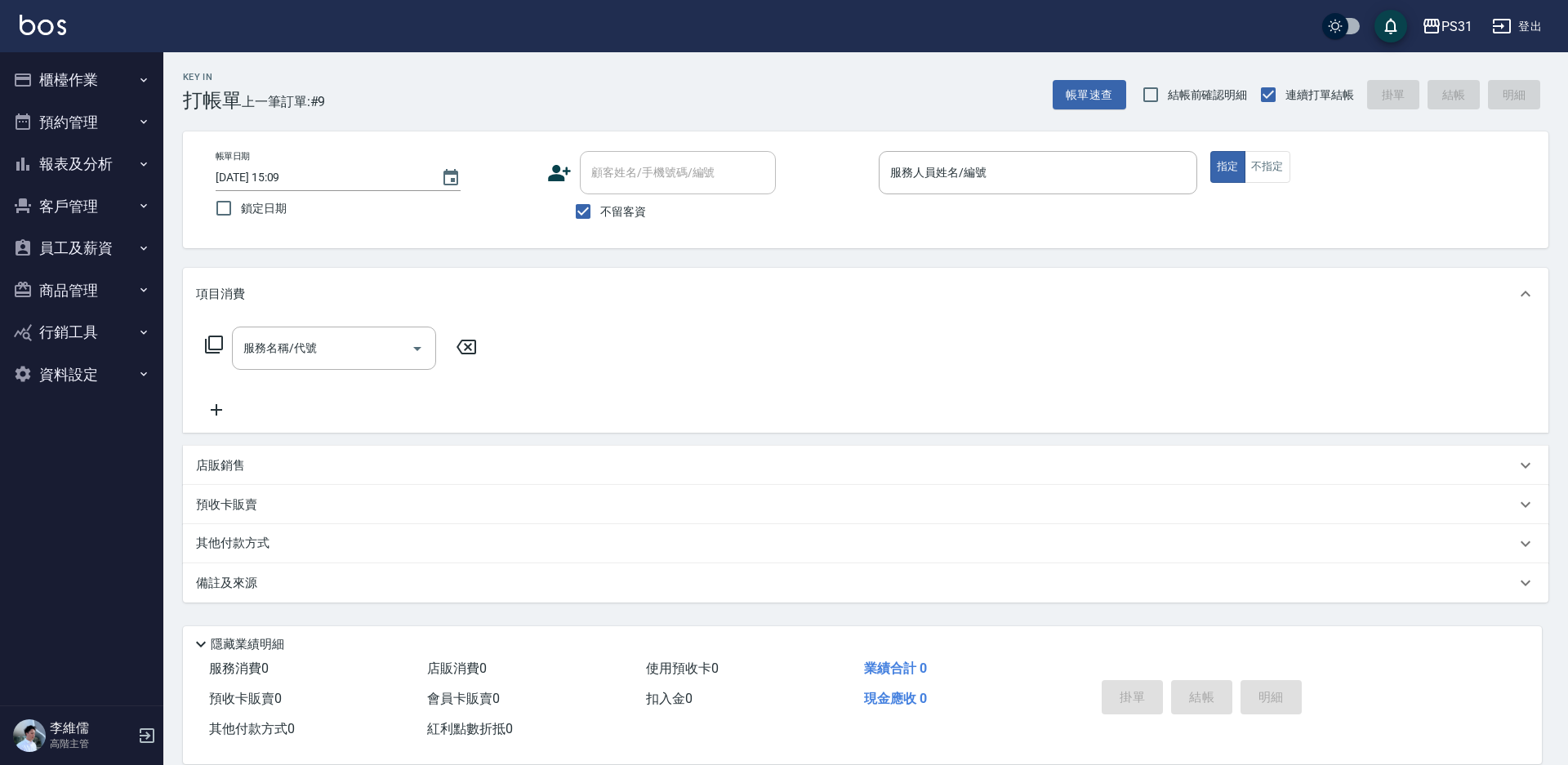 click on "報表及分析" at bounding box center (82, 164) 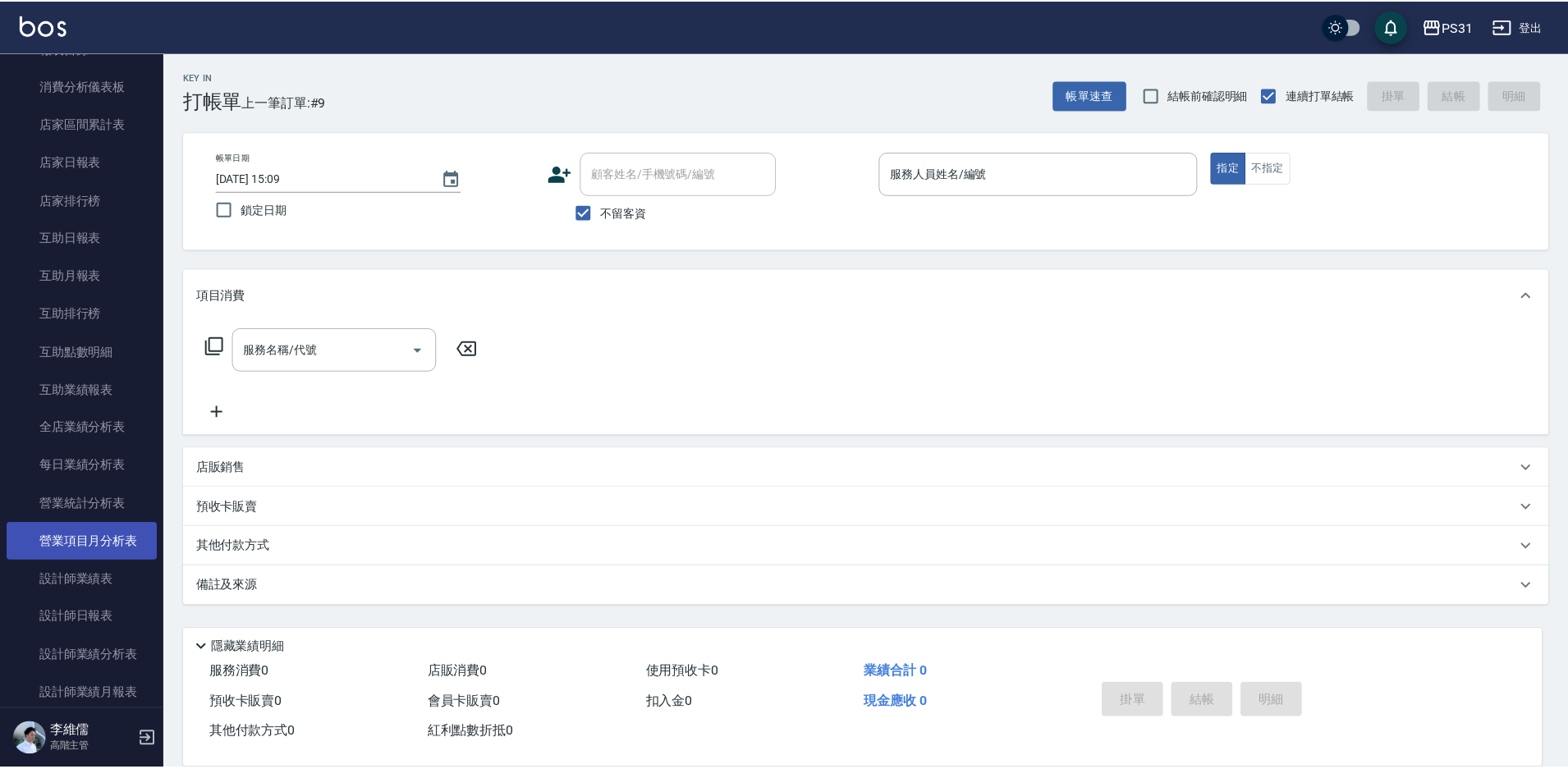 scroll, scrollTop: 164, scrollLeft: 0, axis: vertical 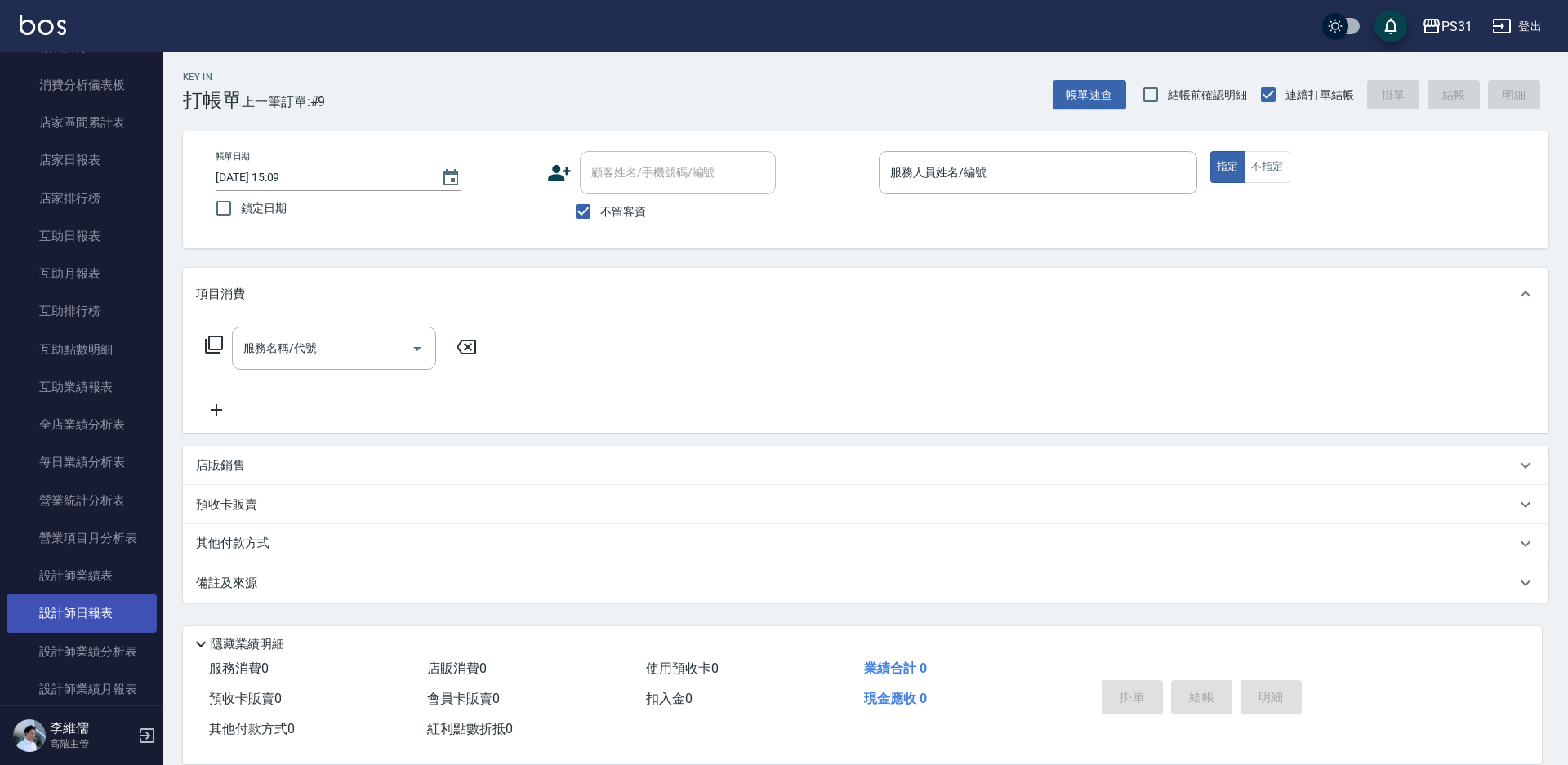 click on "報表目錄 消費分析儀表板 店家區間累計表 店家日報表 店家排行榜 互助日報表 互助月報表 互助排行榜 互助點數明細 互助業績報表 全店業績分析表 每日業績分析表 營業統計分析表 營業項目月分析表 設計師業績表 設計師日報表 設計師業績分析表 設計師業績月報表 設計師抽成報表 設計師排行榜 商品銷售排行榜 商品消耗明細 商品進銷貨報表 商品庫存表 商品庫存盤點表 會員卡銷售報表 服務扣項明細表 單一服務項目查詢 店販抽成明細 店販分類抽成明細 顧客入金餘額表 顧客卡券餘額表 每日非現金明細 每日收支明細 收支分類明細表 收支匯款表 非現金明細對帳單 費用分析表 多店業績統計表 多店店販銷售排行 顧客消費排行榜 顧客入金排行榜" at bounding box center (82, 821) 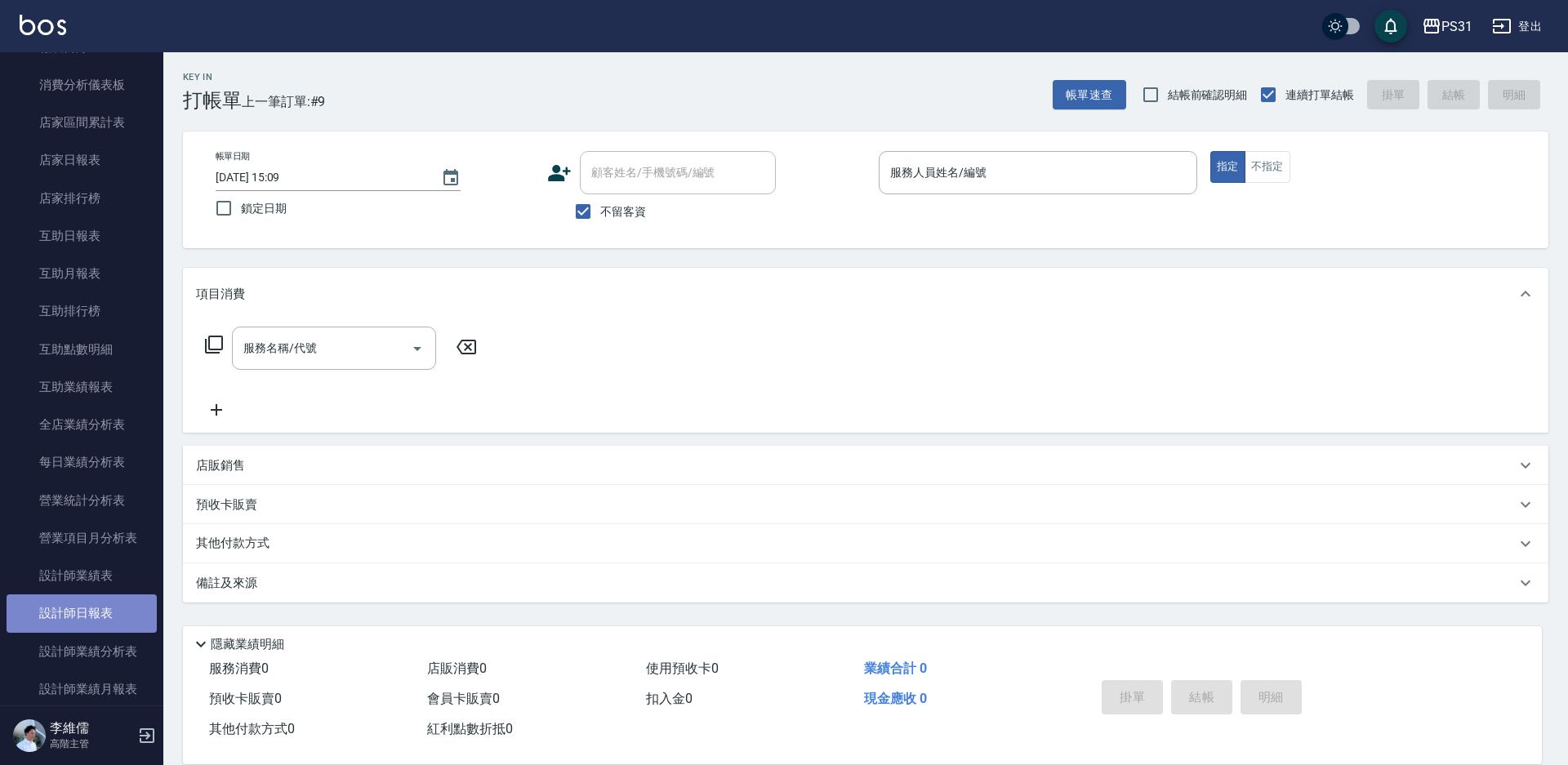 click on "設計師日報表" at bounding box center [82, 613] 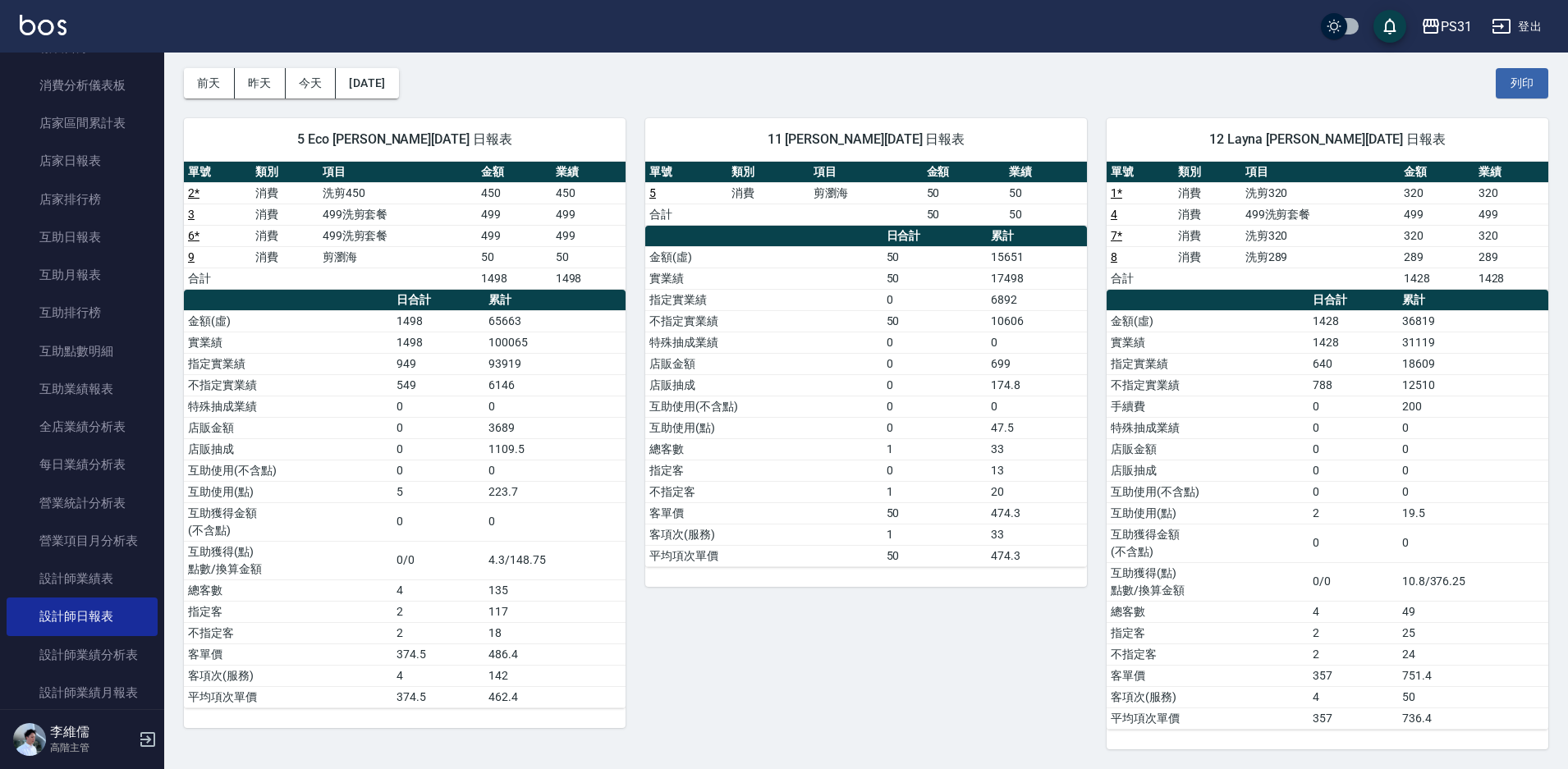 scroll, scrollTop: 0, scrollLeft: 0, axis: both 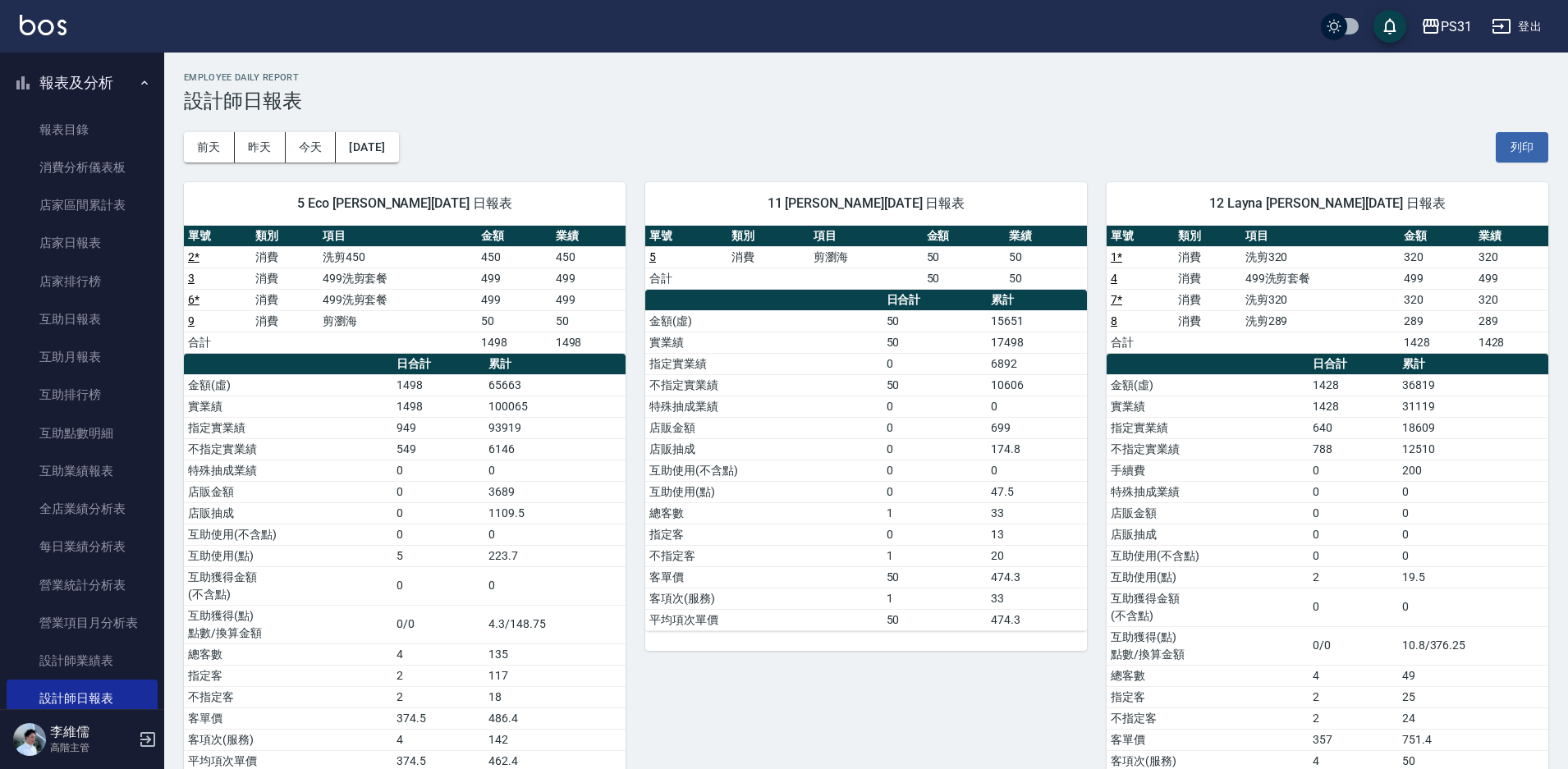 click on "報表及分析" at bounding box center (82, 83) 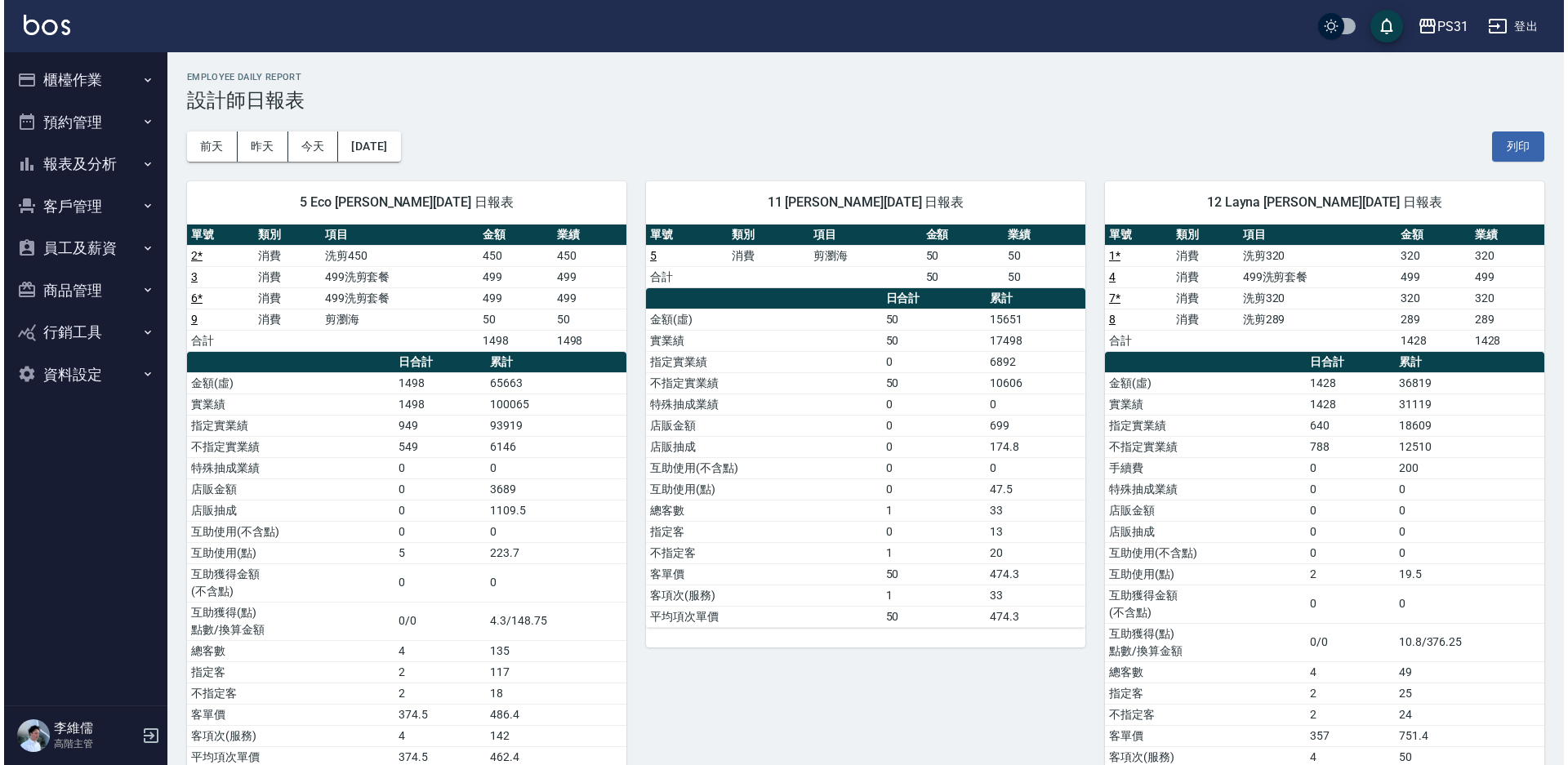 scroll, scrollTop: 0, scrollLeft: 0, axis: both 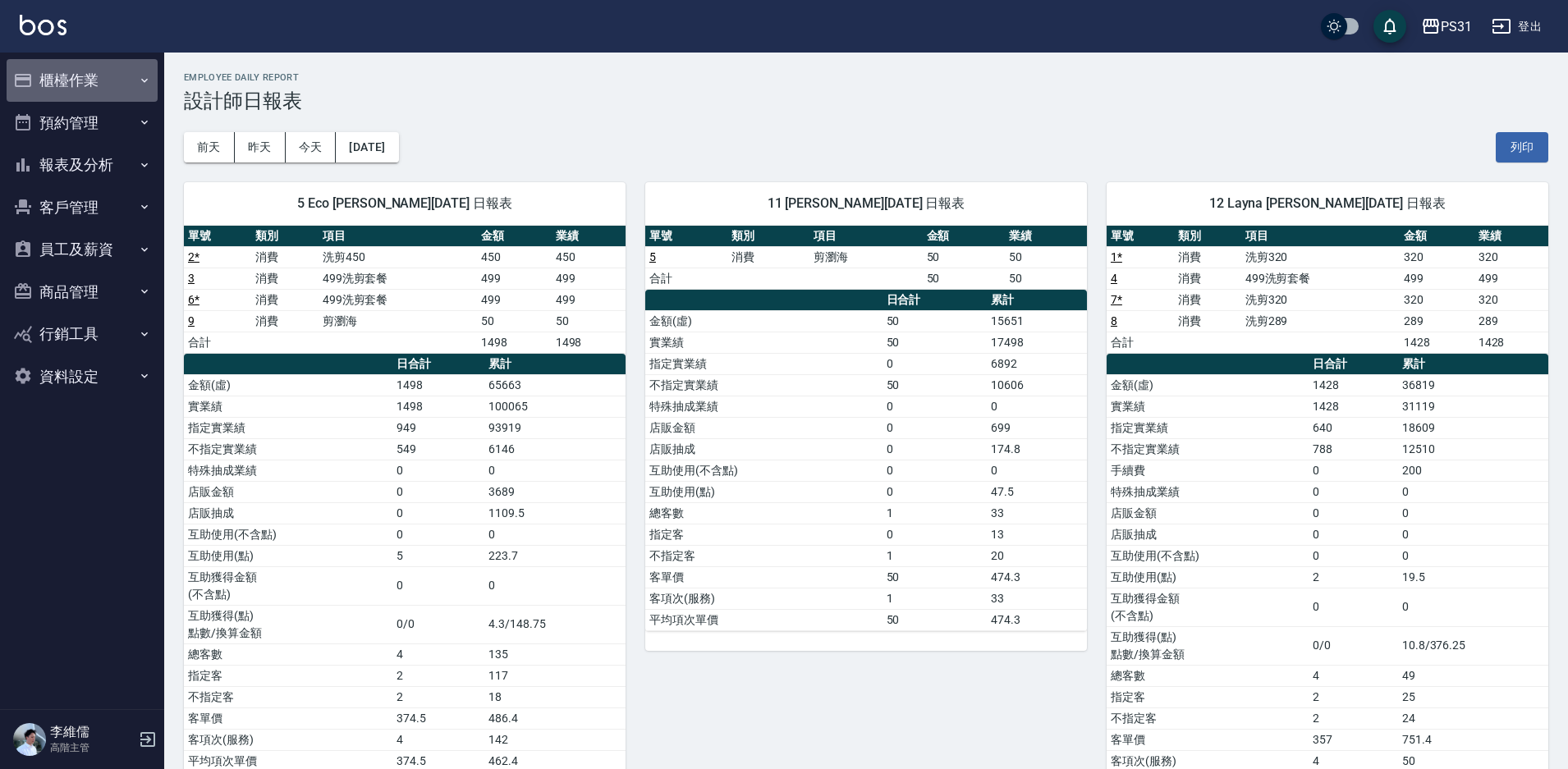 click on "櫃檯作業" at bounding box center [82, 80] 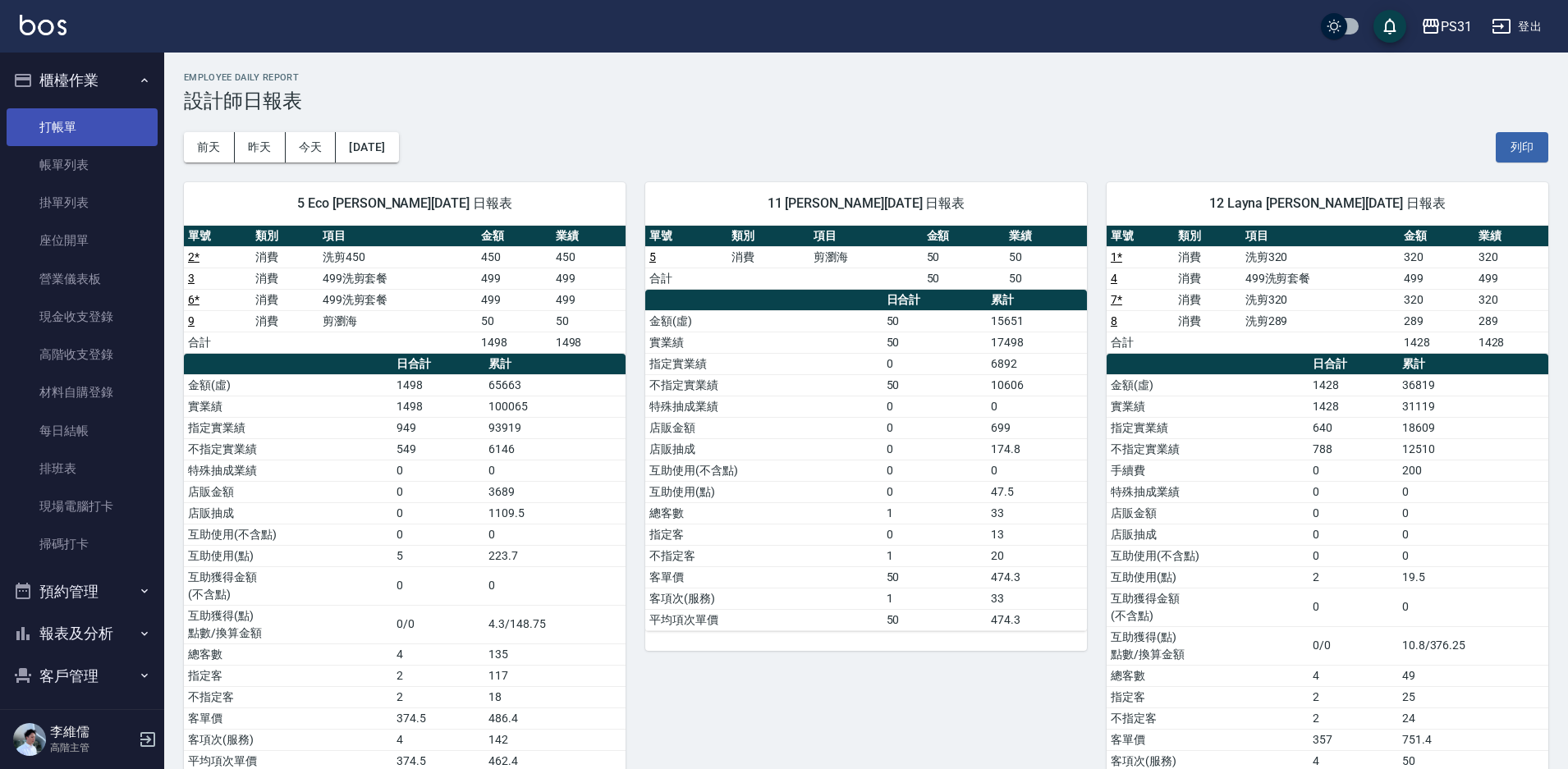 click on "打帳單" at bounding box center (82, 127) 